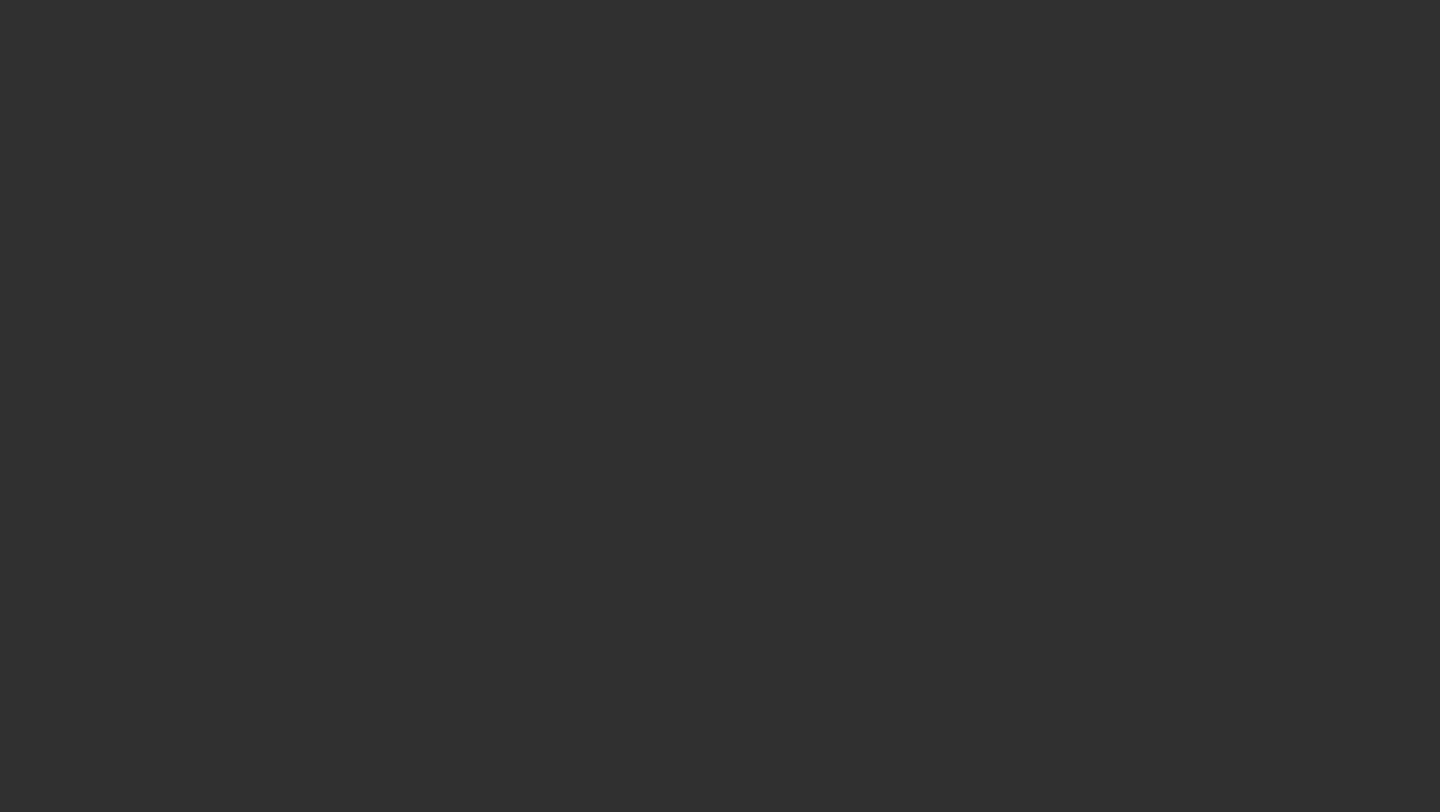 scroll, scrollTop: 0, scrollLeft: 0, axis: both 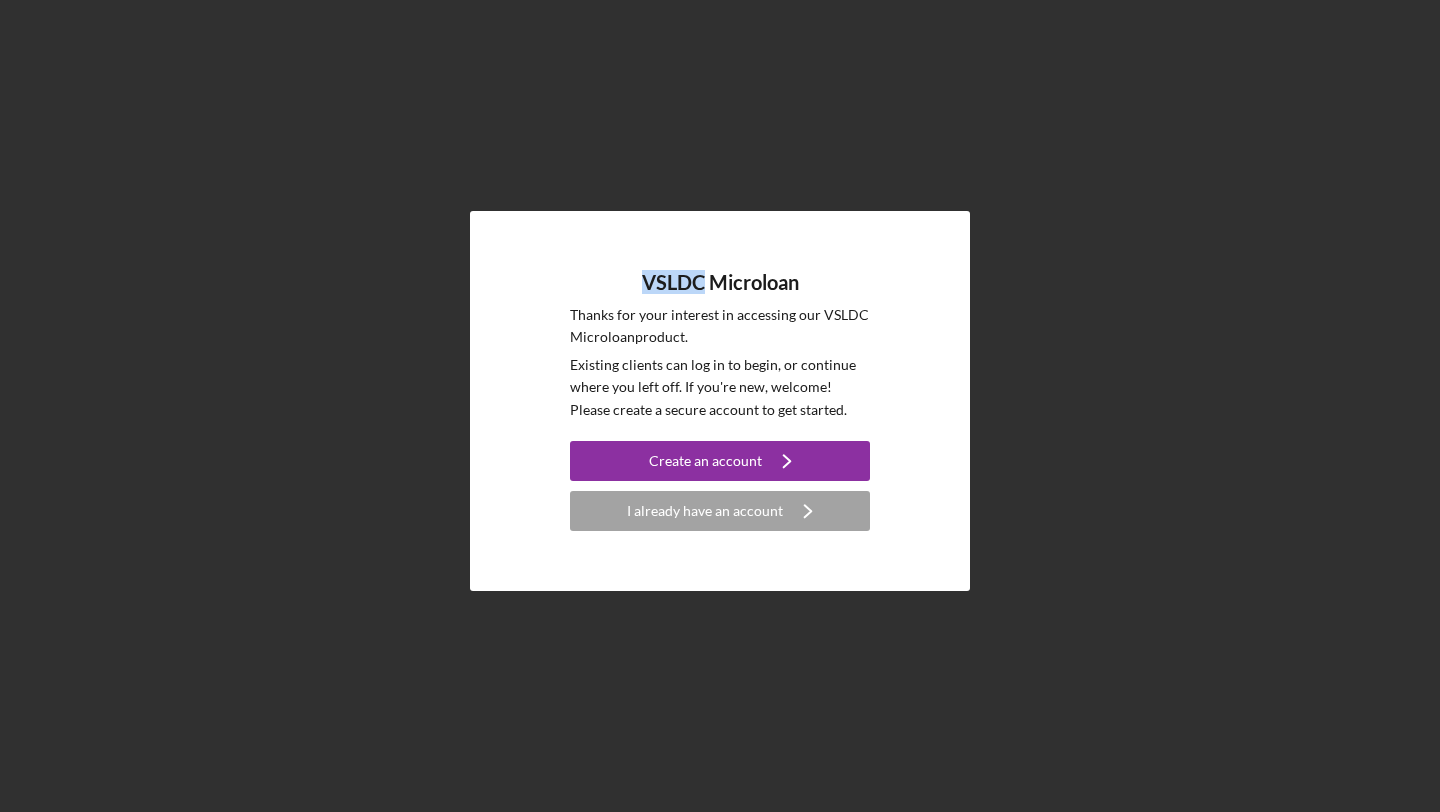 drag, startPoint x: 638, startPoint y: 277, endPoint x: 705, endPoint y: 274, distance: 67.06713 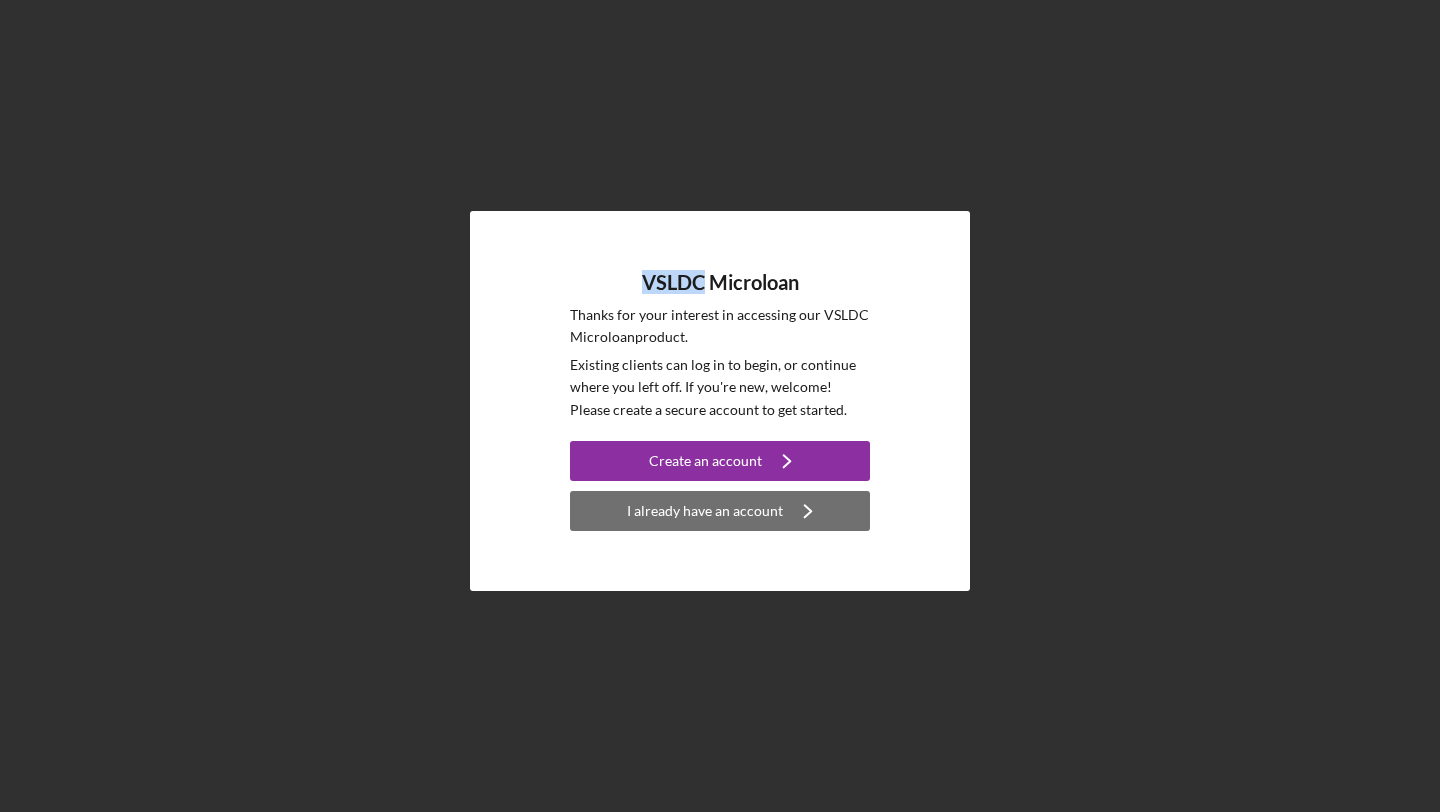 click on "I already have an account" at bounding box center [705, 511] 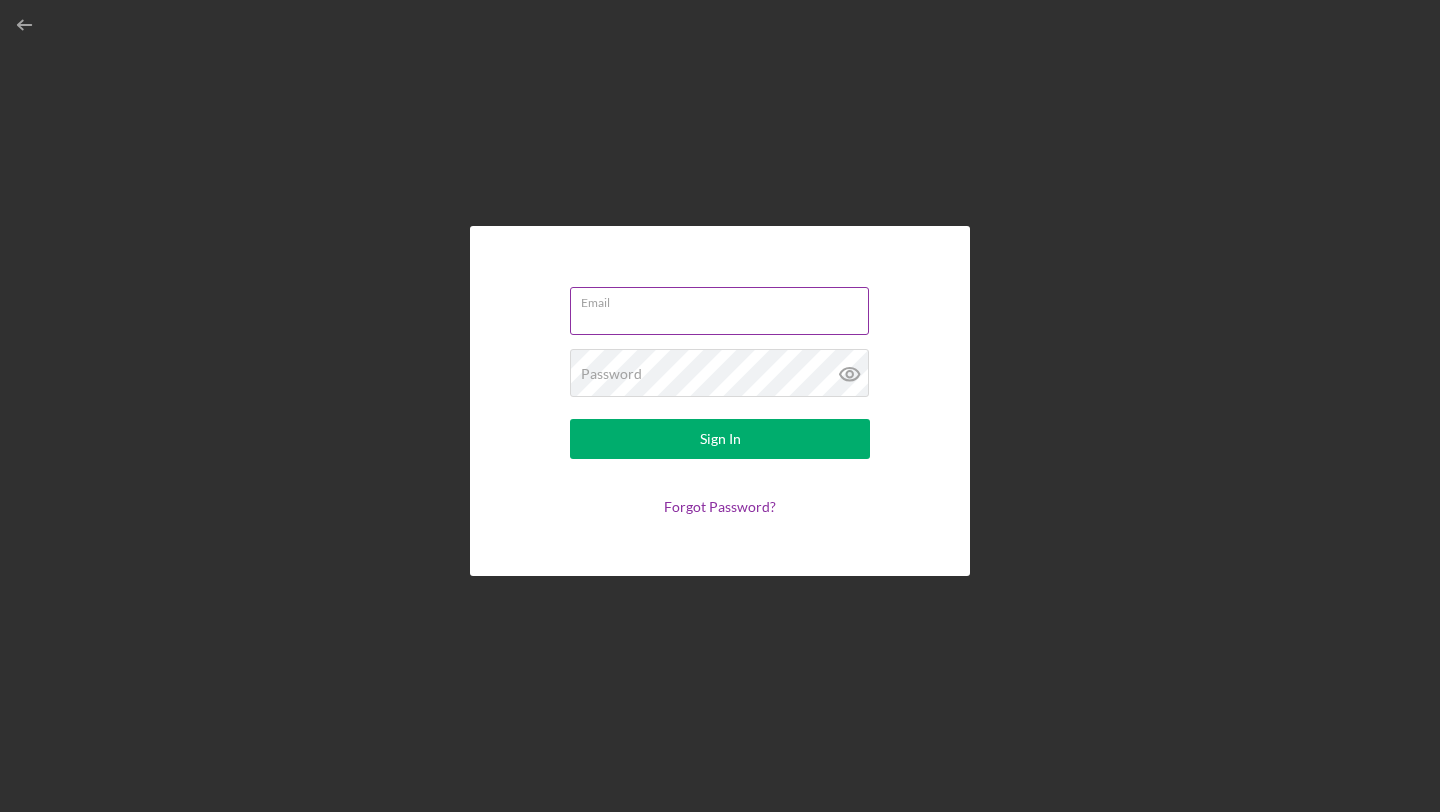 click on "Email" at bounding box center (719, 311) 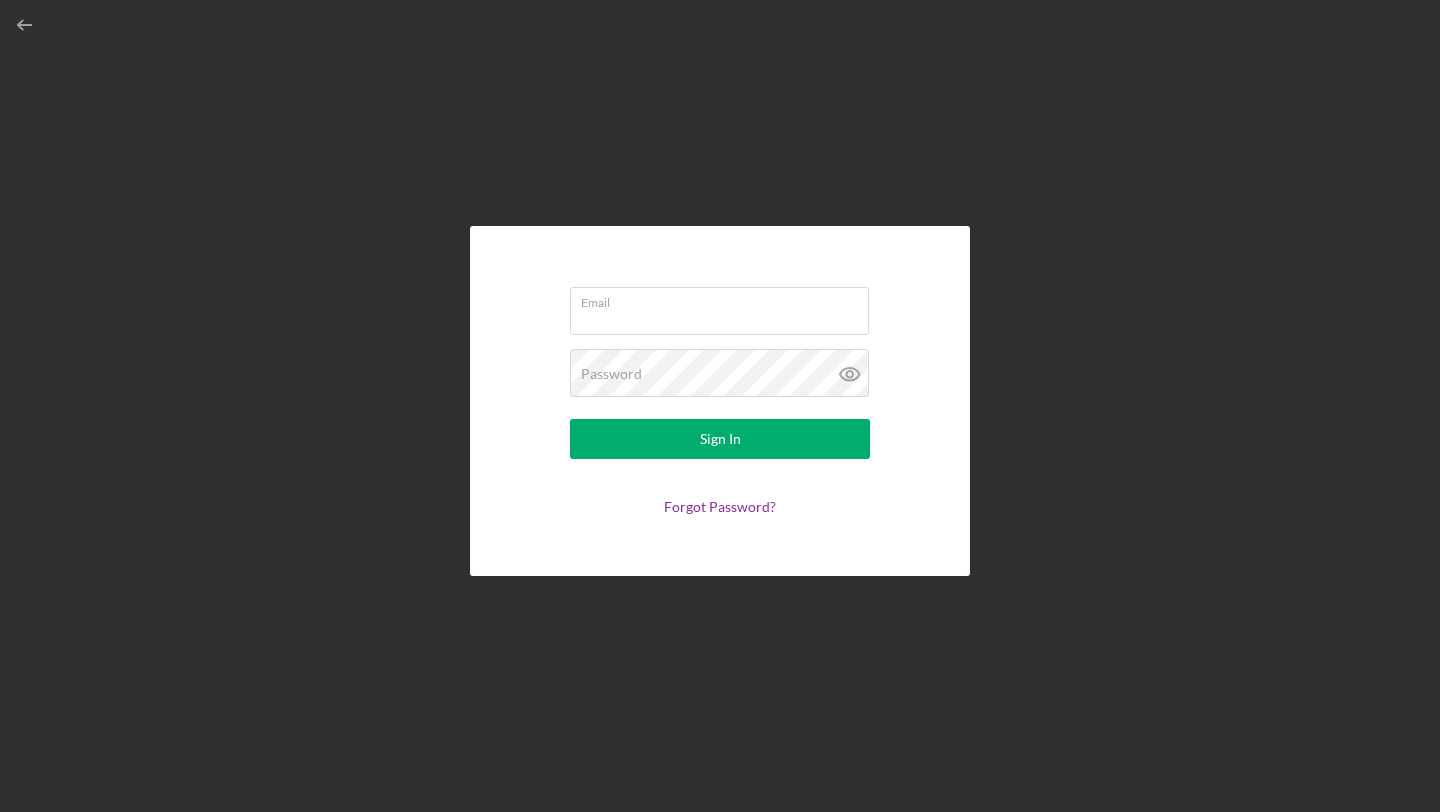 type on "[EMAIL]" 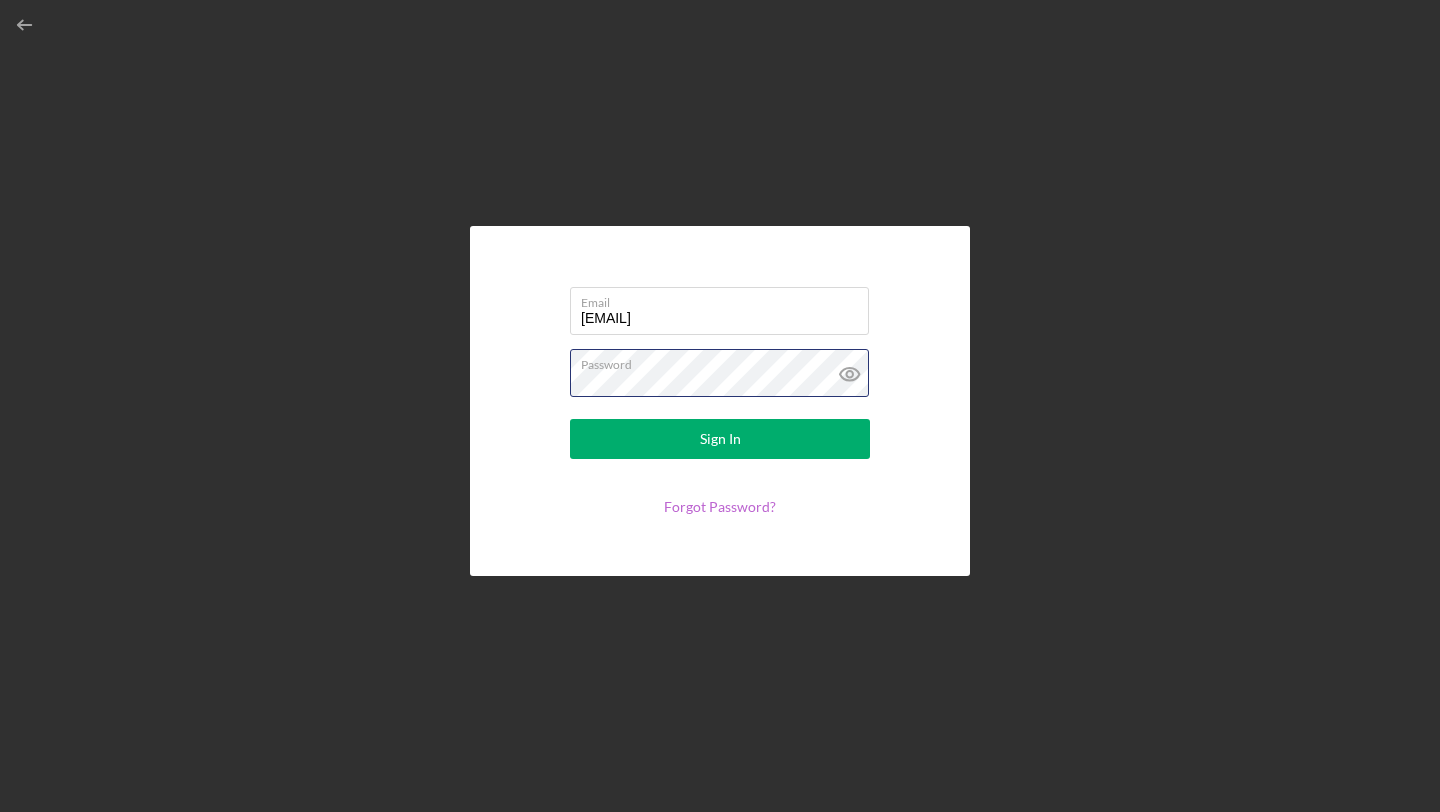 click on "Sign In" at bounding box center (720, 439) 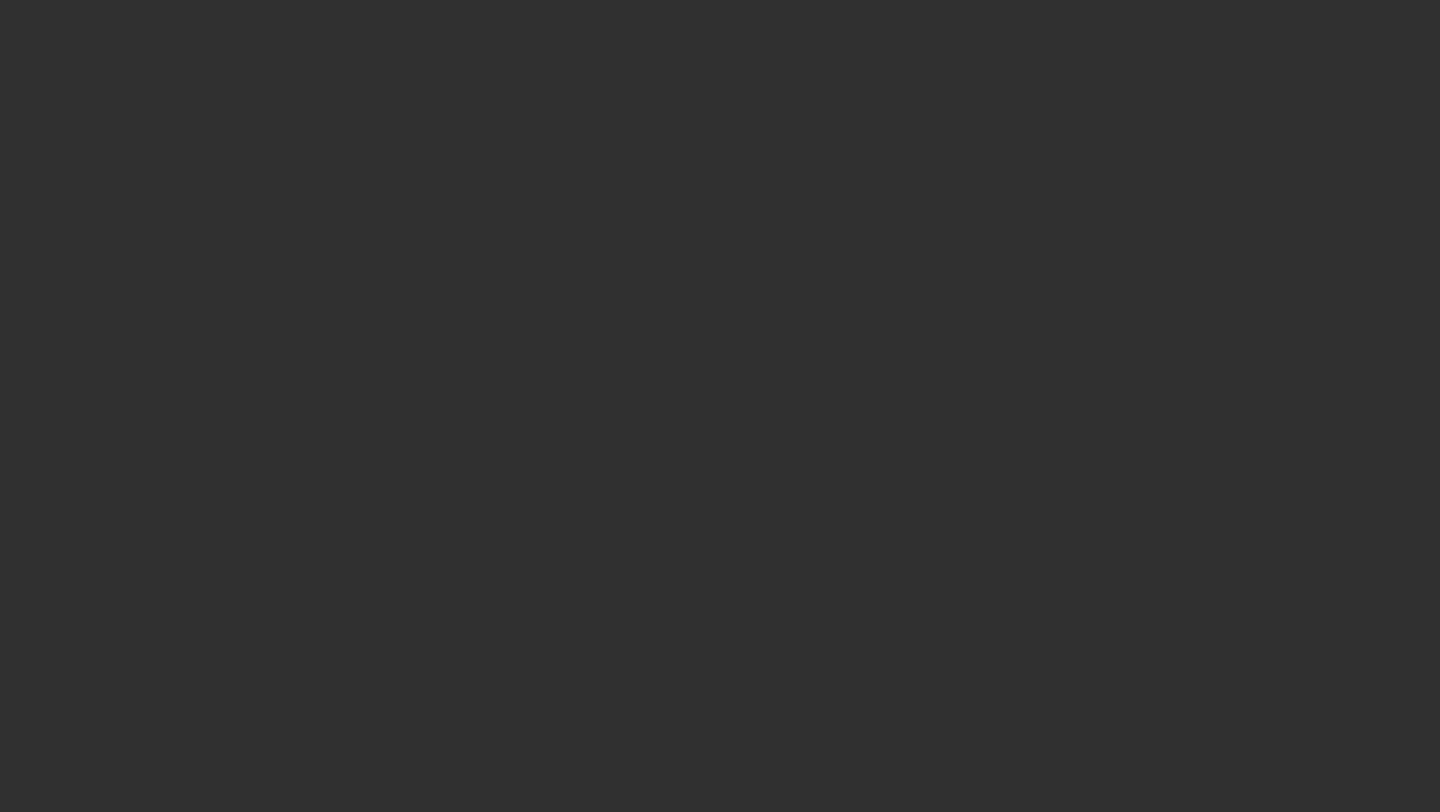 scroll, scrollTop: 0, scrollLeft: 0, axis: both 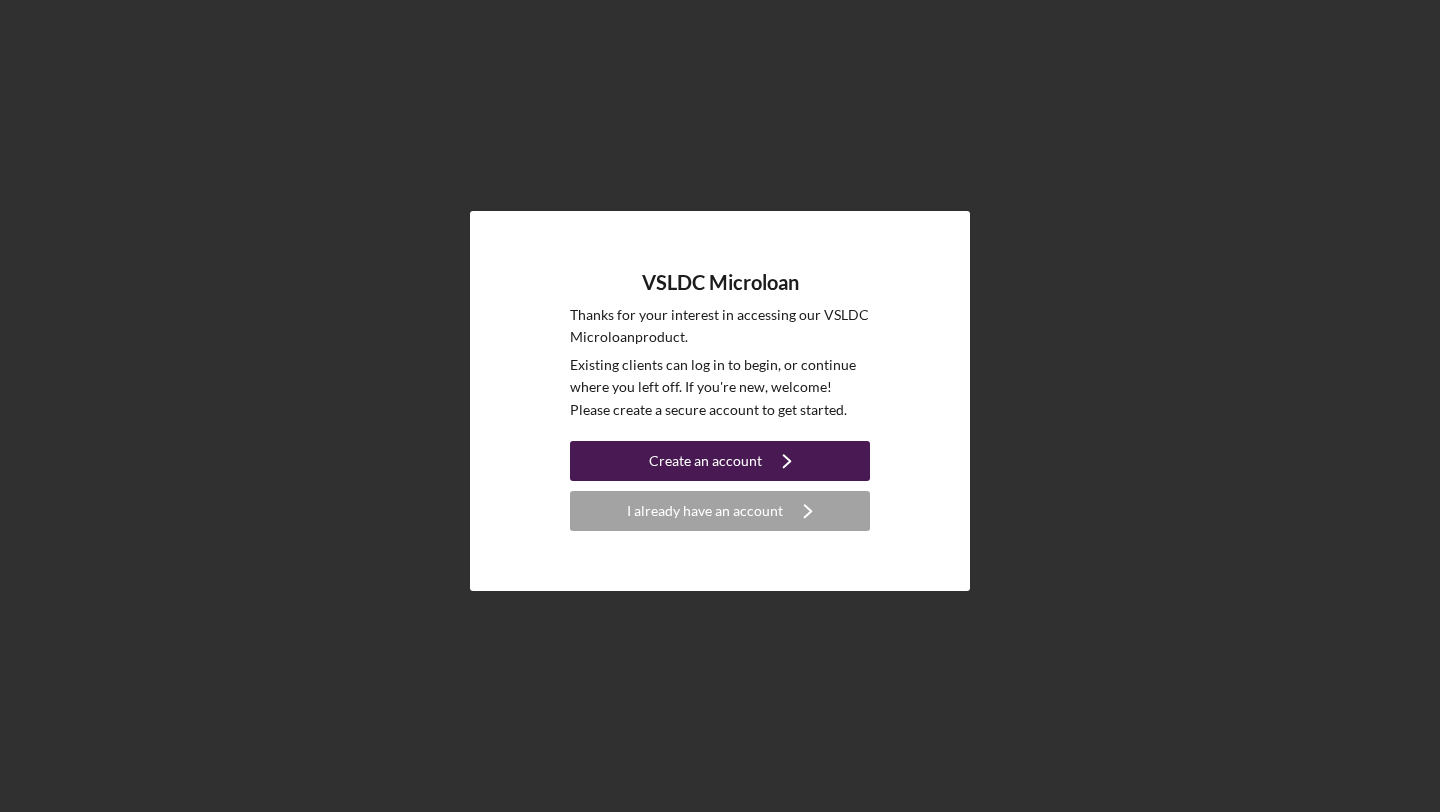 click on "Create an account" at bounding box center [705, 461] 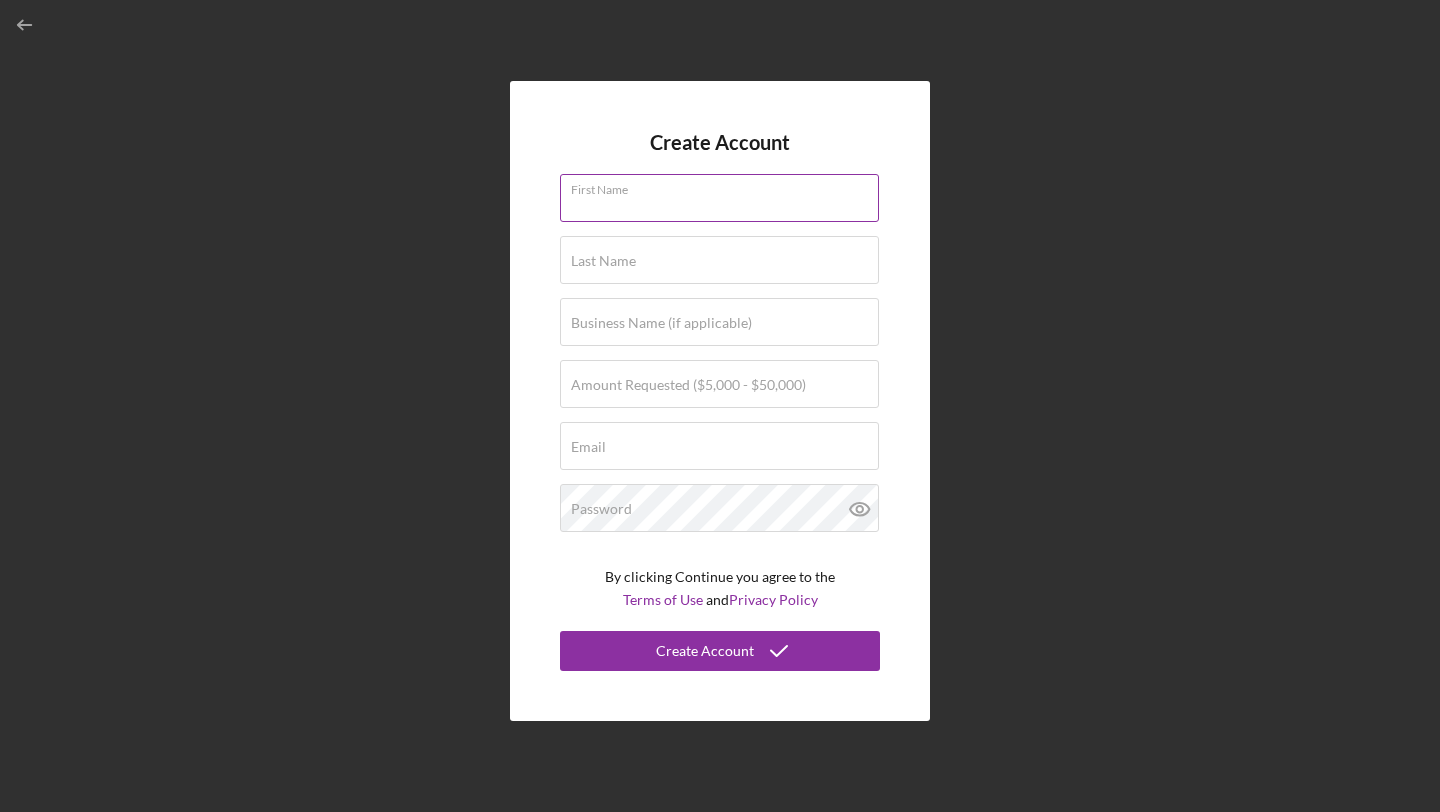 click on "First Name" at bounding box center [720, 199] 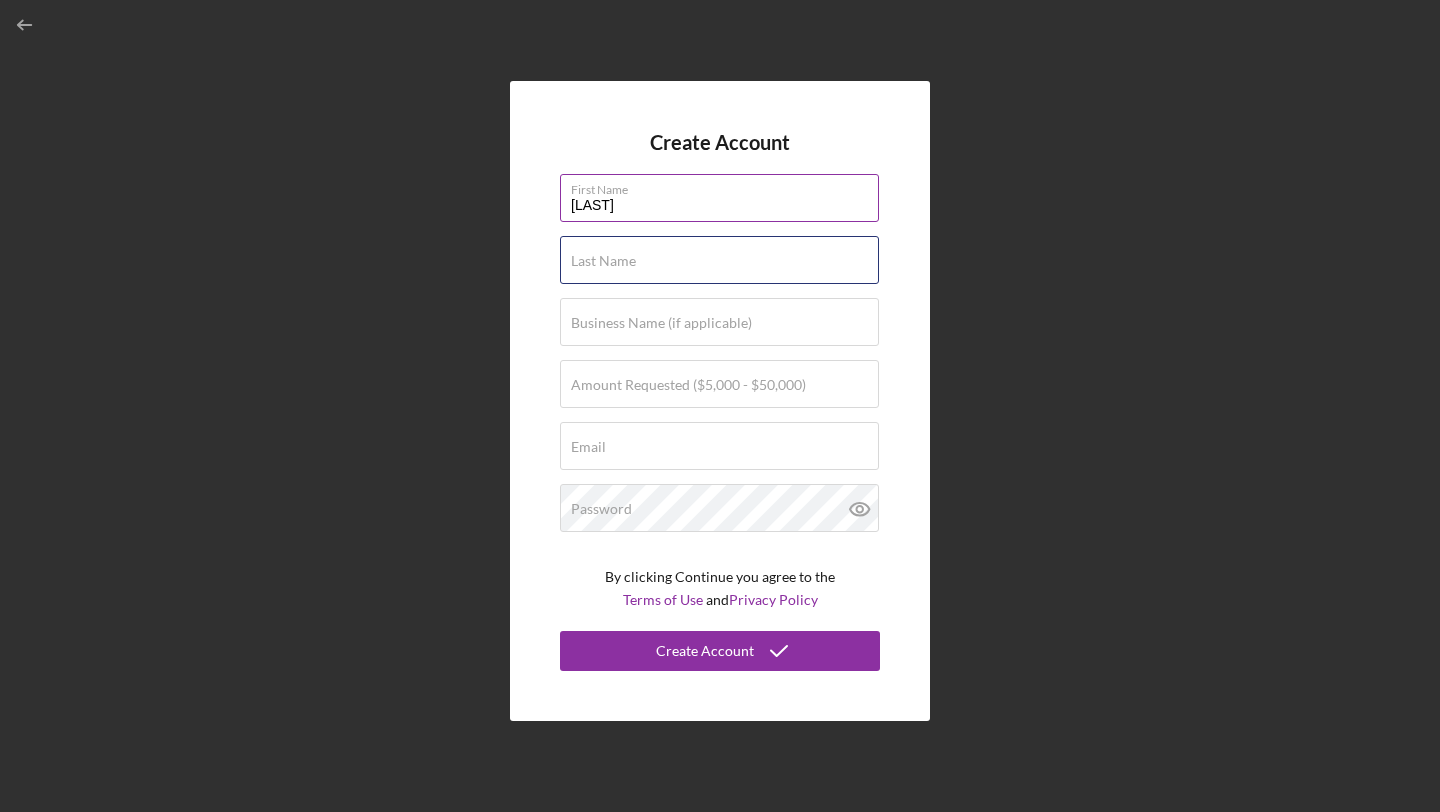 type on "Thompson" 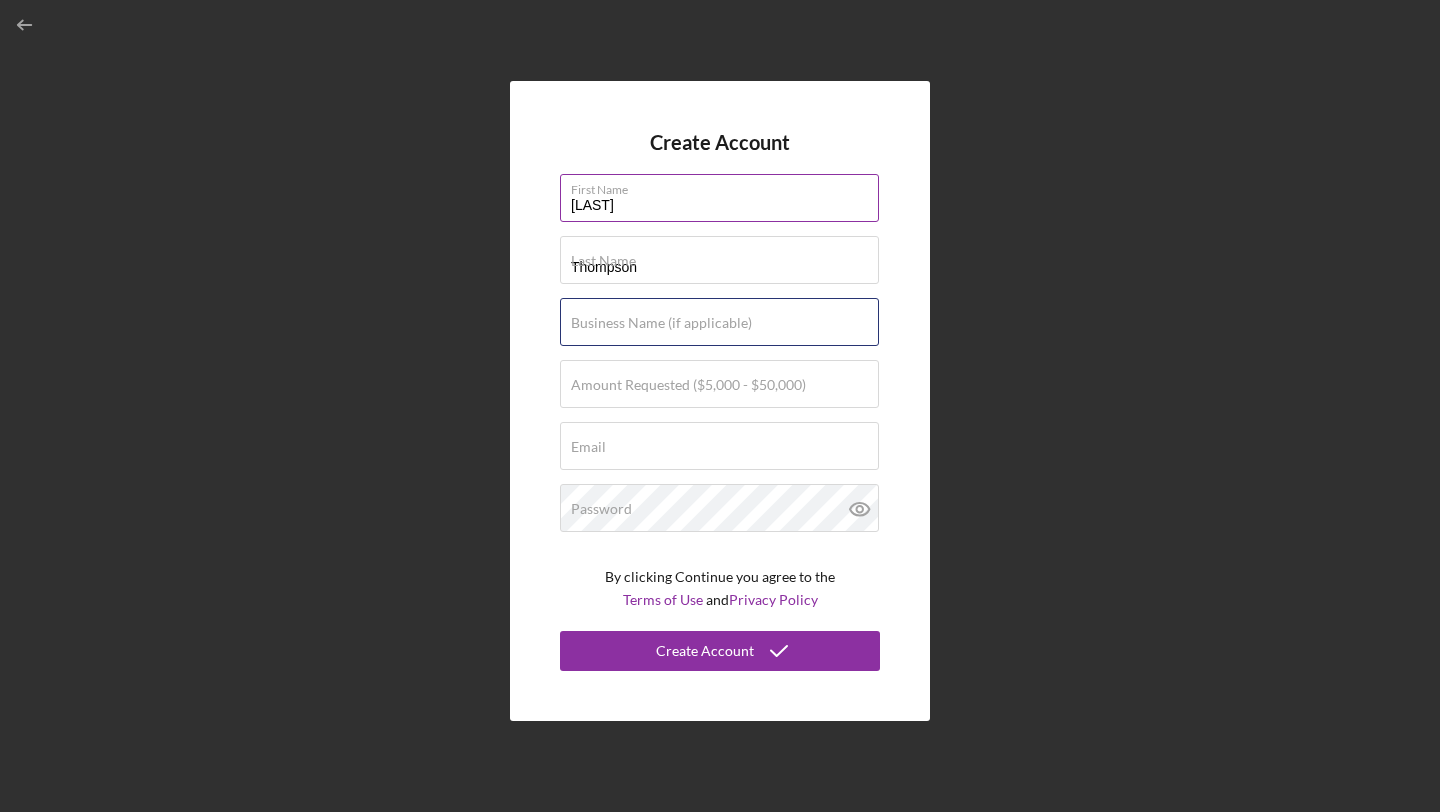 type on "Align Your Vibes" 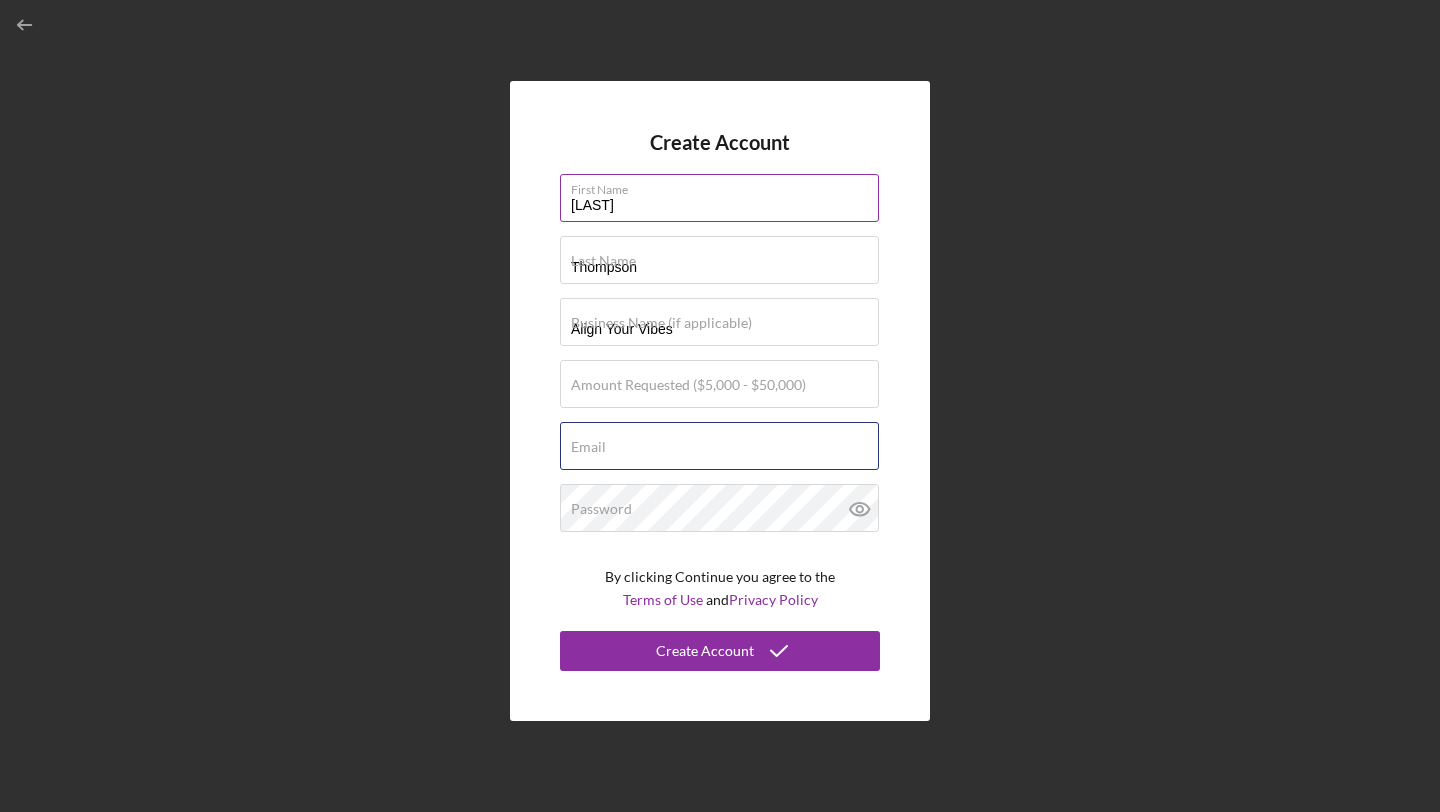 type on "[EMAIL]" 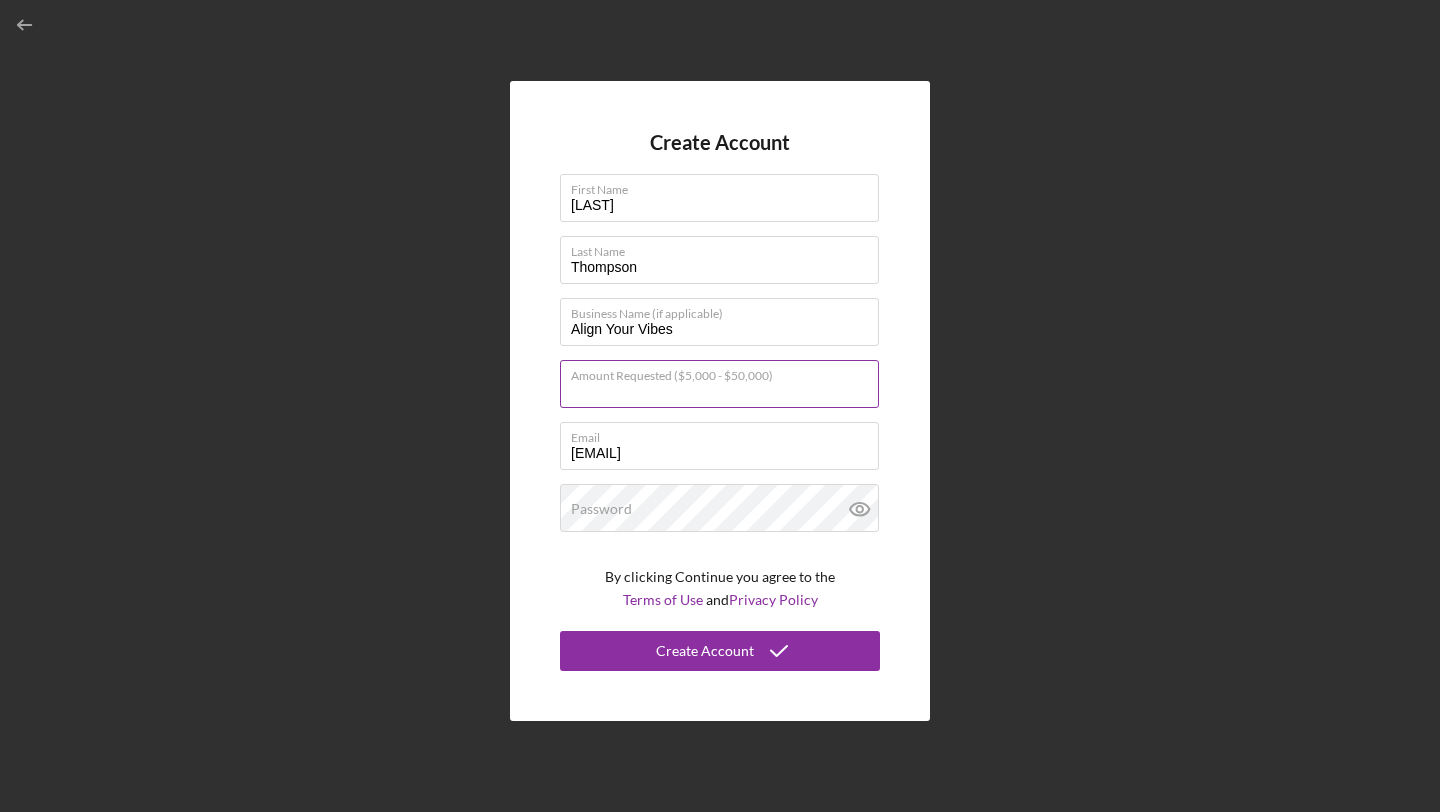 click on "Amount Requested ($5,000 - $50,000)" at bounding box center [719, 384] 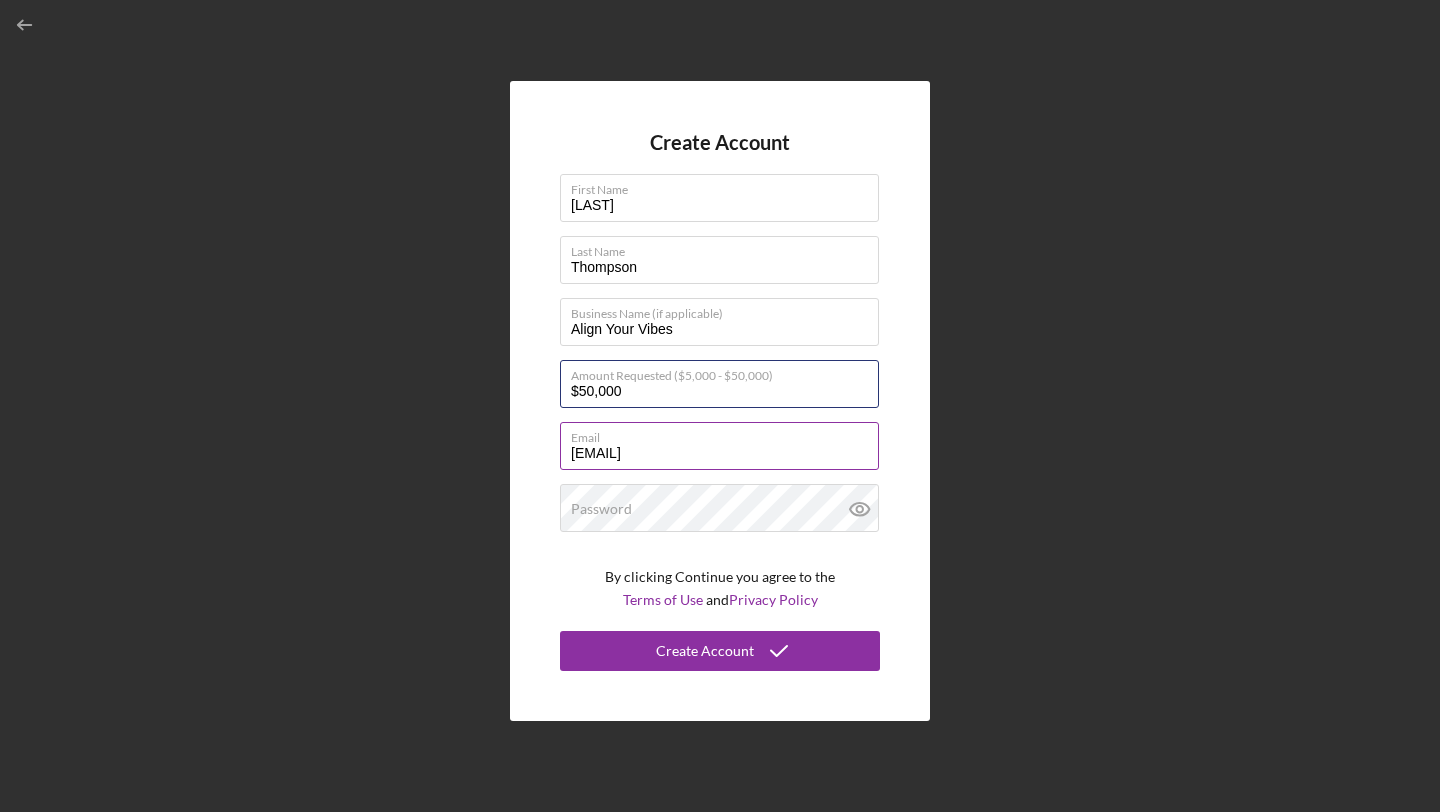 type on "$50,000" 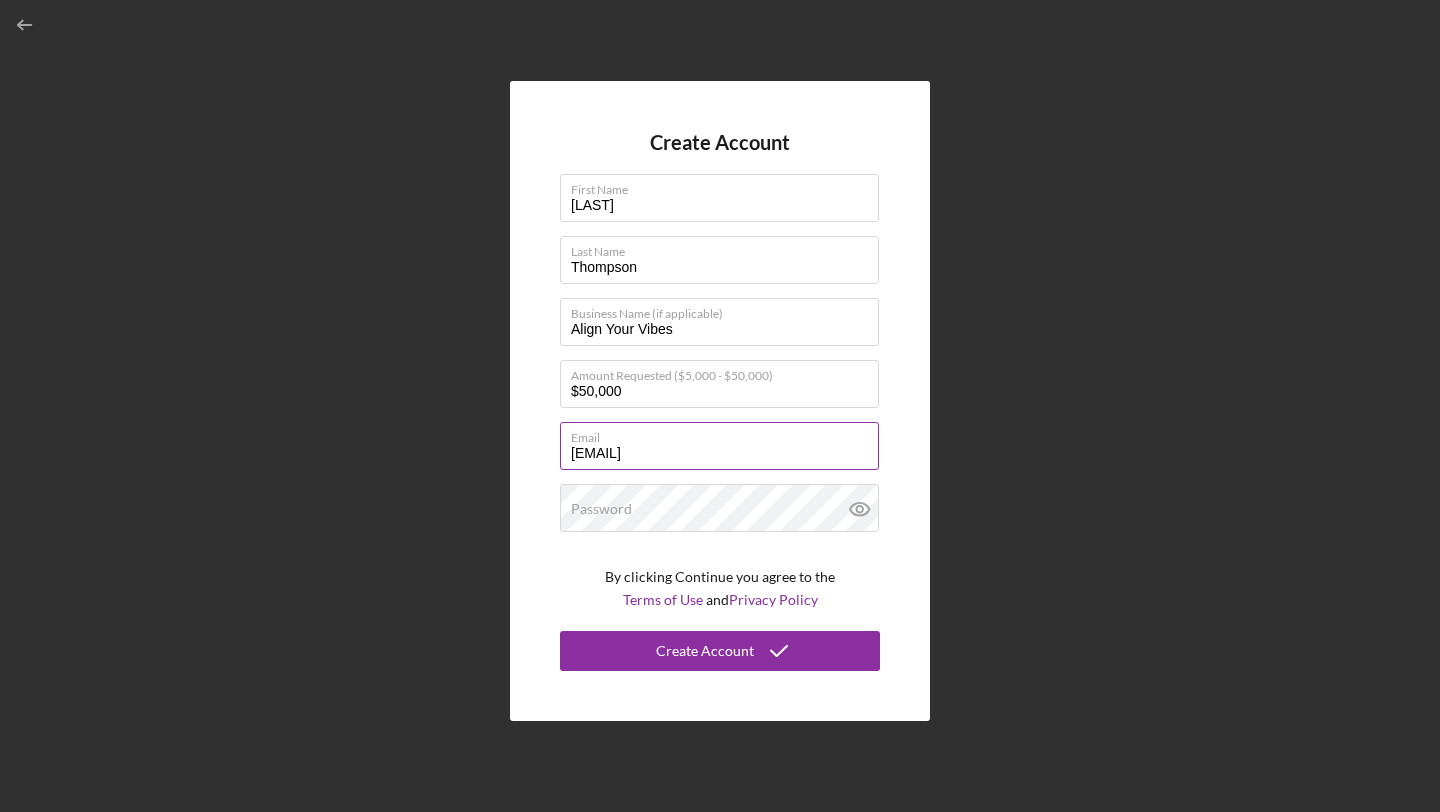 click on "[EMAIL]" at bounding box center [719, 446] 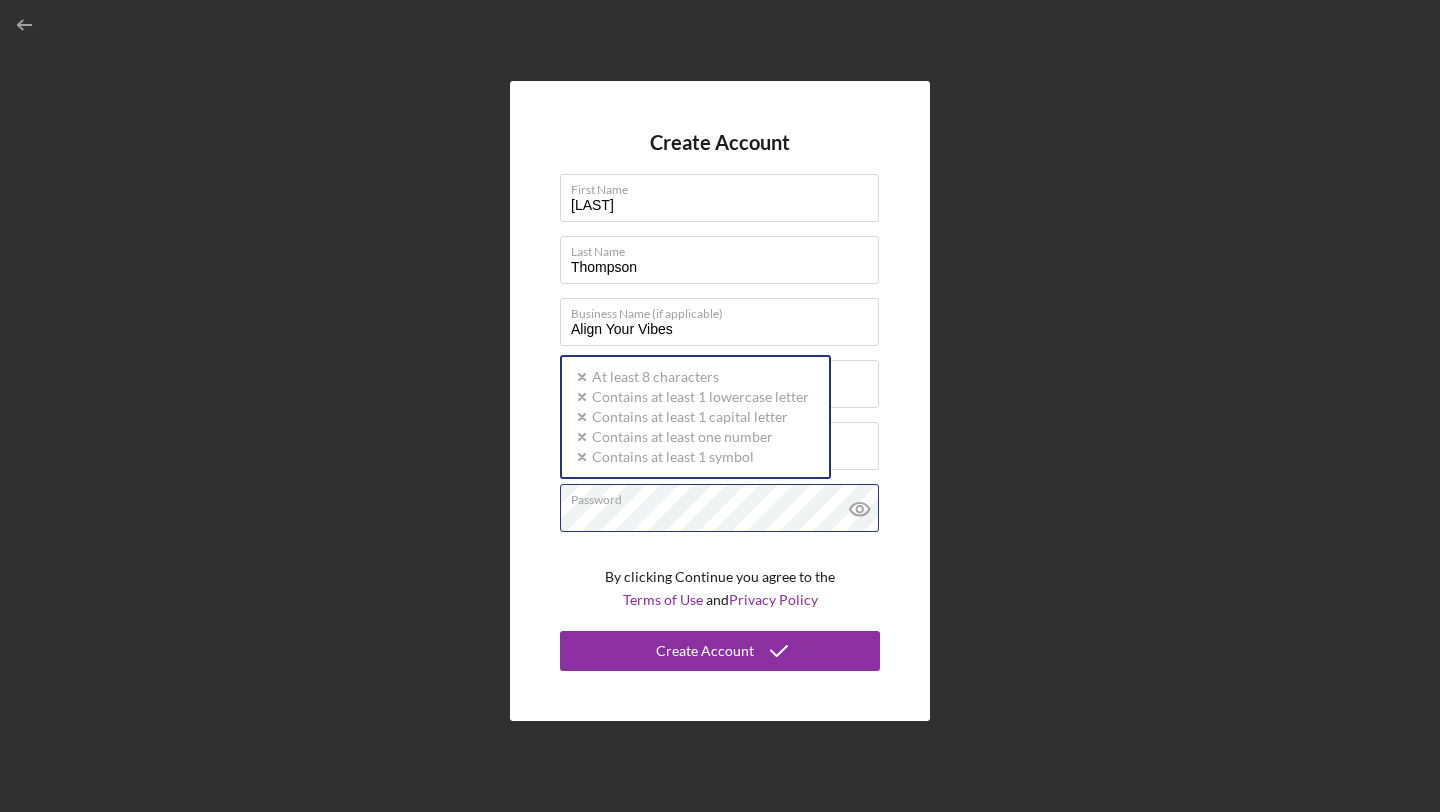 click on "Password Icon/icon-validation-no At least 8 characters Icon/icon-validation-no Contains at least 1 lowercase letter Icon/icon-validation-no Contains at least 1 capital letter Icon/icon-validation-no Contains at least one number Icon/icon-validation-no Contains at least 1 symbol" at bounding box center (720, 509) 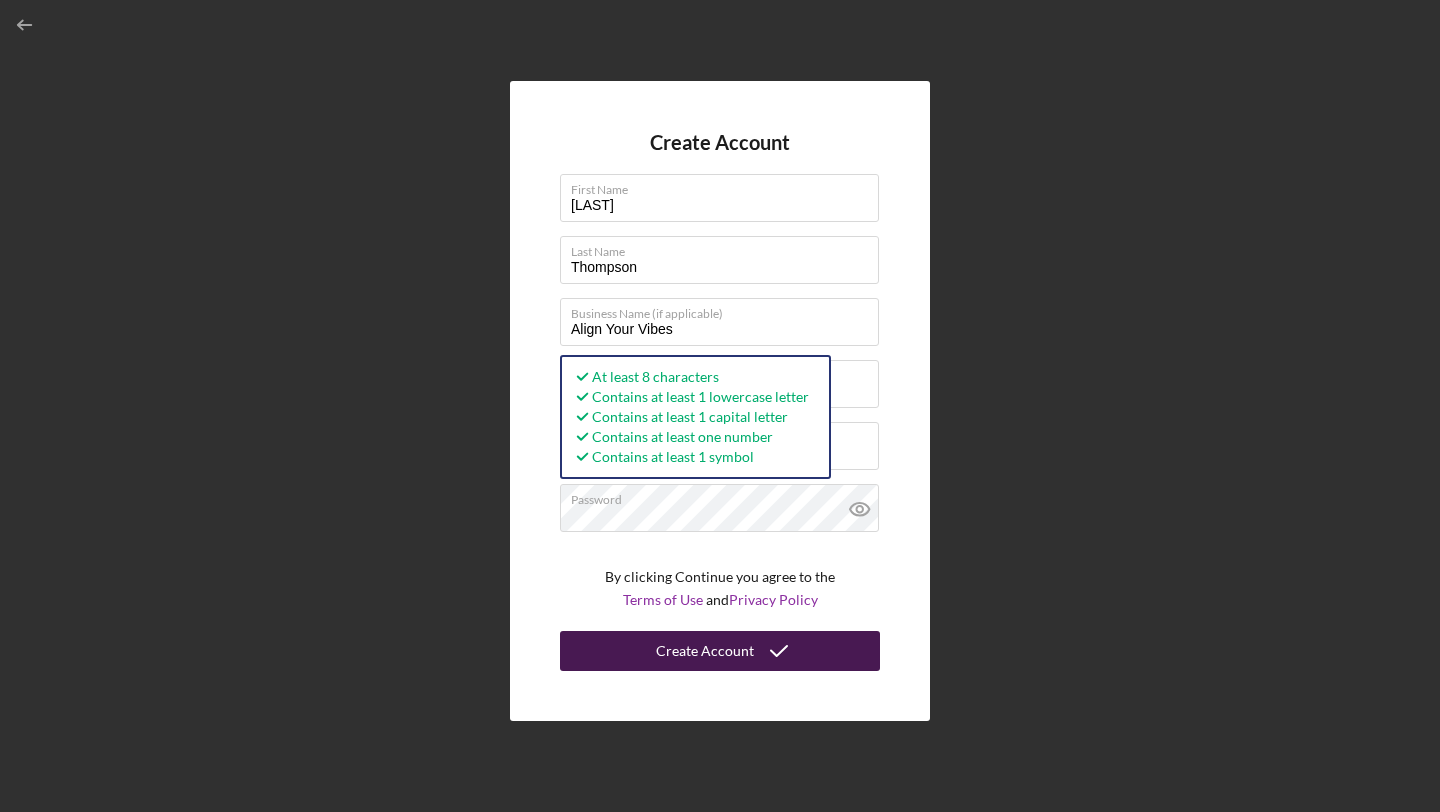 click on "Create Account" at bounding box center (705, 651) 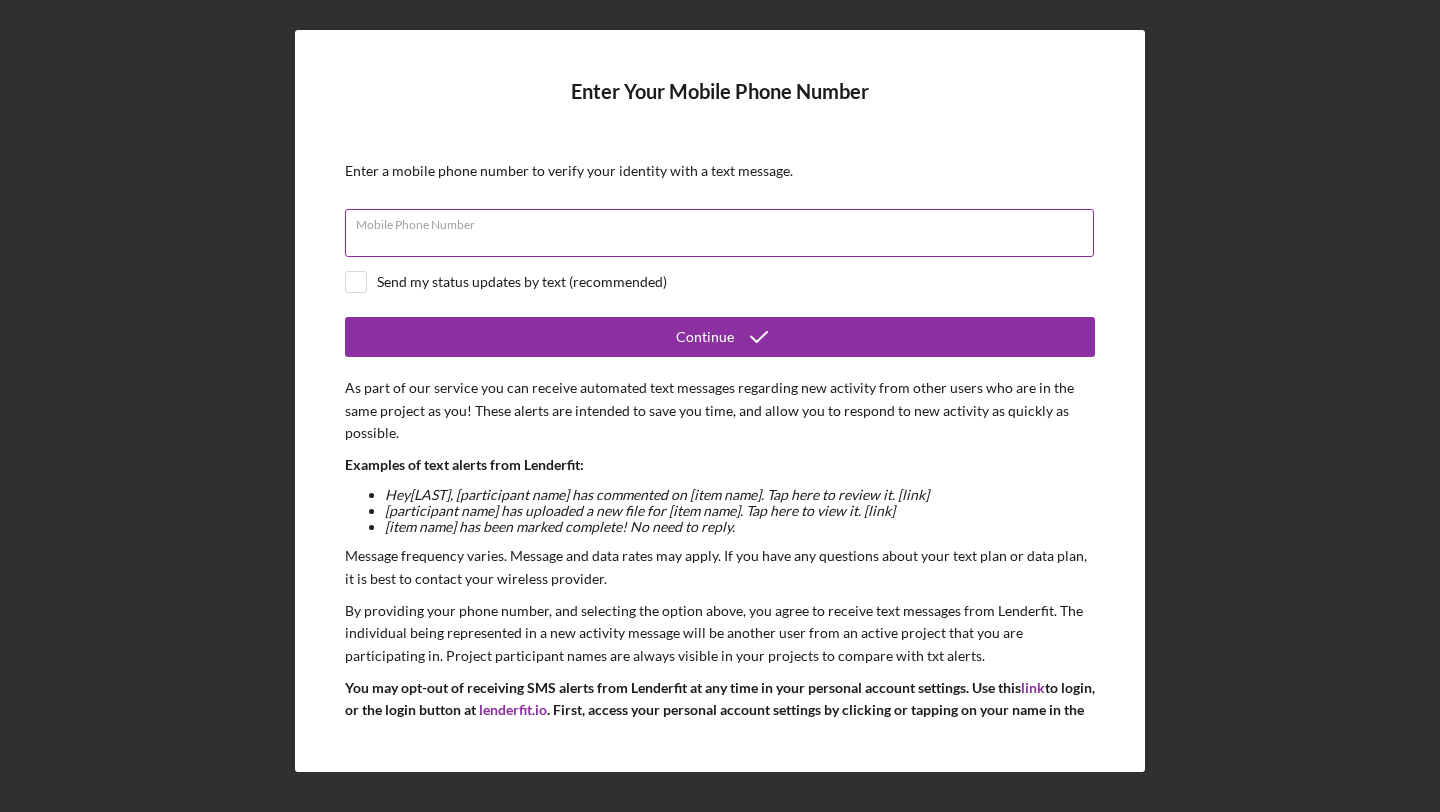 click on "Mobile Phone Number" at bounding box center [719, 233] 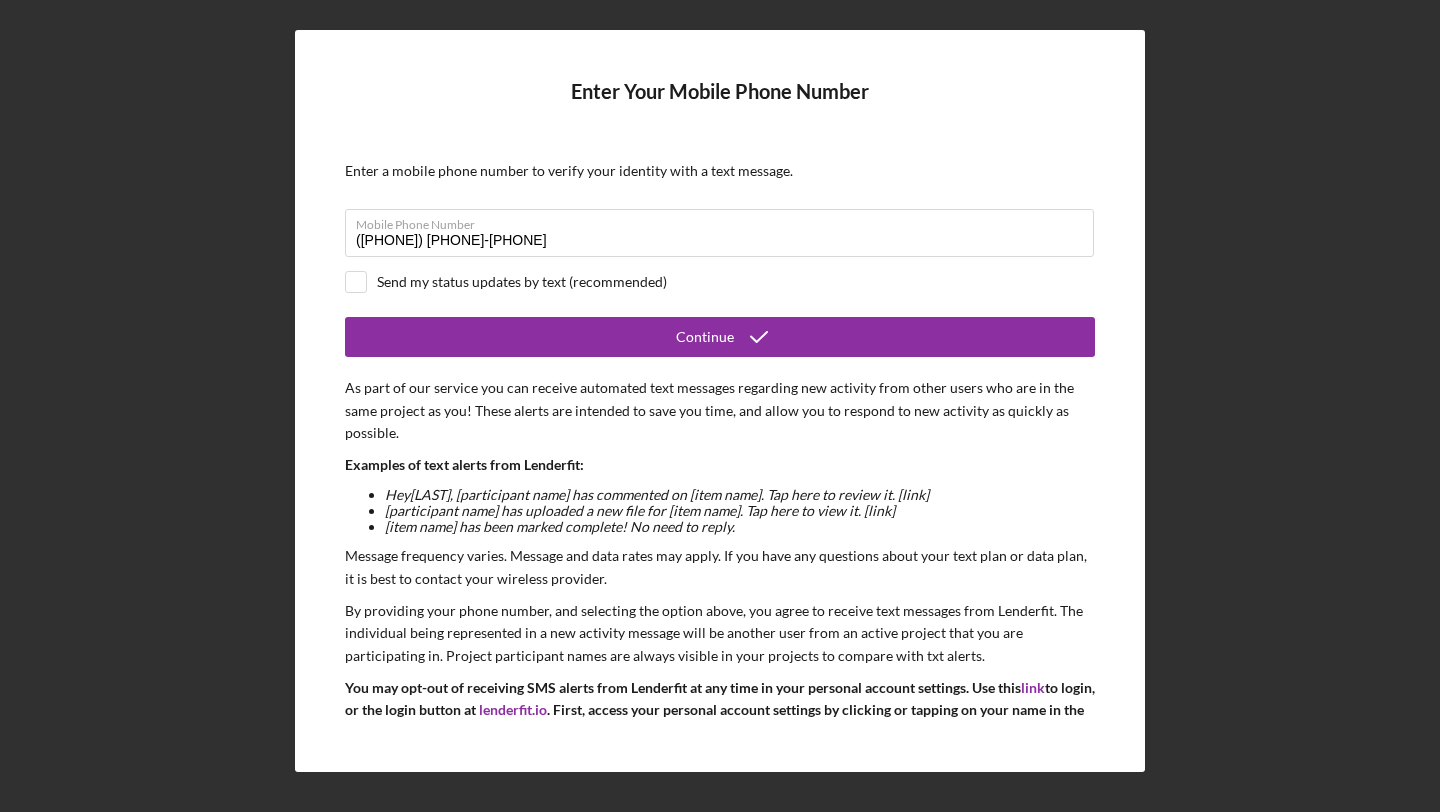 click on "Send my status updates by text (recommended)" at bounding box center [720, 282] 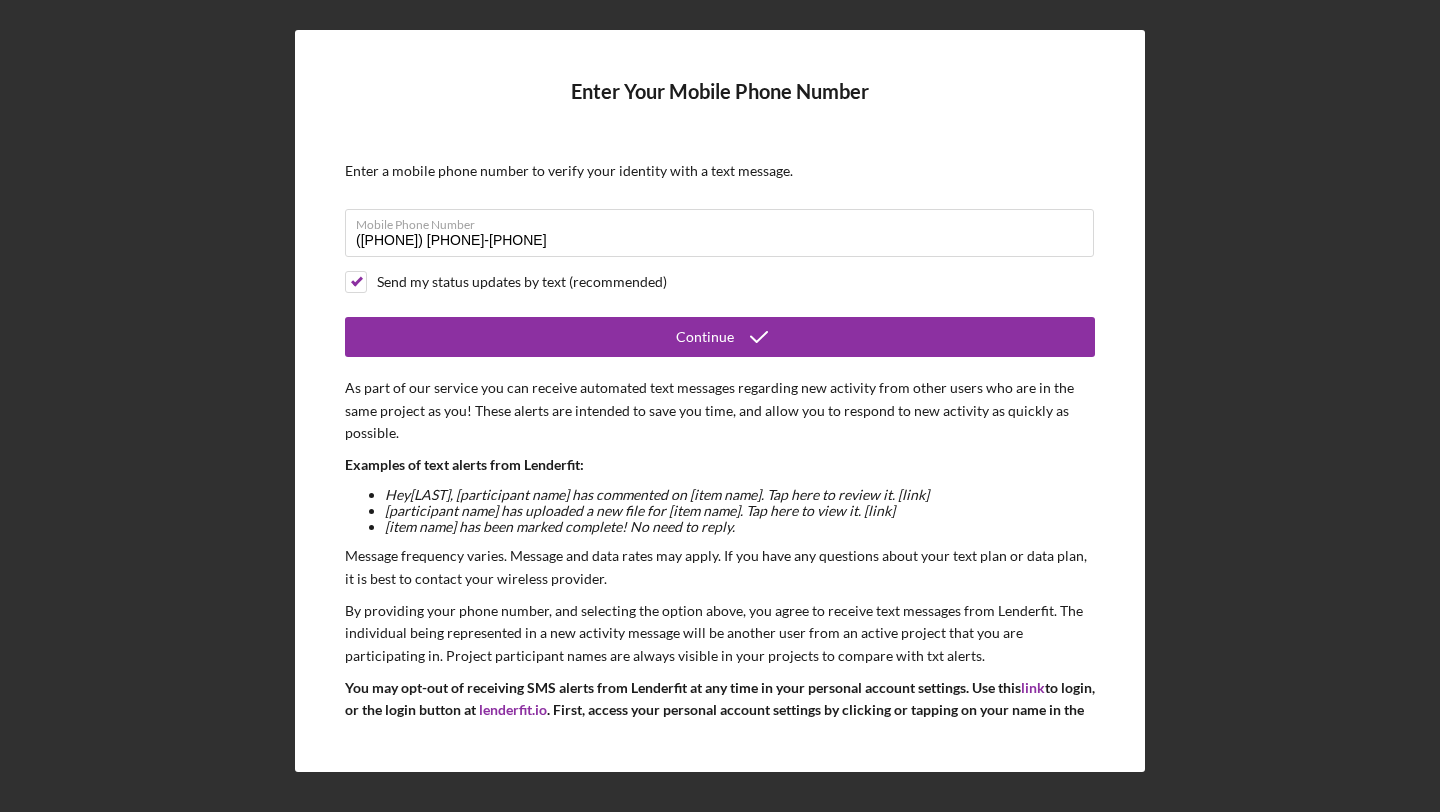 click on "Enter Your Mobile Phone Number
Enter a mobile phone number to verify your identity with a text message.
Mobile Phone Number
([PHONE]) [PHONE]-[PHONE]
Send my status updates by text (recommended)
Continue
As part of our service you can receive automated text messages regarding new activity from other users who are in the same project as you! These alerts are intended to save you time, and allow you to respond to new activity as quickly as possible. Examples of text alerts from Lenderfit: Hey [LAST], [participant name] has commented on [item name]. Tap here to review it. [link]
[participant name] has uploaded a new file for [item name]. Tap here to view it. [link]
[item name] has been marked complete! No need to reply.
Message frequency varies. Message and data rates may apply. If you have any questions about your text plan or data plan, it is best to contact your wireless provider. You may opt-out of receiving SMS alerts from Lenderfit at any time in your personal account settings. Use this link [WEBSITE]" at bounding box center [720, 401] 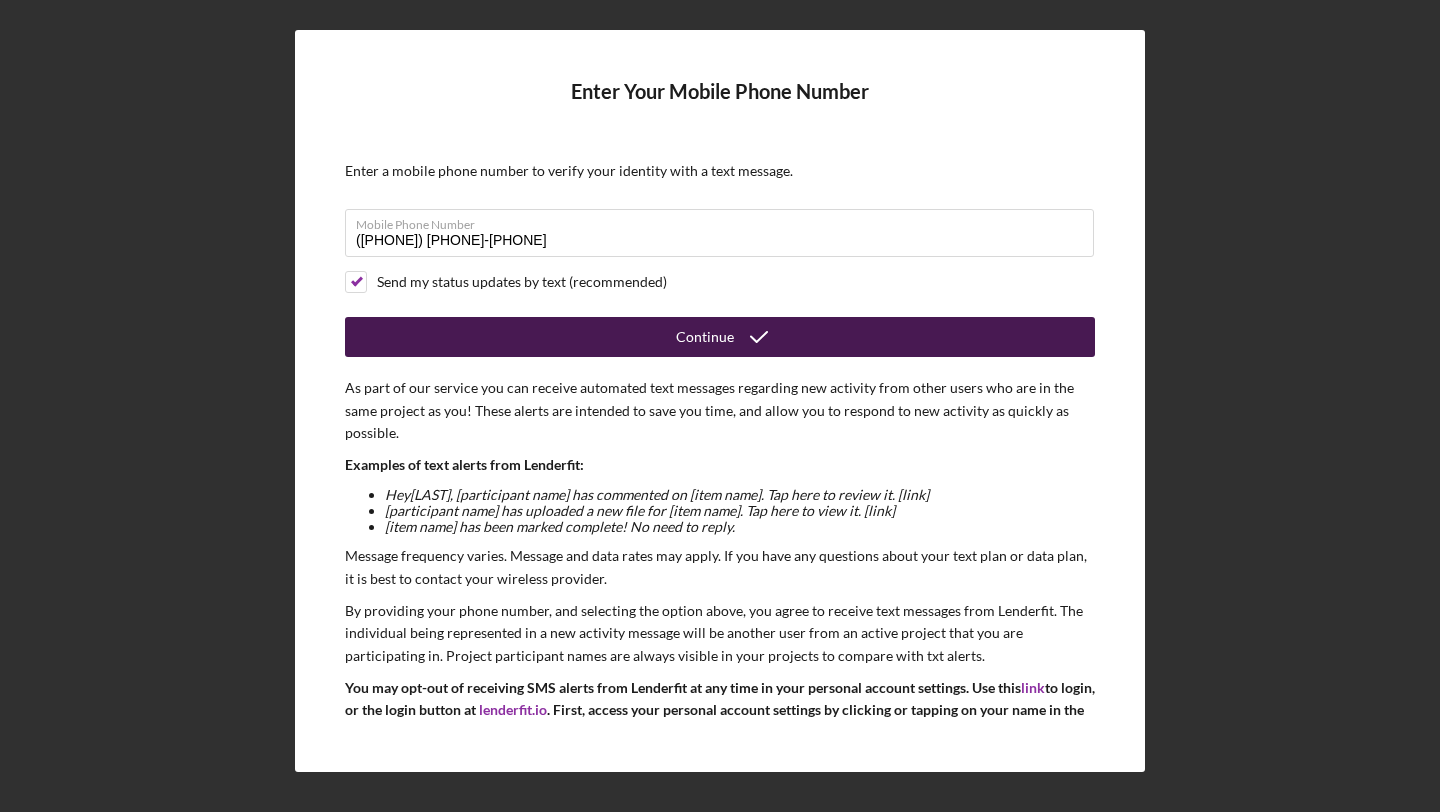 click on "Continue" at bounding box center [720, 337] 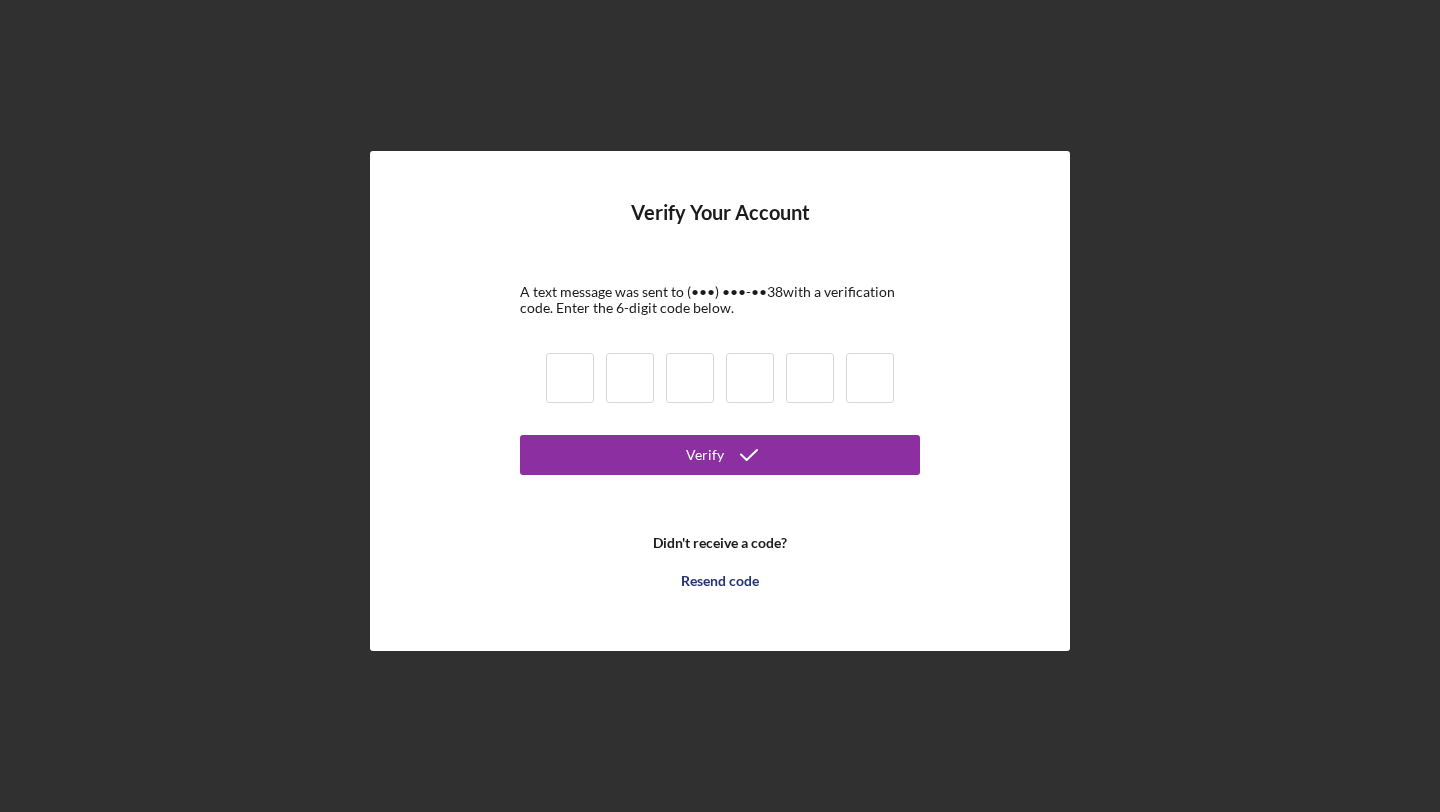 click at bounding box center (570, 378) 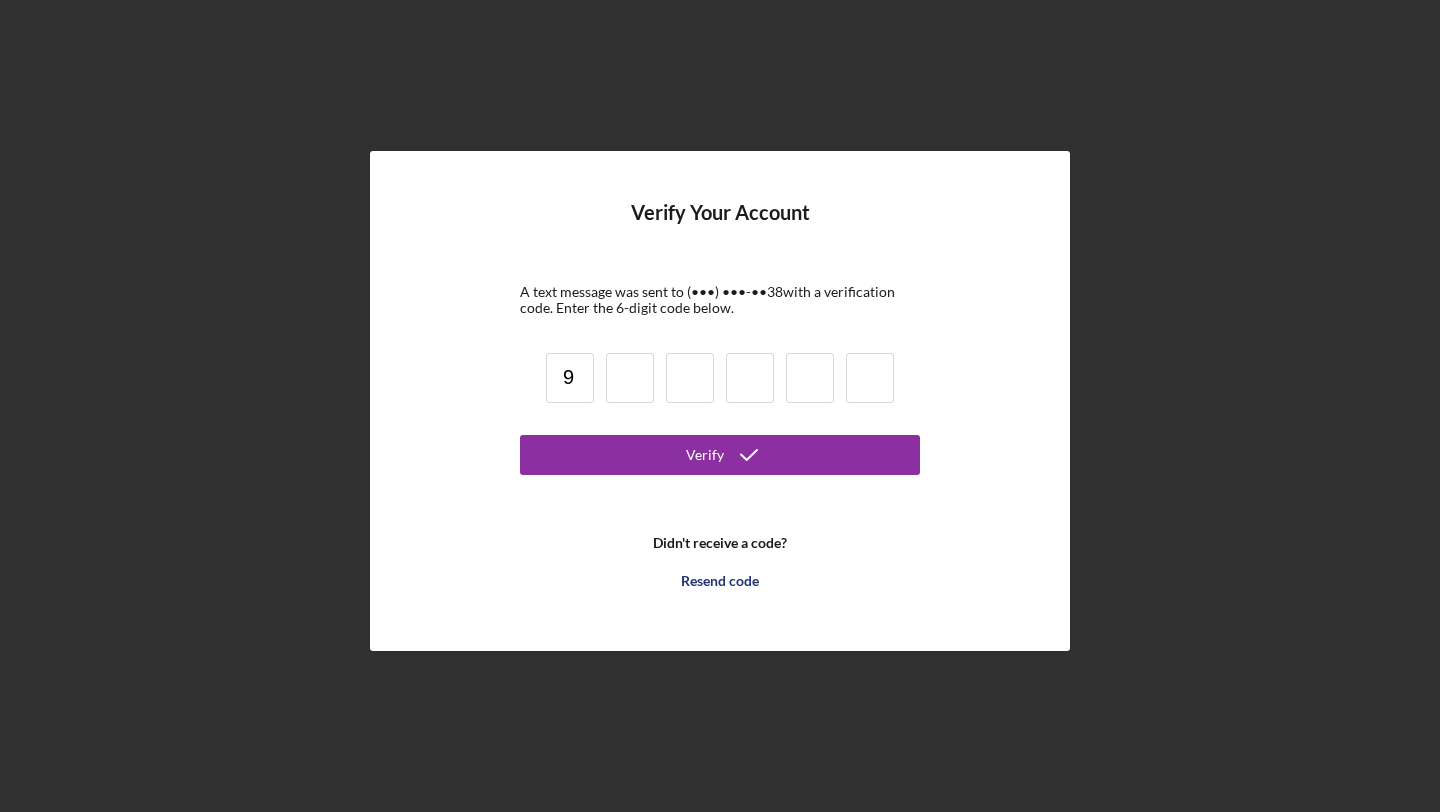 type on "9" 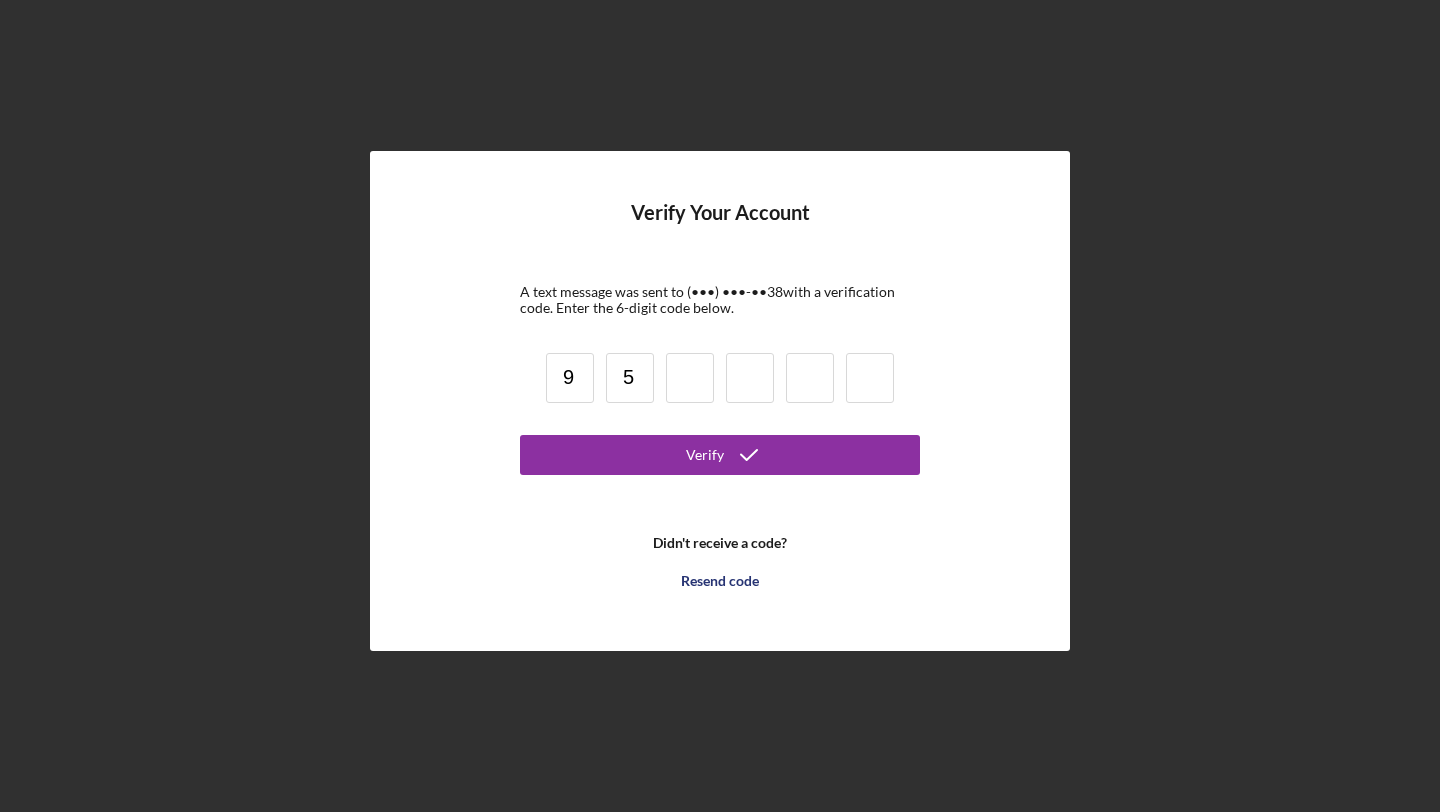 type on "5" 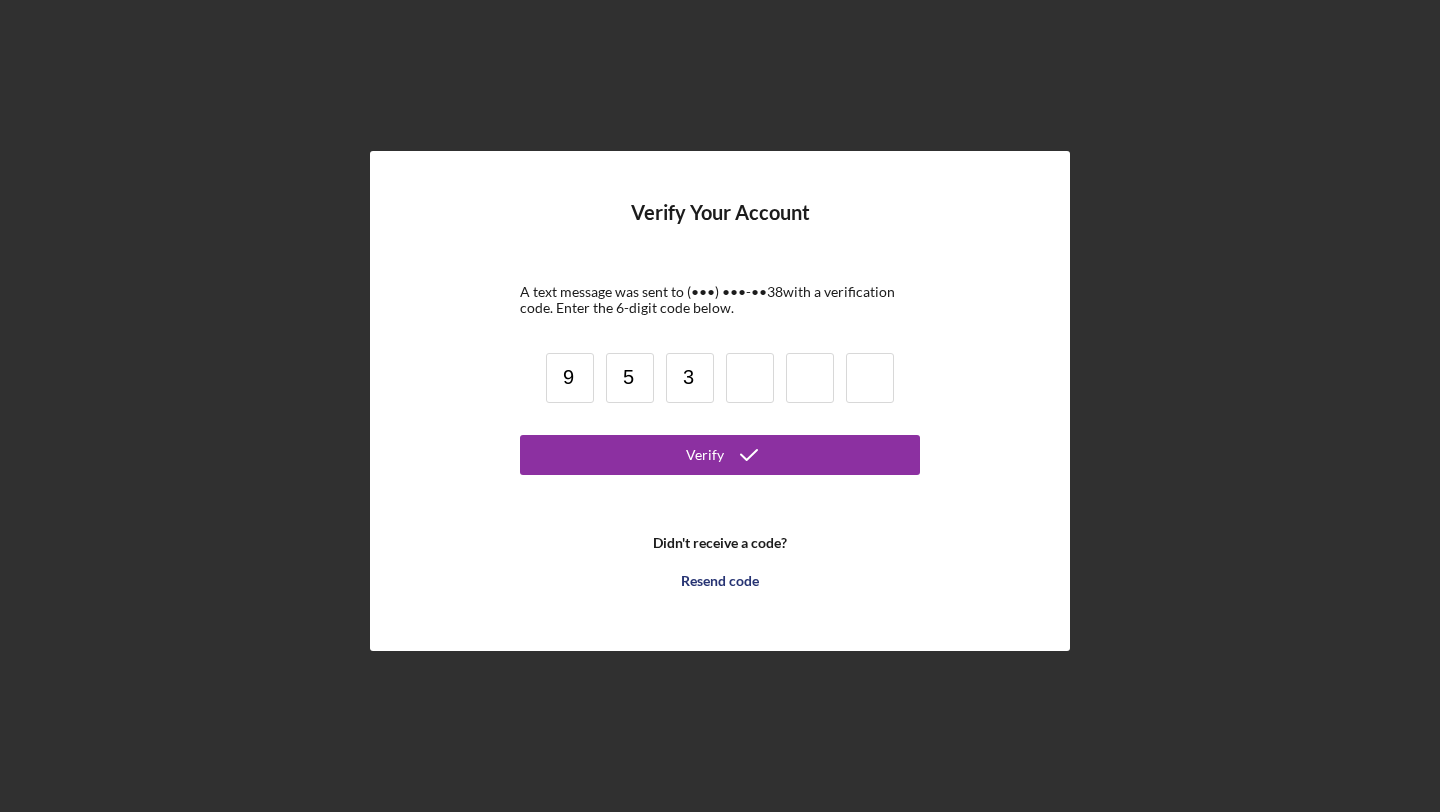 type on "3" 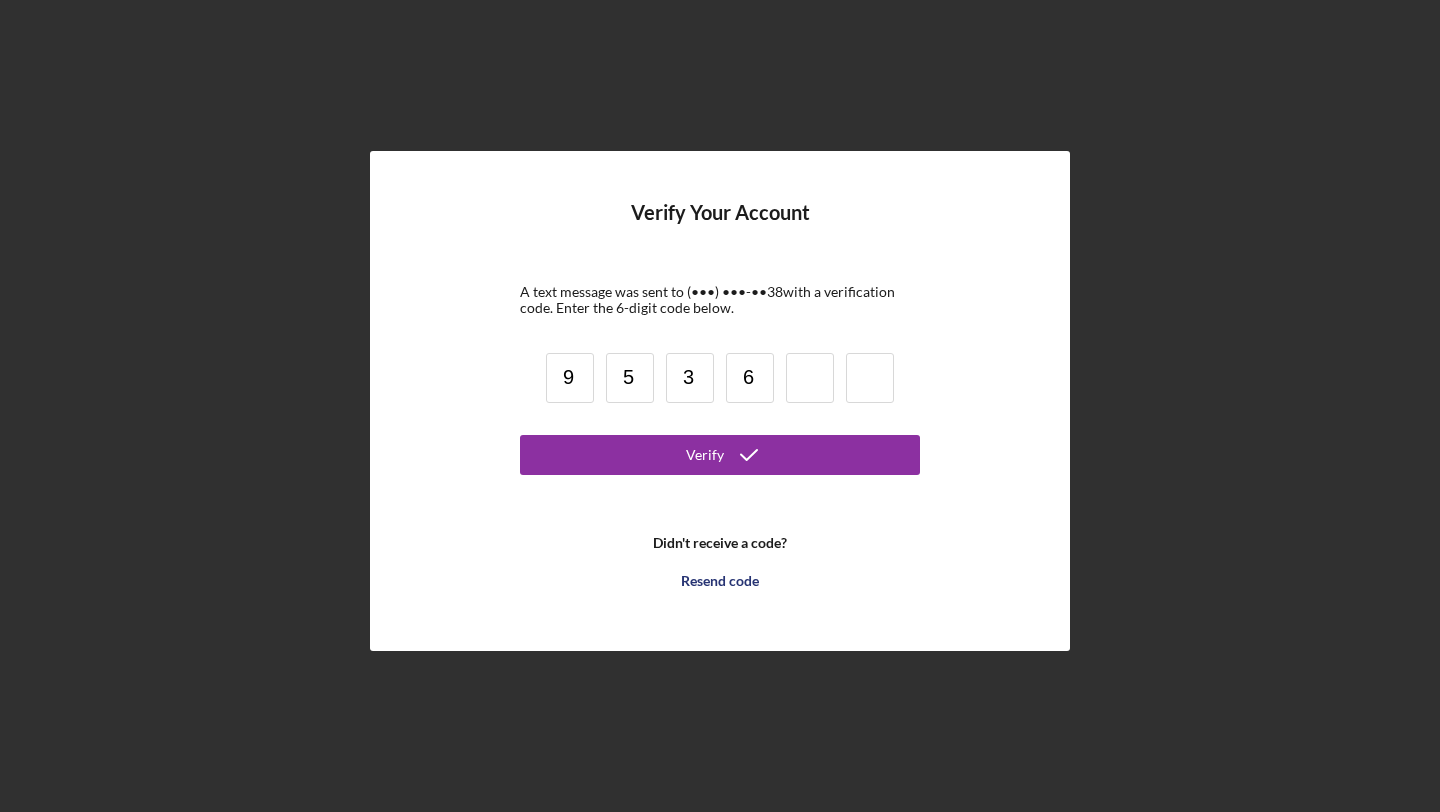 type on "6" 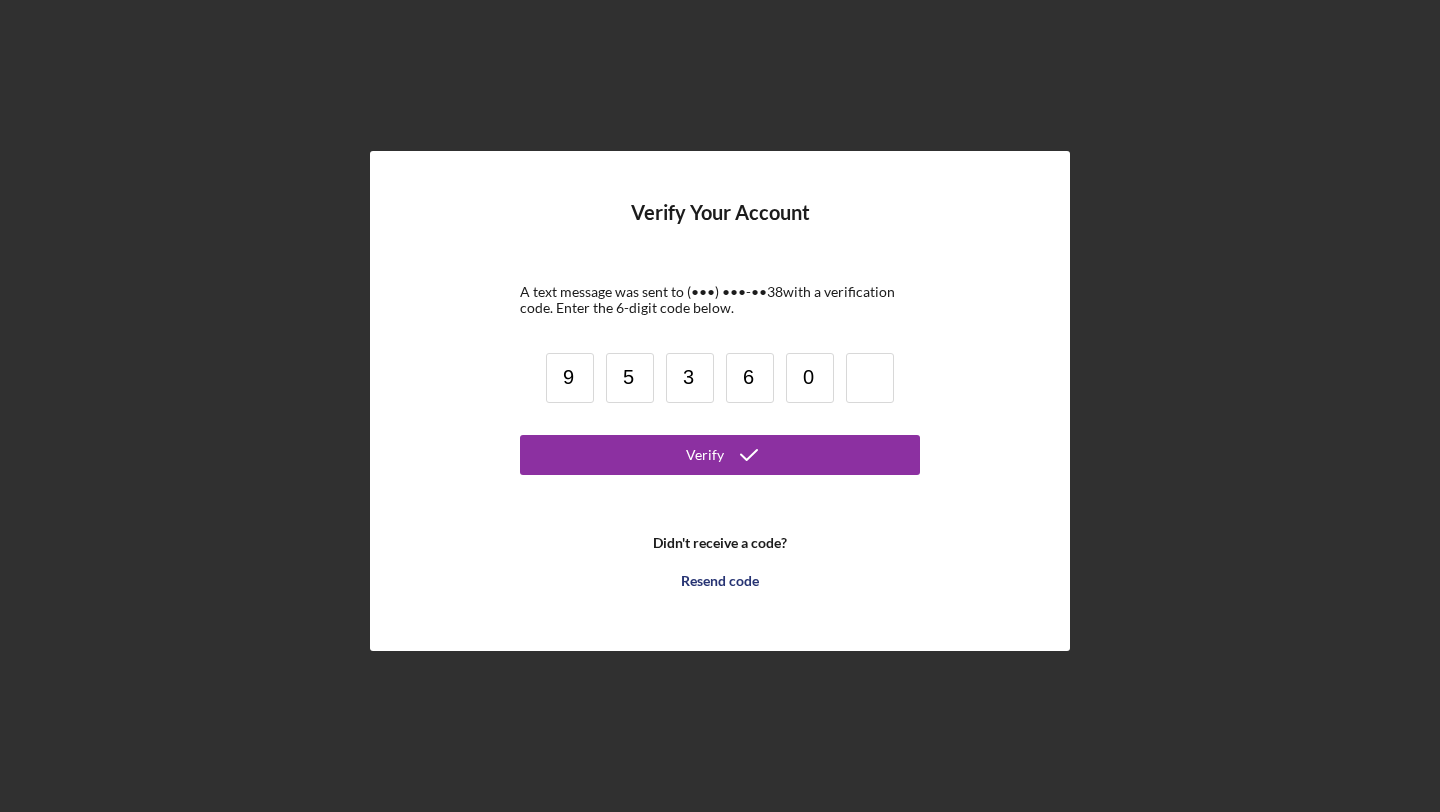 type on "0" 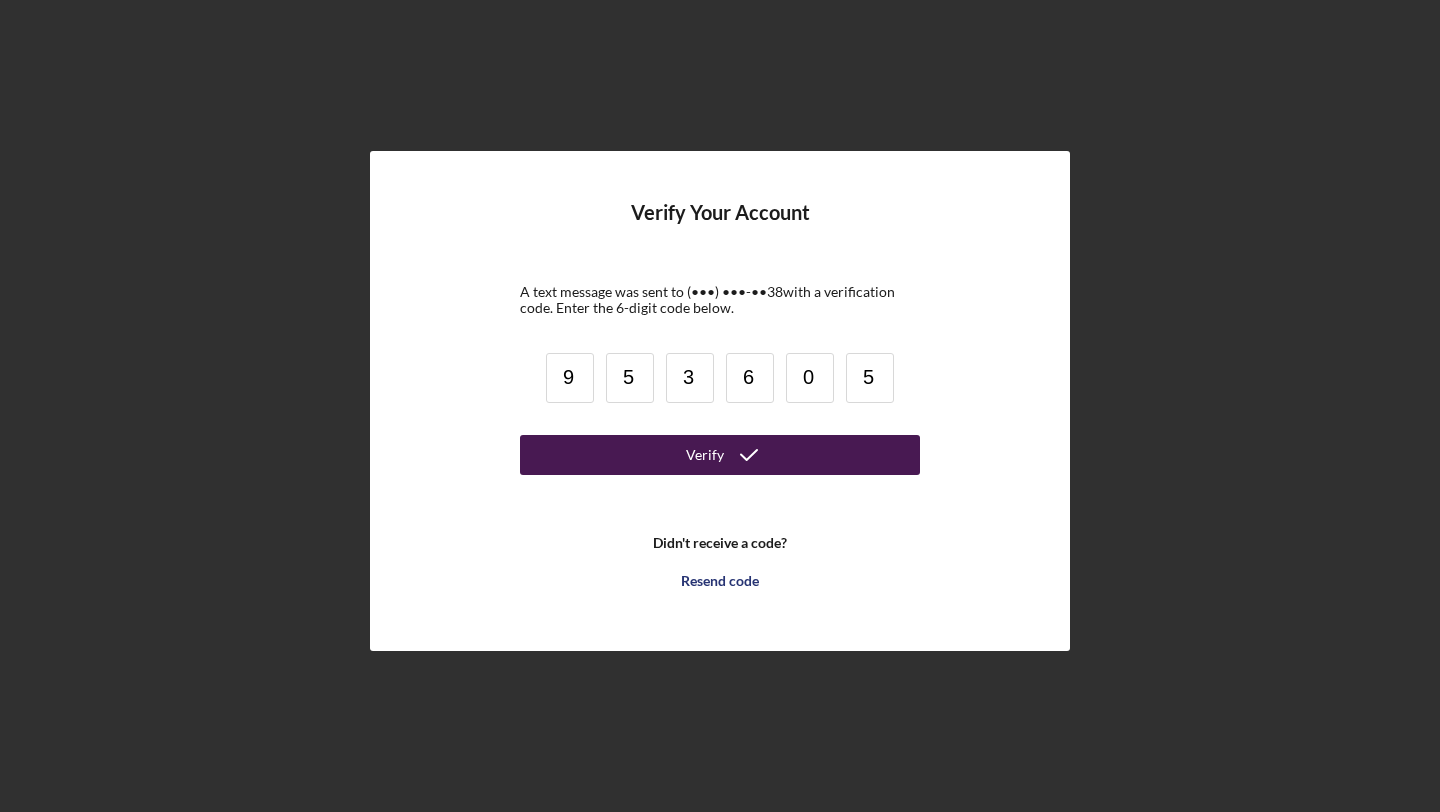 type on "5" 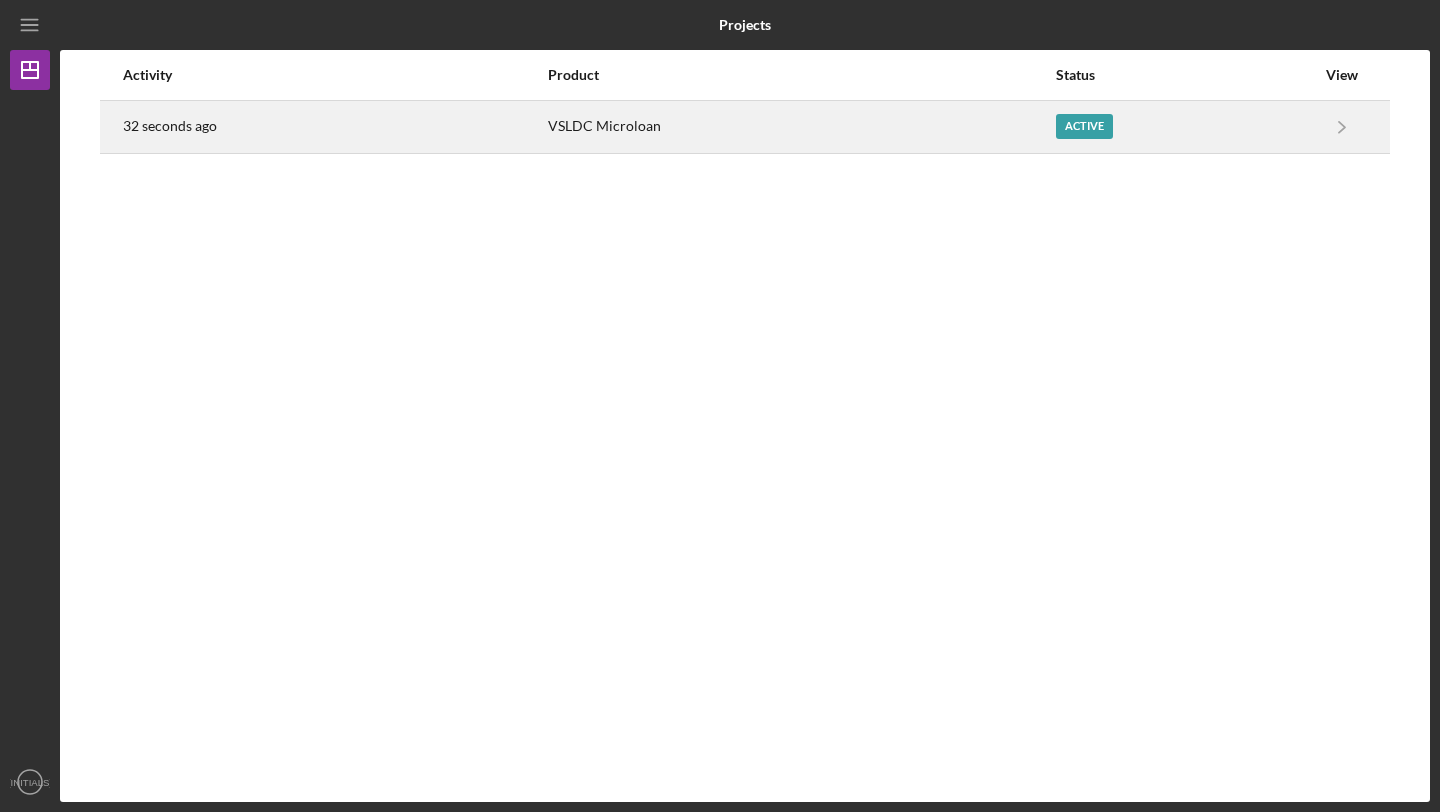 click on "Active" at bounding box center [1084, 126] 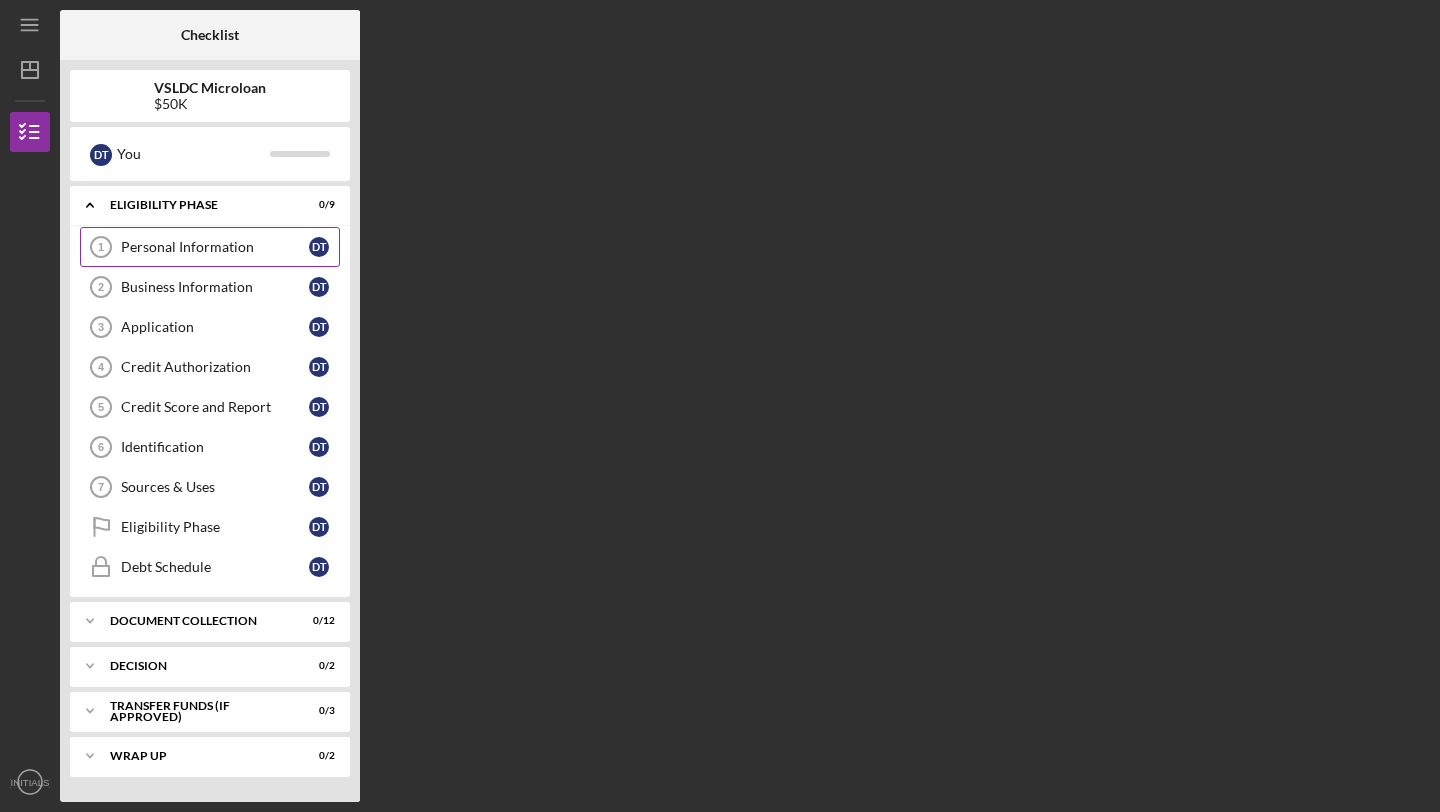 click on "Personal Information" at bounding box center [215, 247] 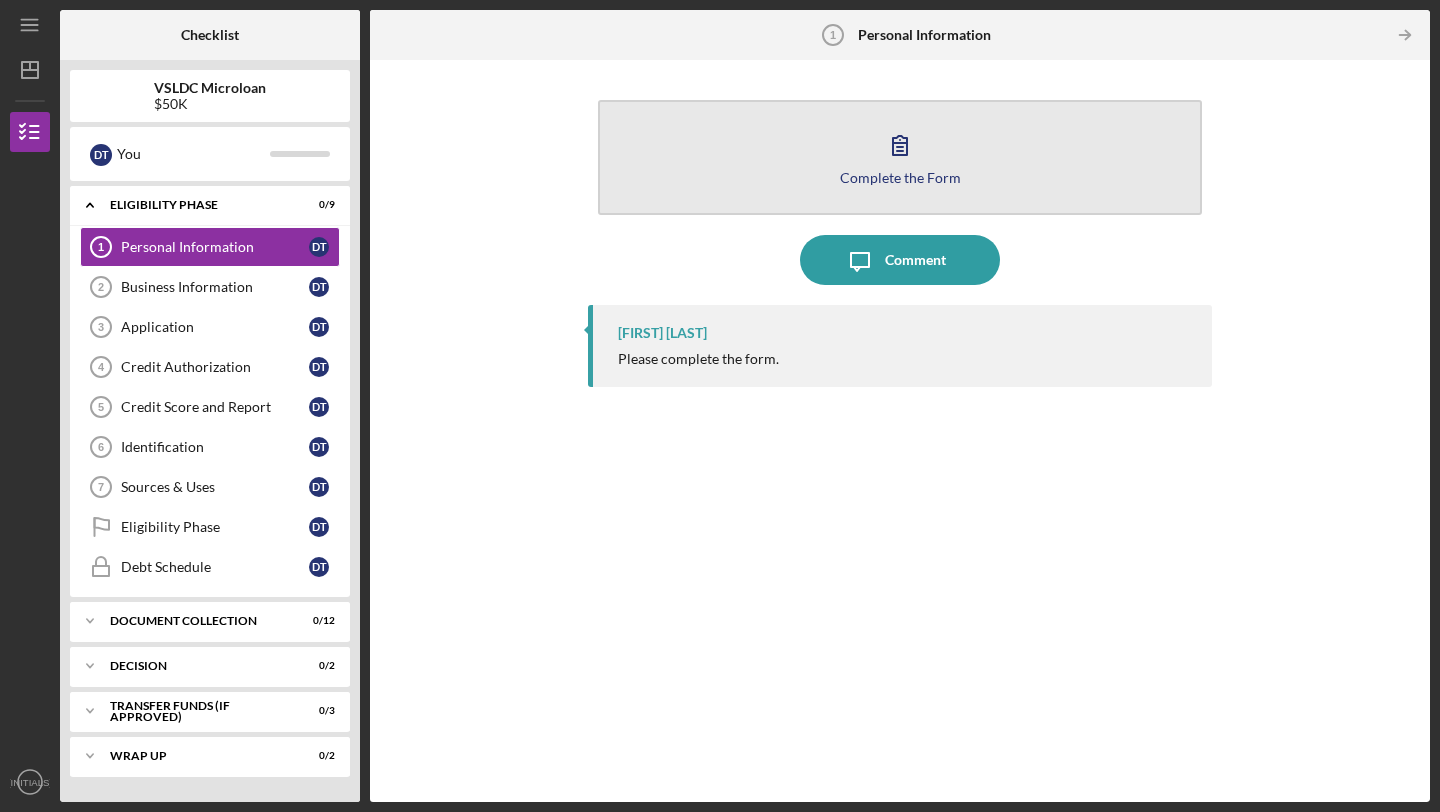 click 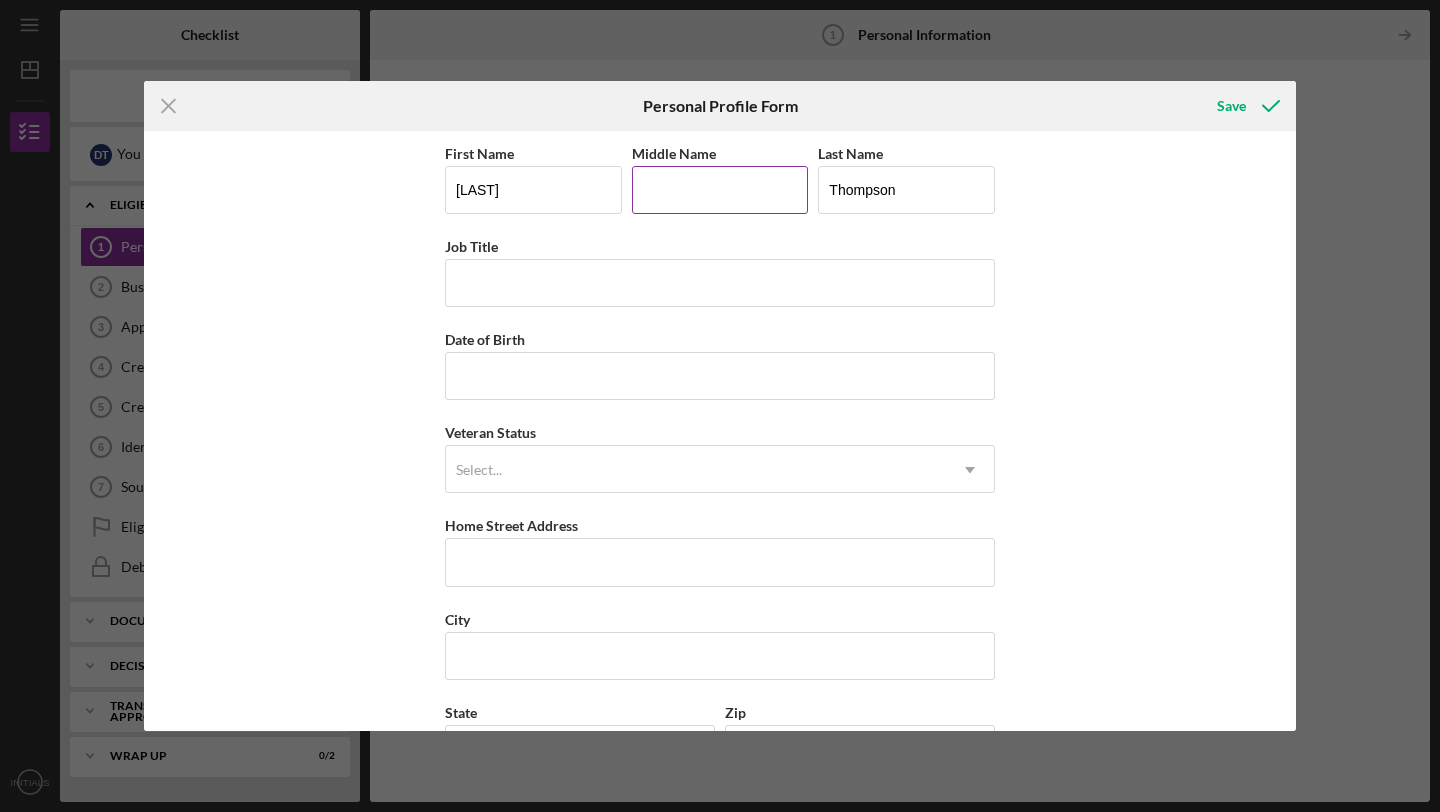 click on "Middle Name" at bounding box center [720, 190] 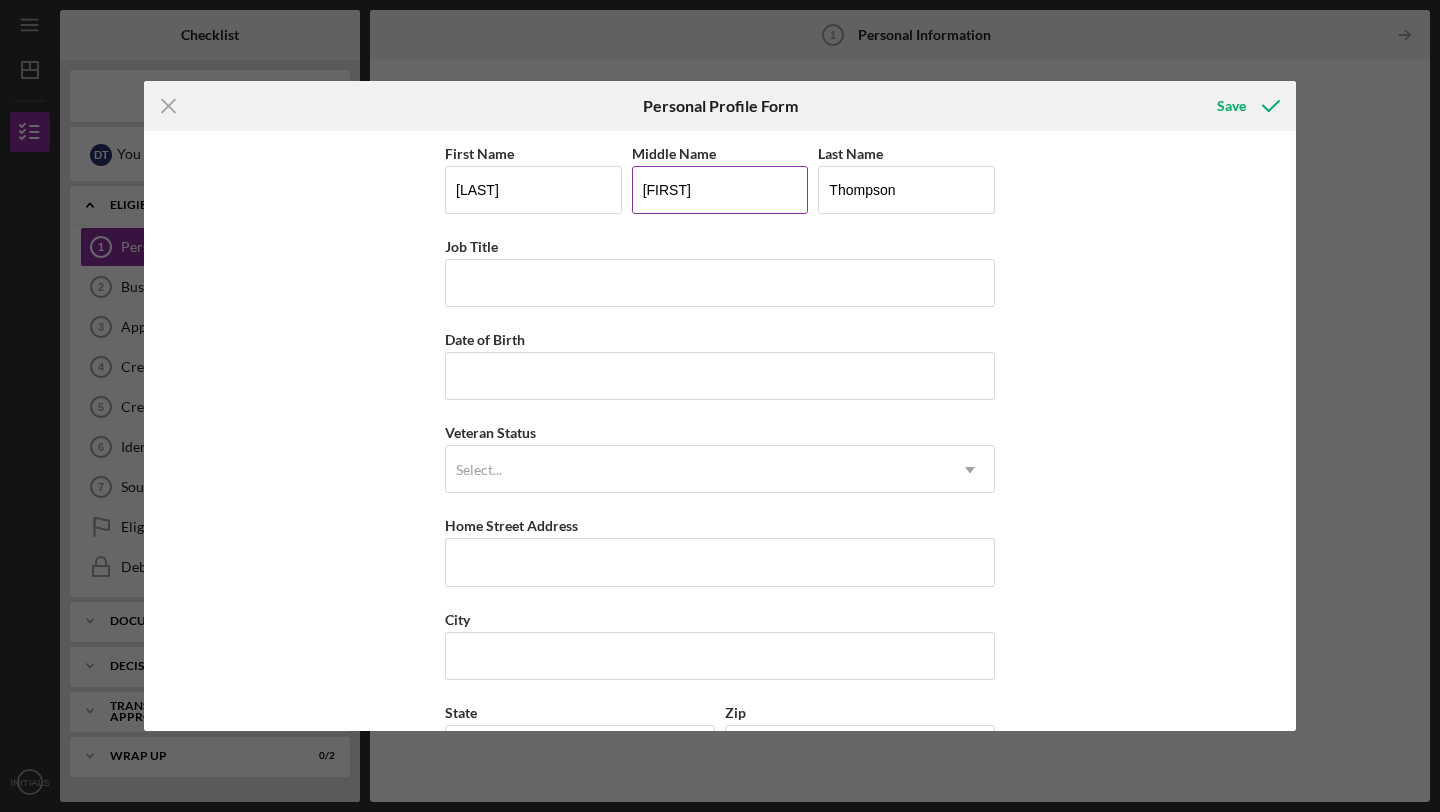 type on "[FIRST]" 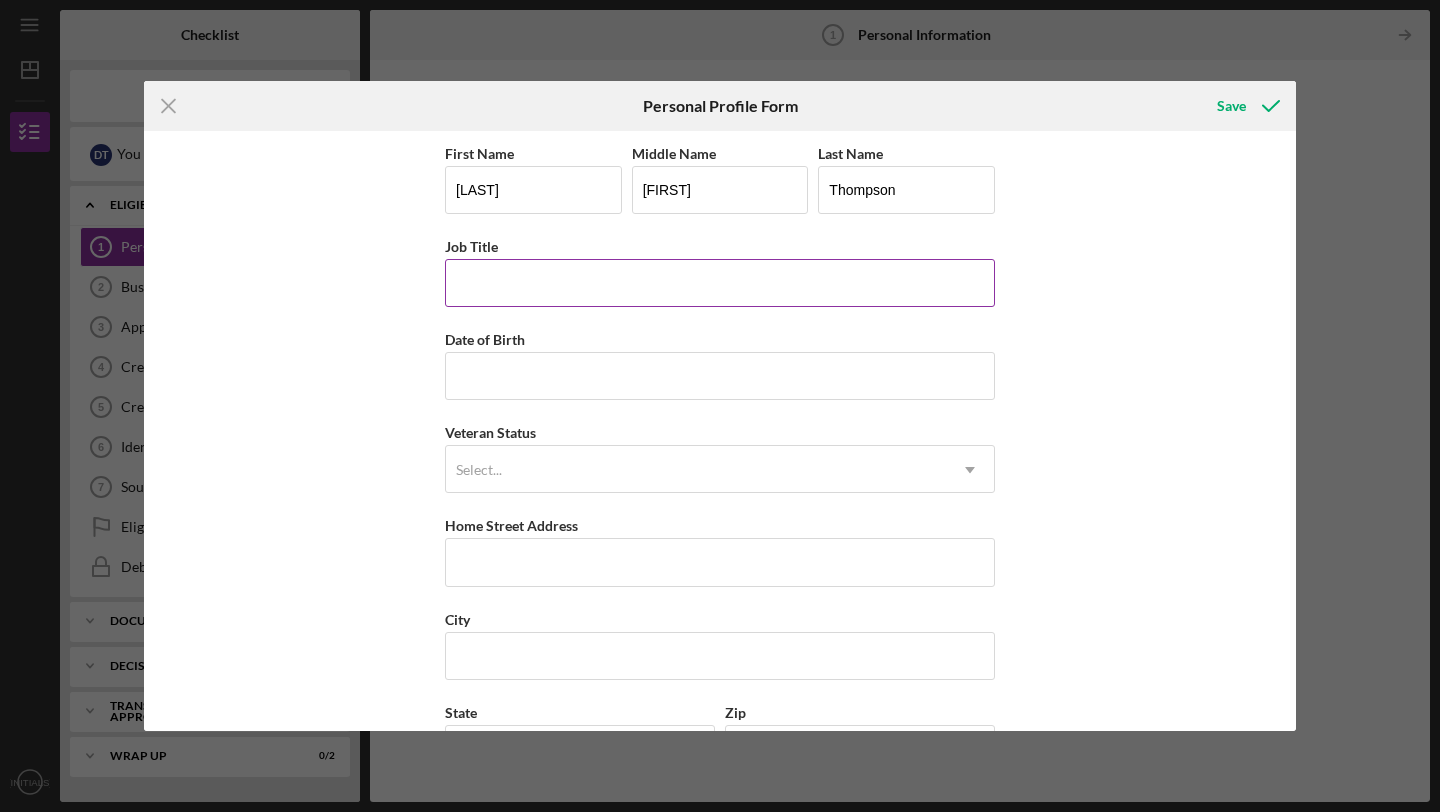 click on "Job Title" at bounding box center (720, 283) 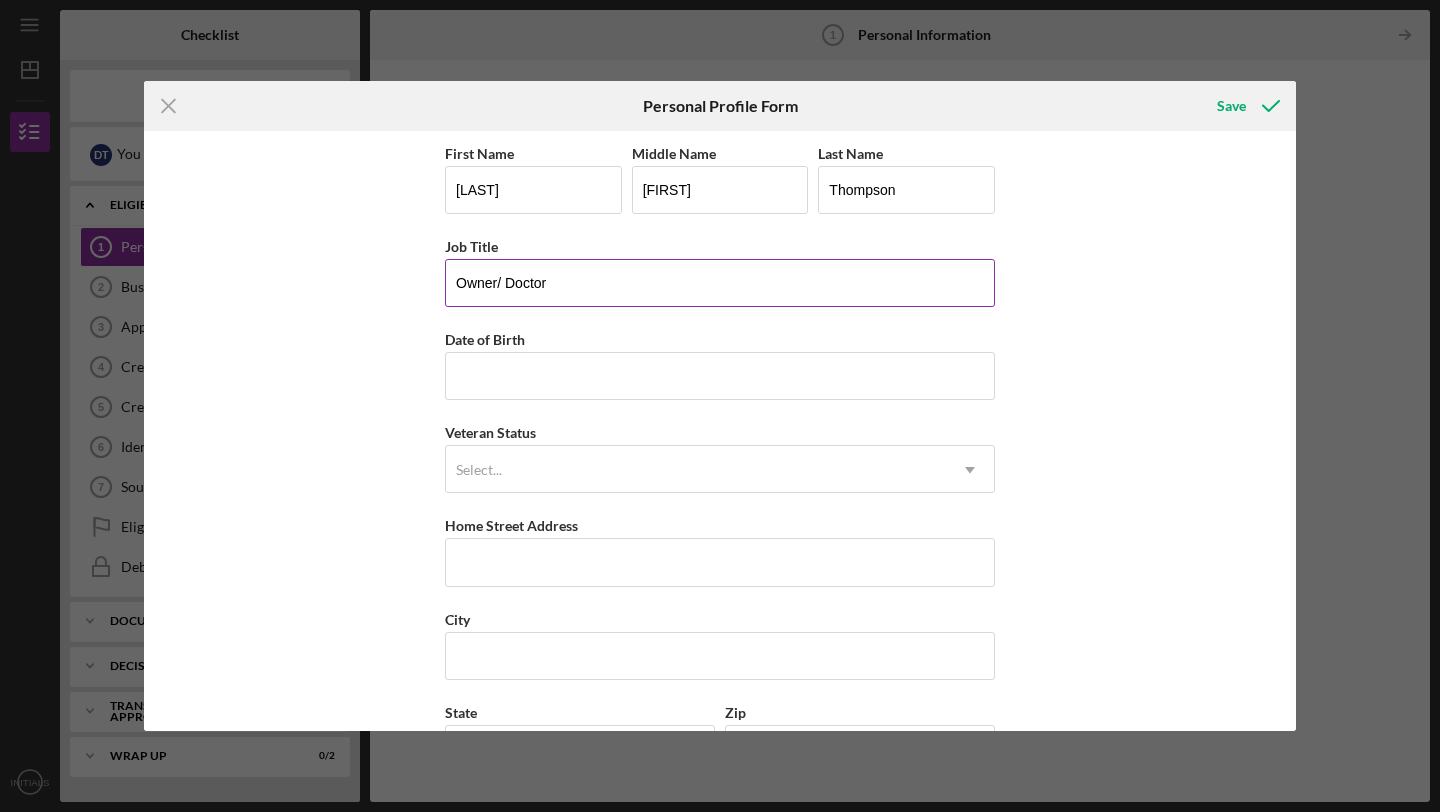 type on "Owner/ Doctor" 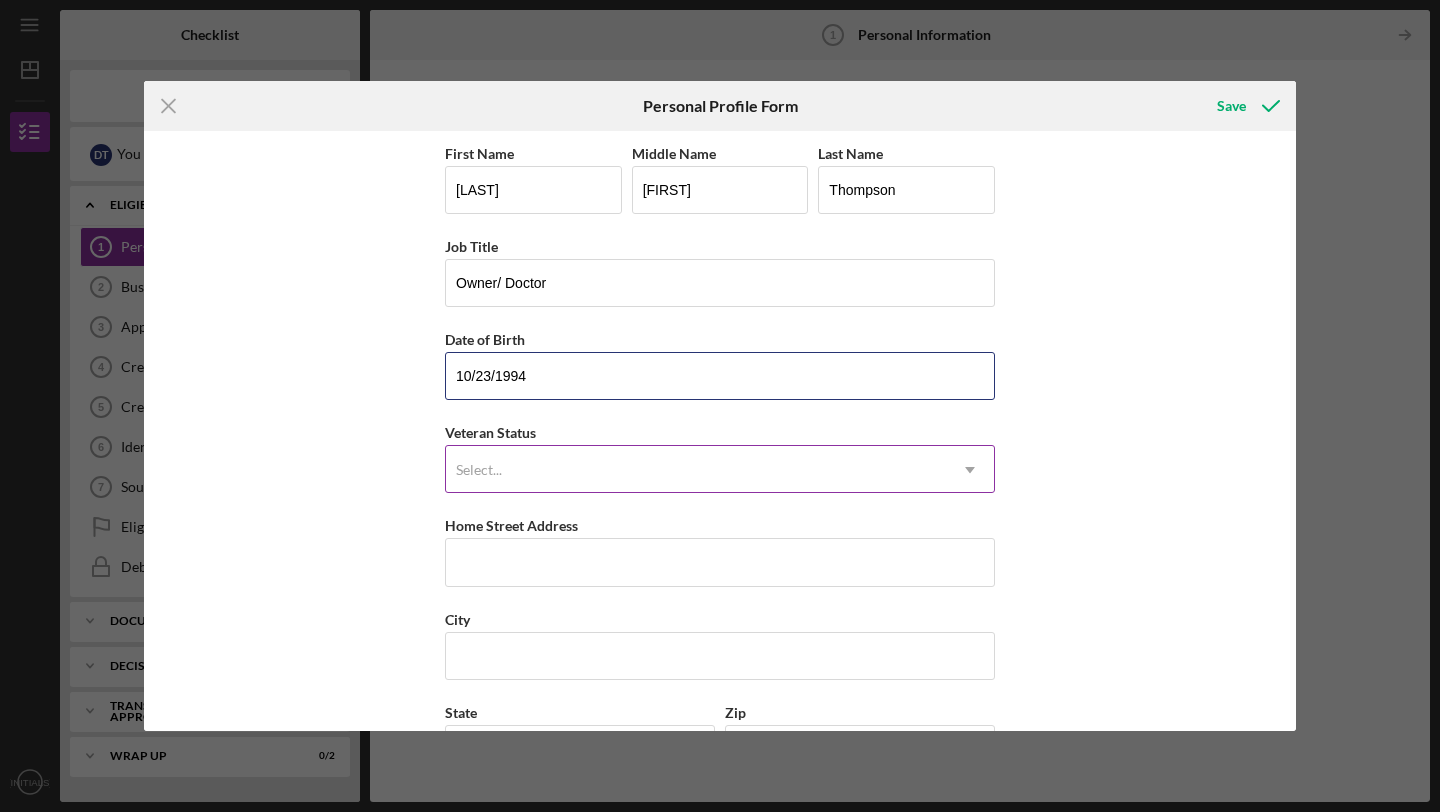 type on "10/23/1994" 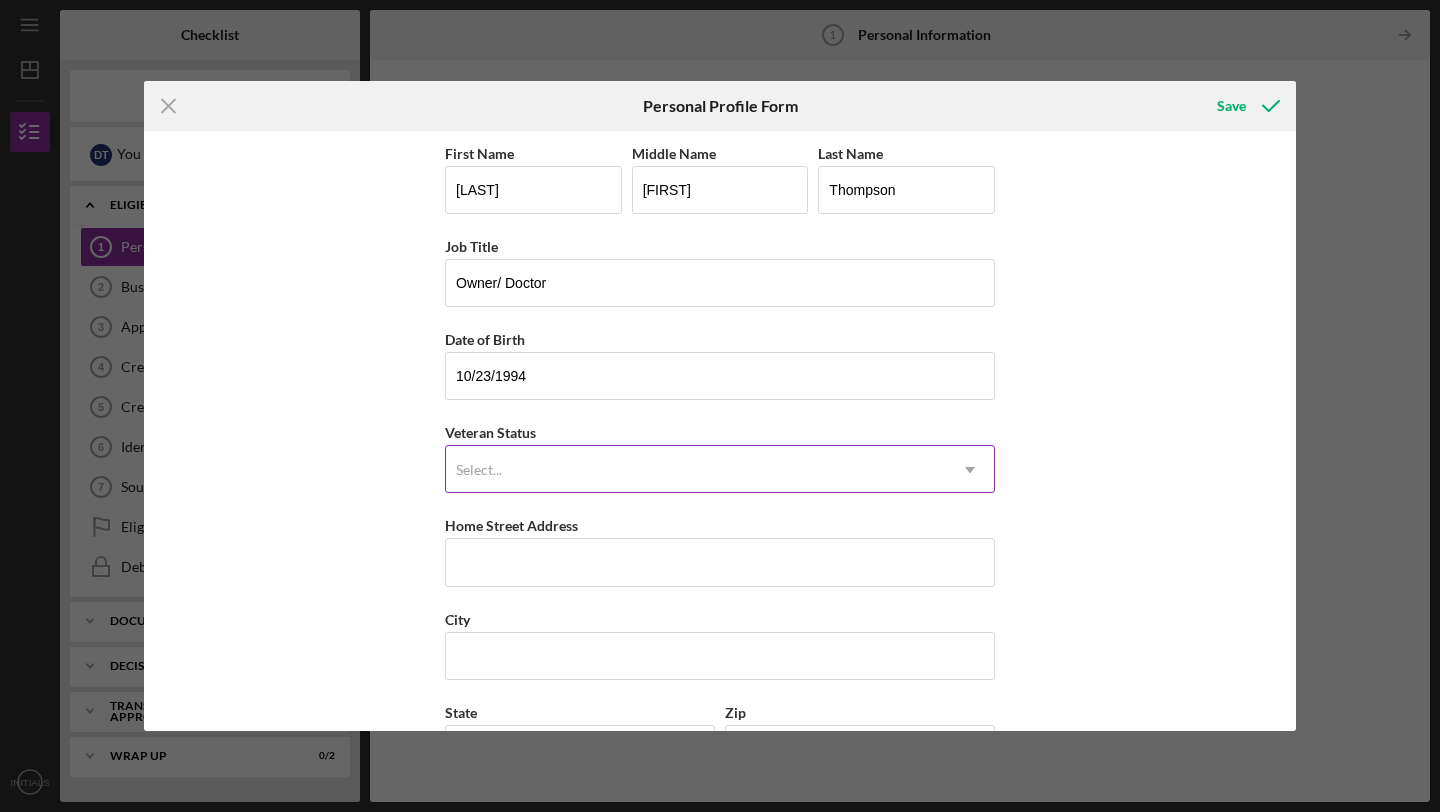 click on "Select..." at bounding box center [696, 470] 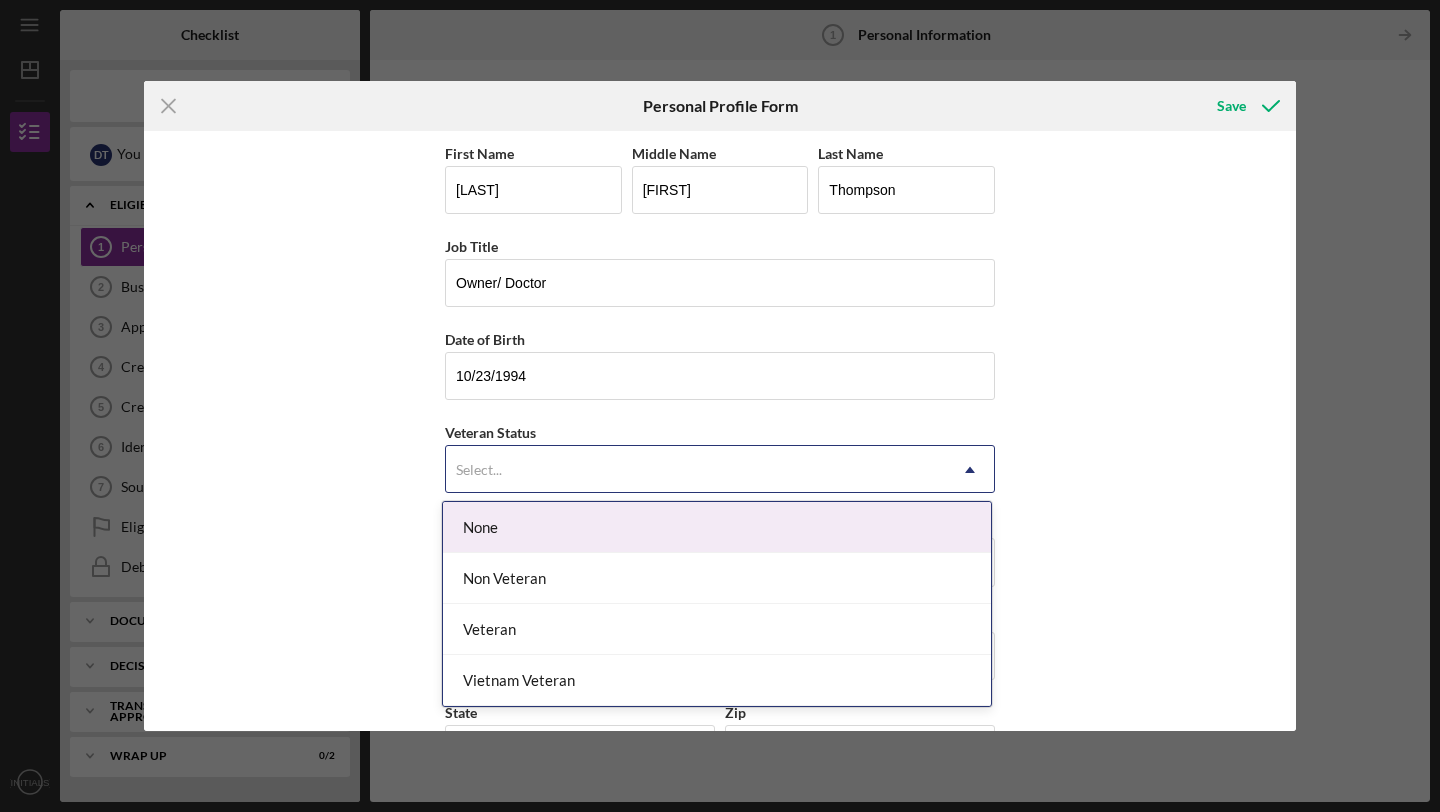 click on "None" at bounding box center (717, 527) 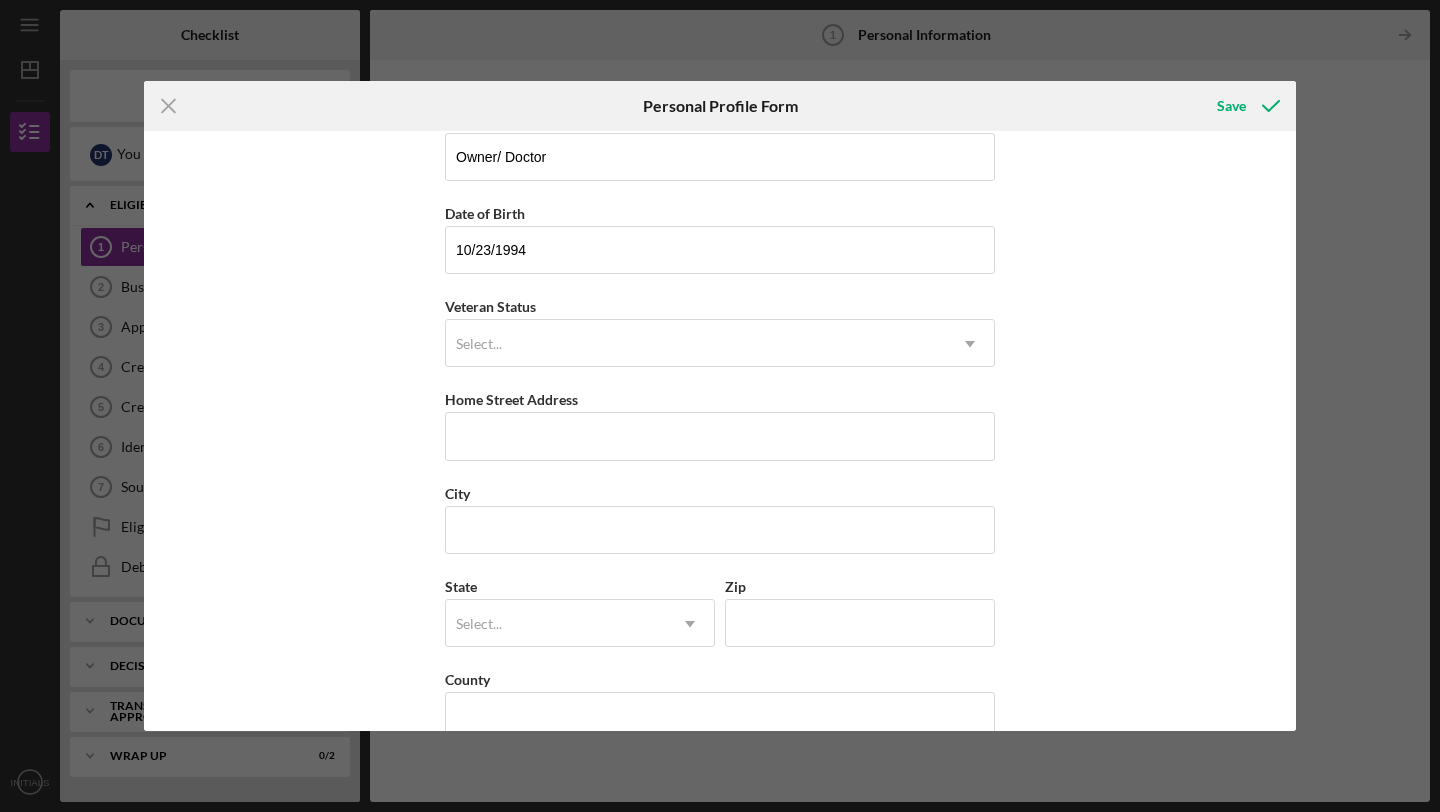 scroll, scrollTop: 165, scrollLeft: 0, axis: vertical 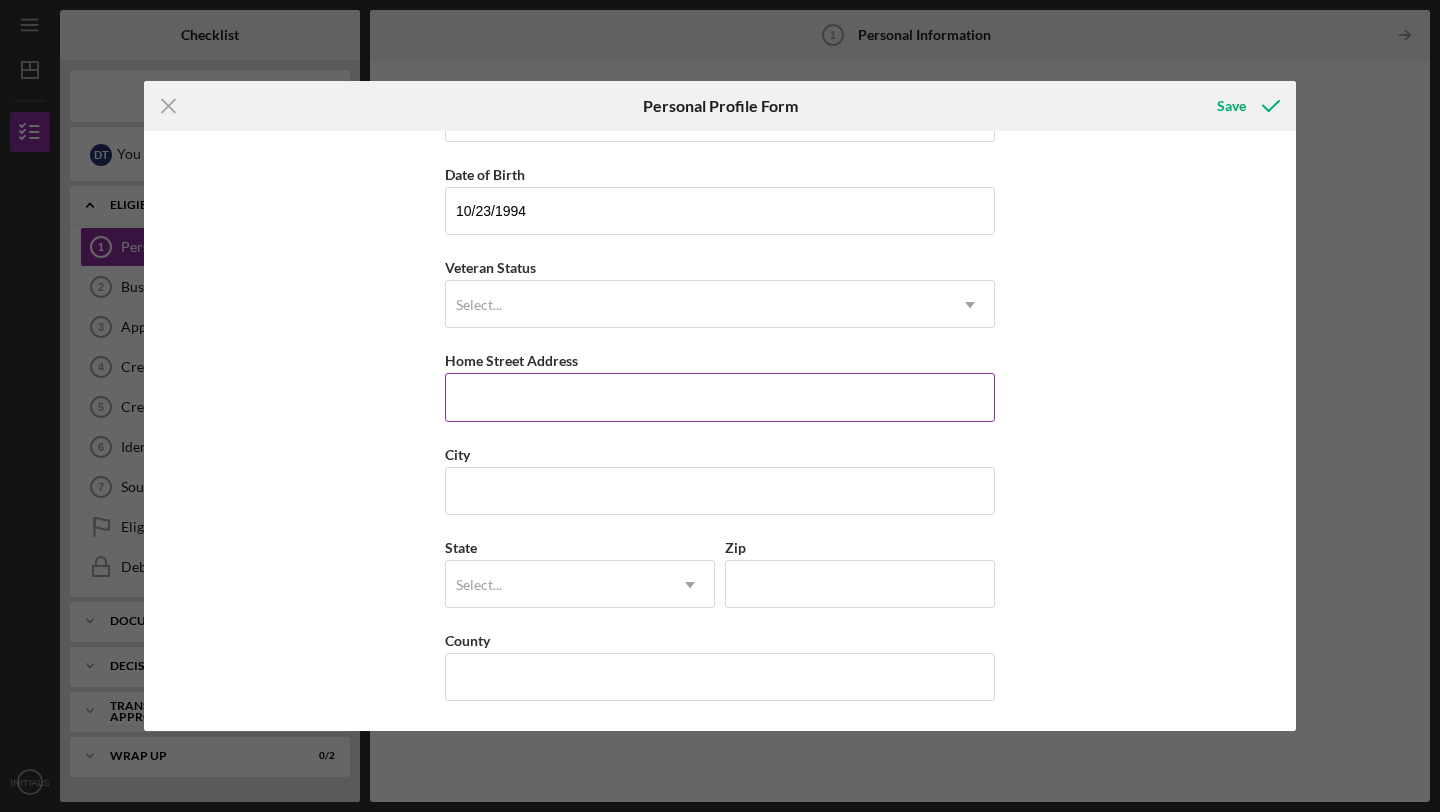 click on "Home Street Address" at bounding box center (720, 397) 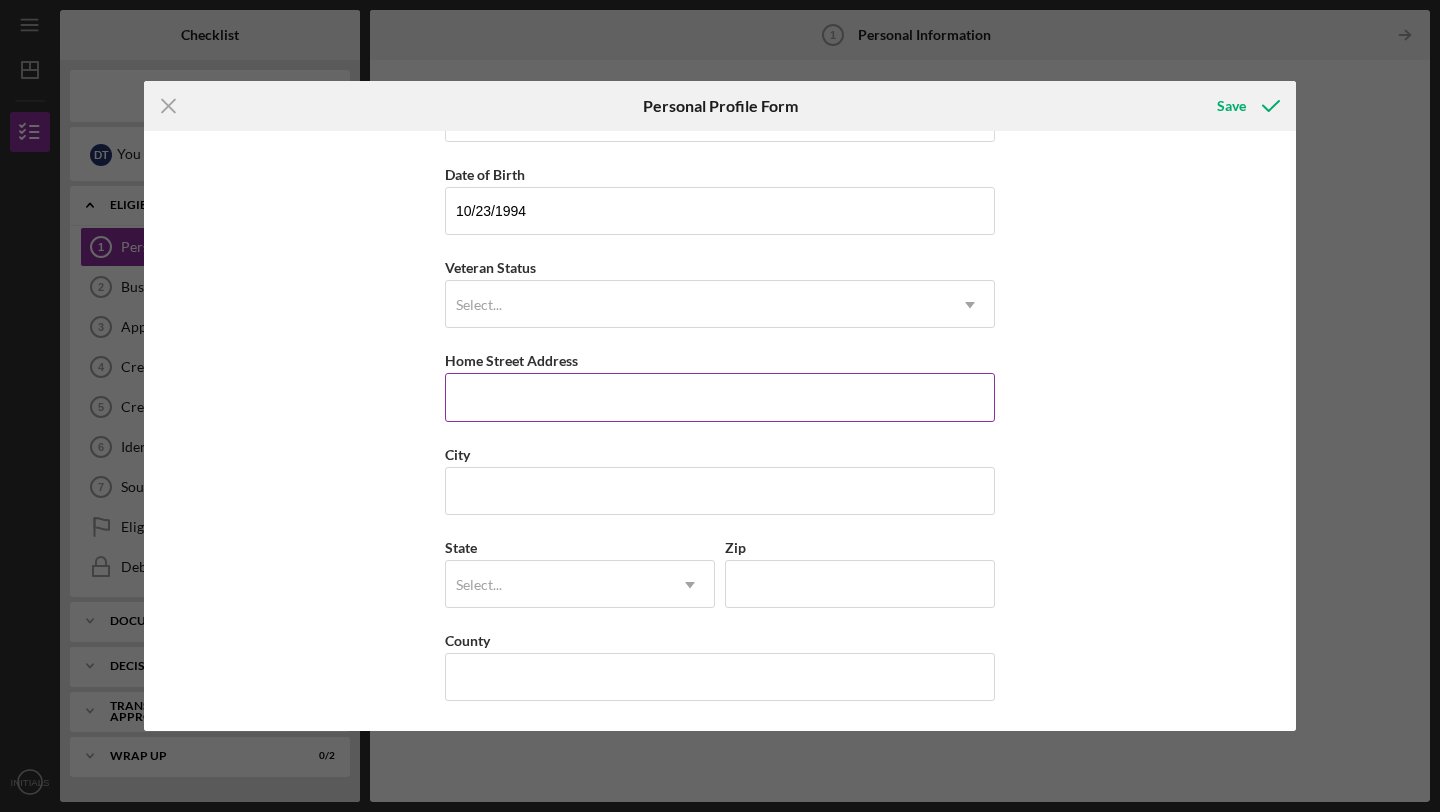 type on "[NUMBER] [STREET] # [NUMBER]" 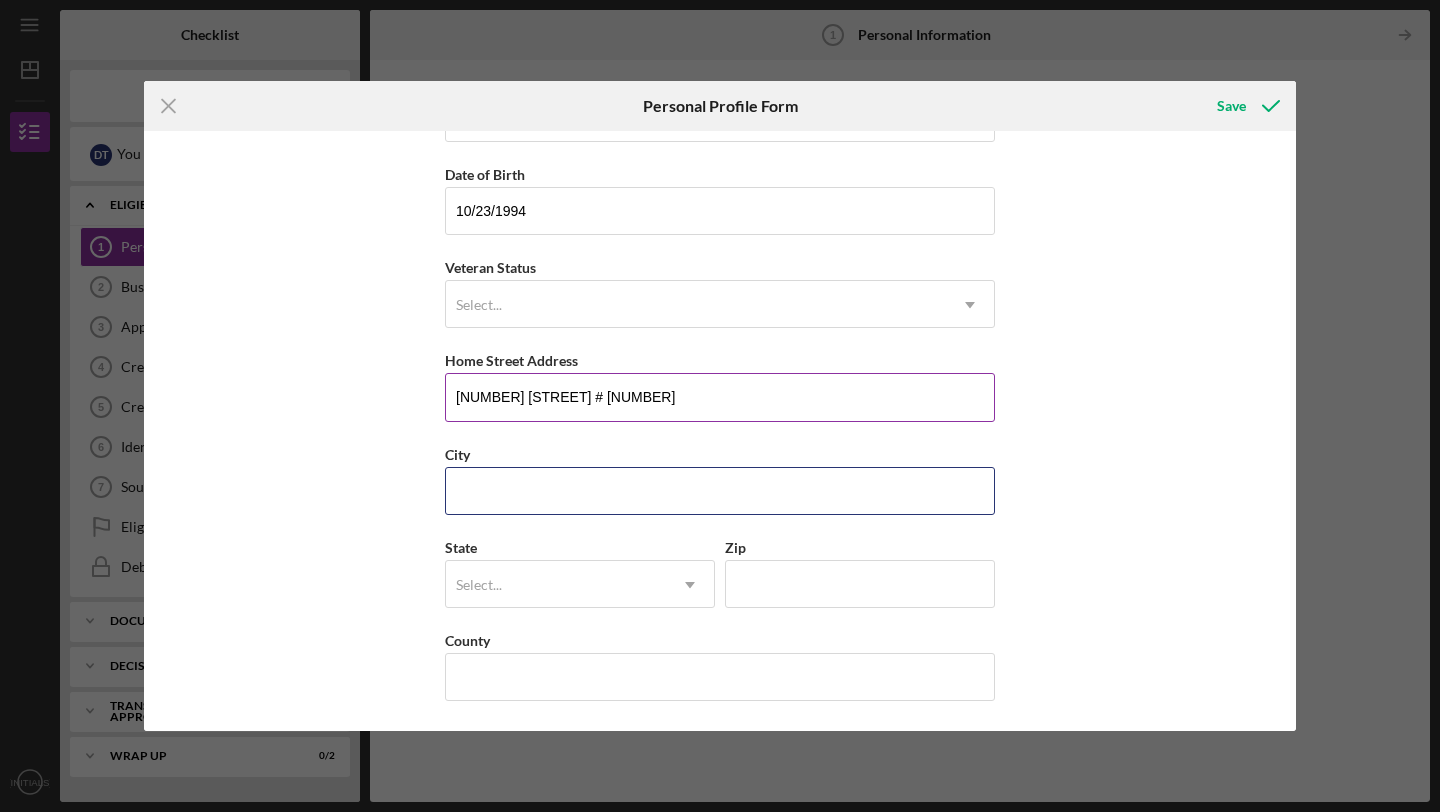 type on "[CITY]" 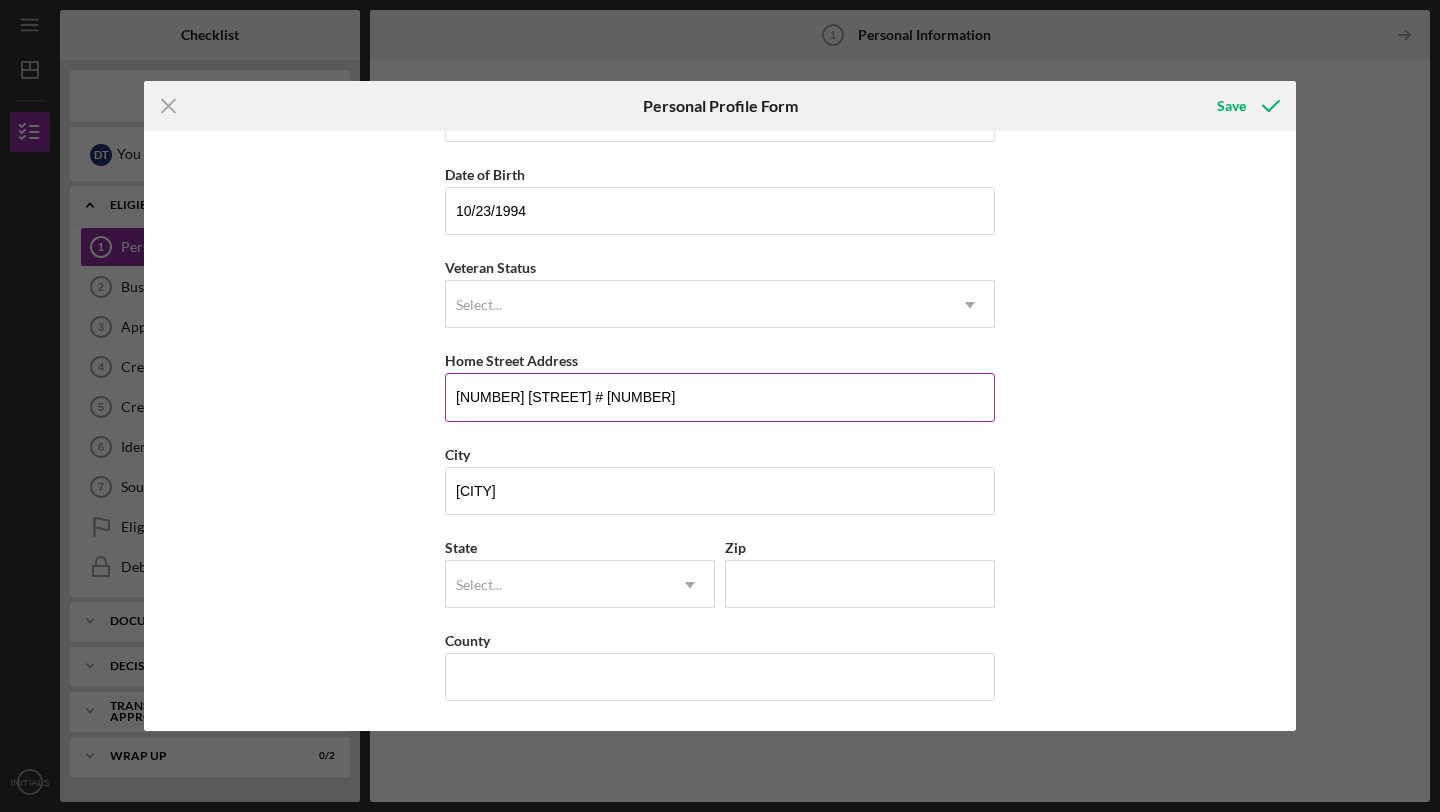 type on "California" 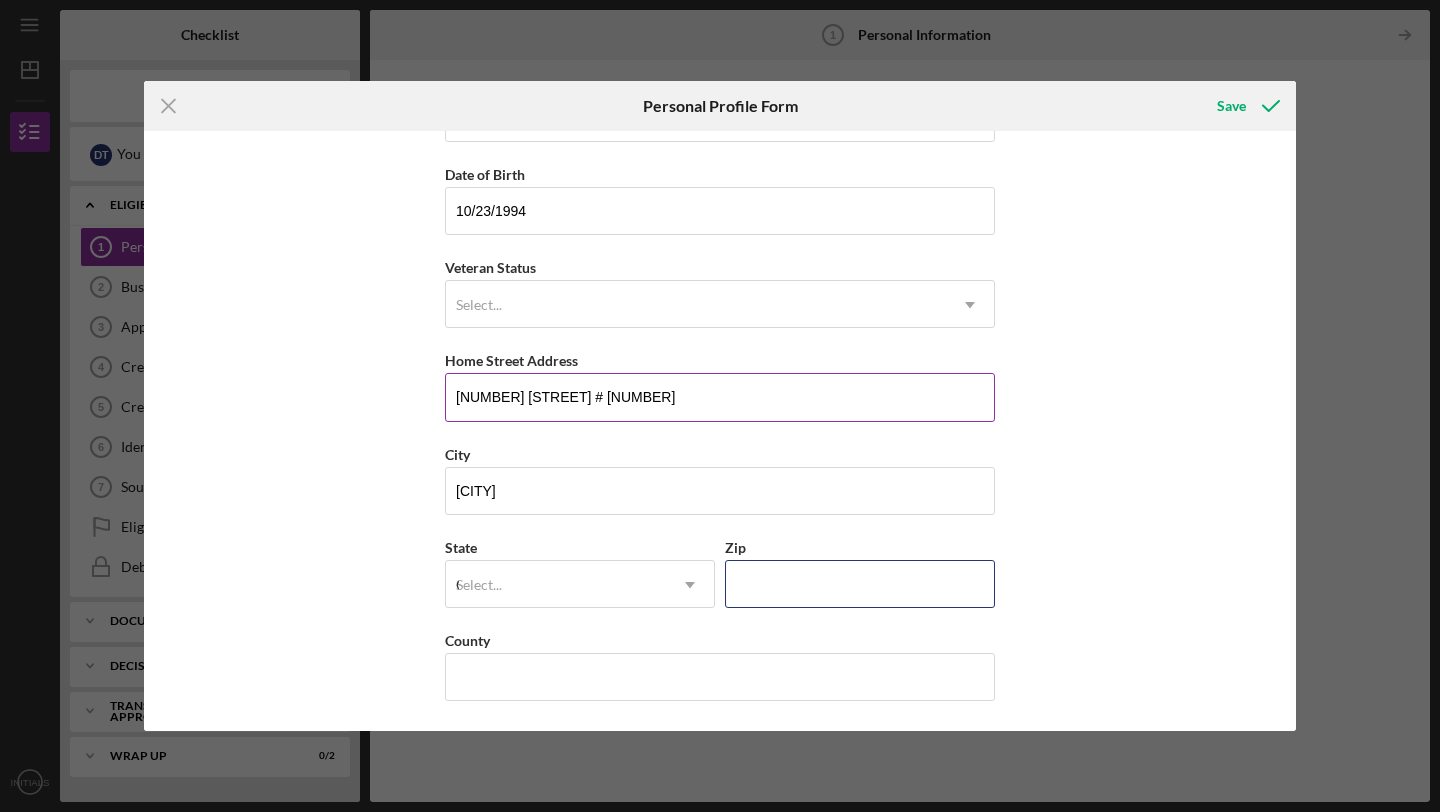 type on "91604" 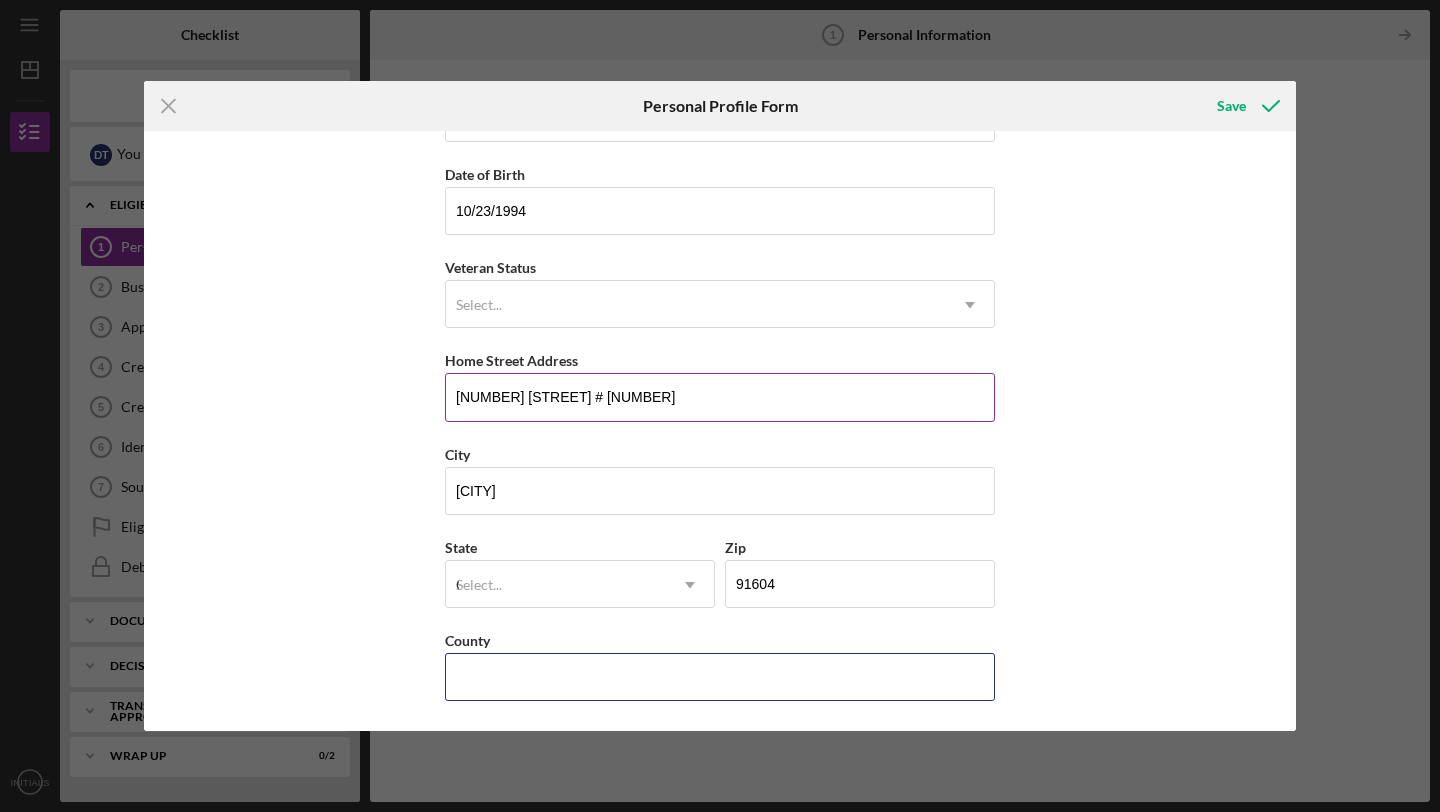 type on "United States" 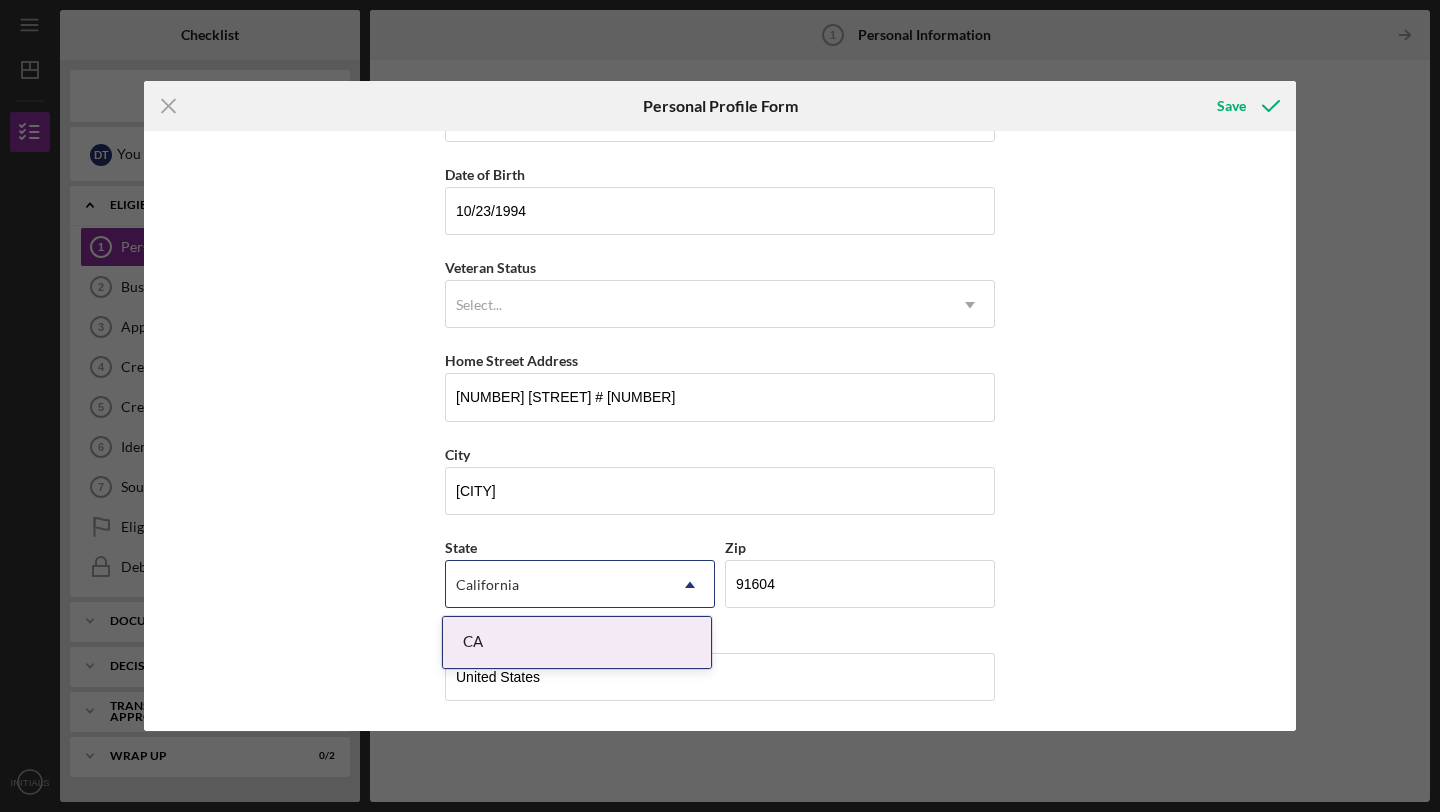 click on "CA" at bounding box center [577, 642] 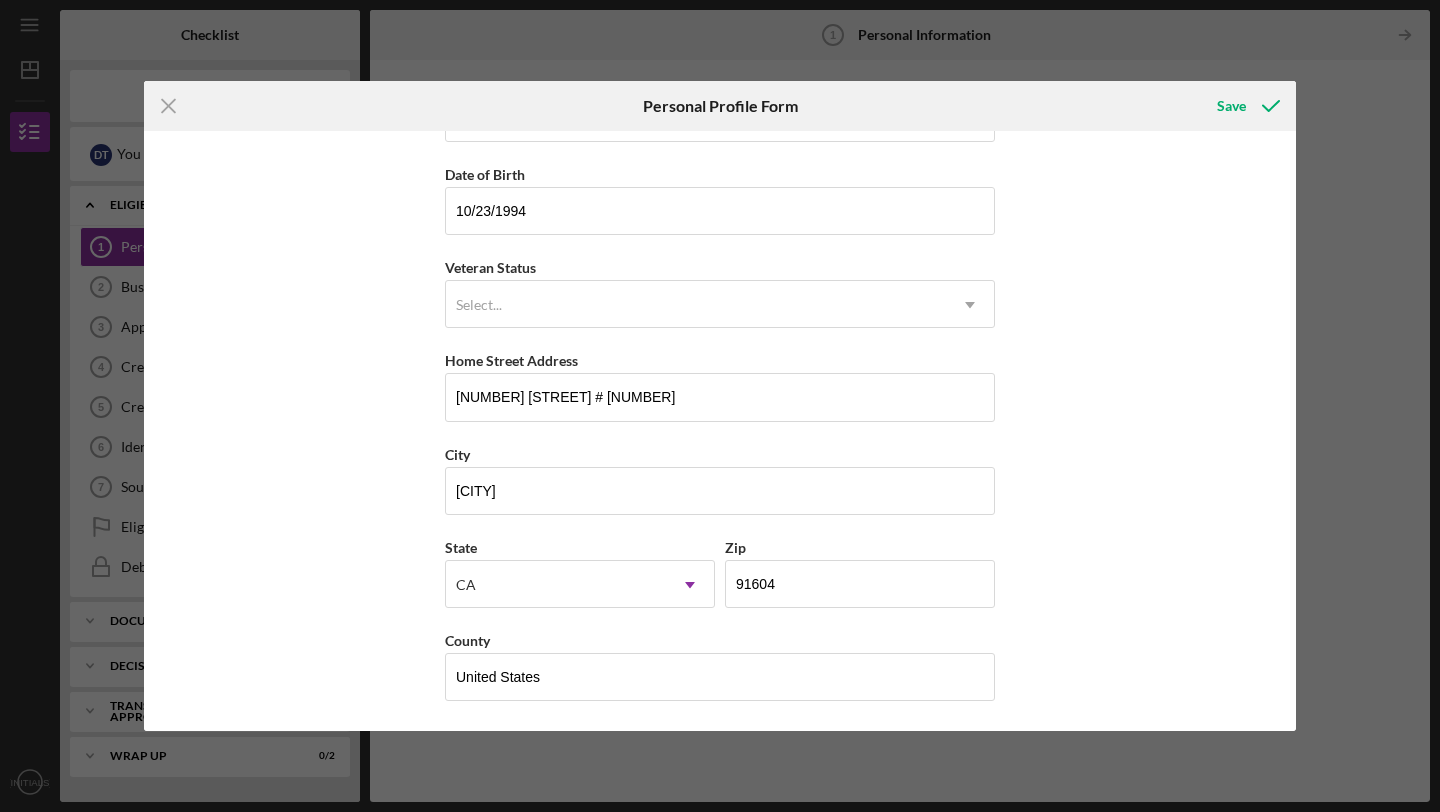 scroll, scrollTop: 0, scrollLeft: 0, axis: both 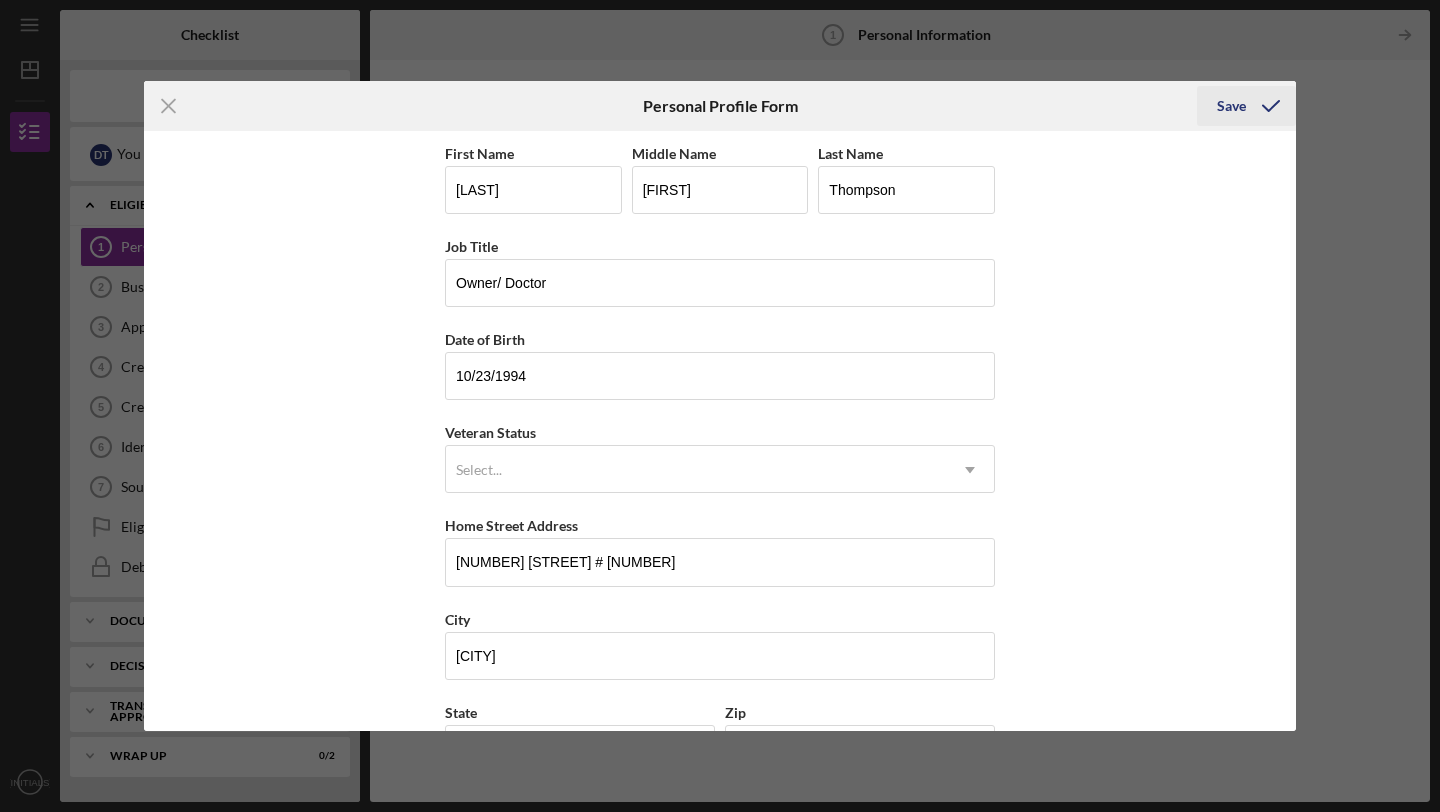 click on "Save" at bounding box center [1231, 106] 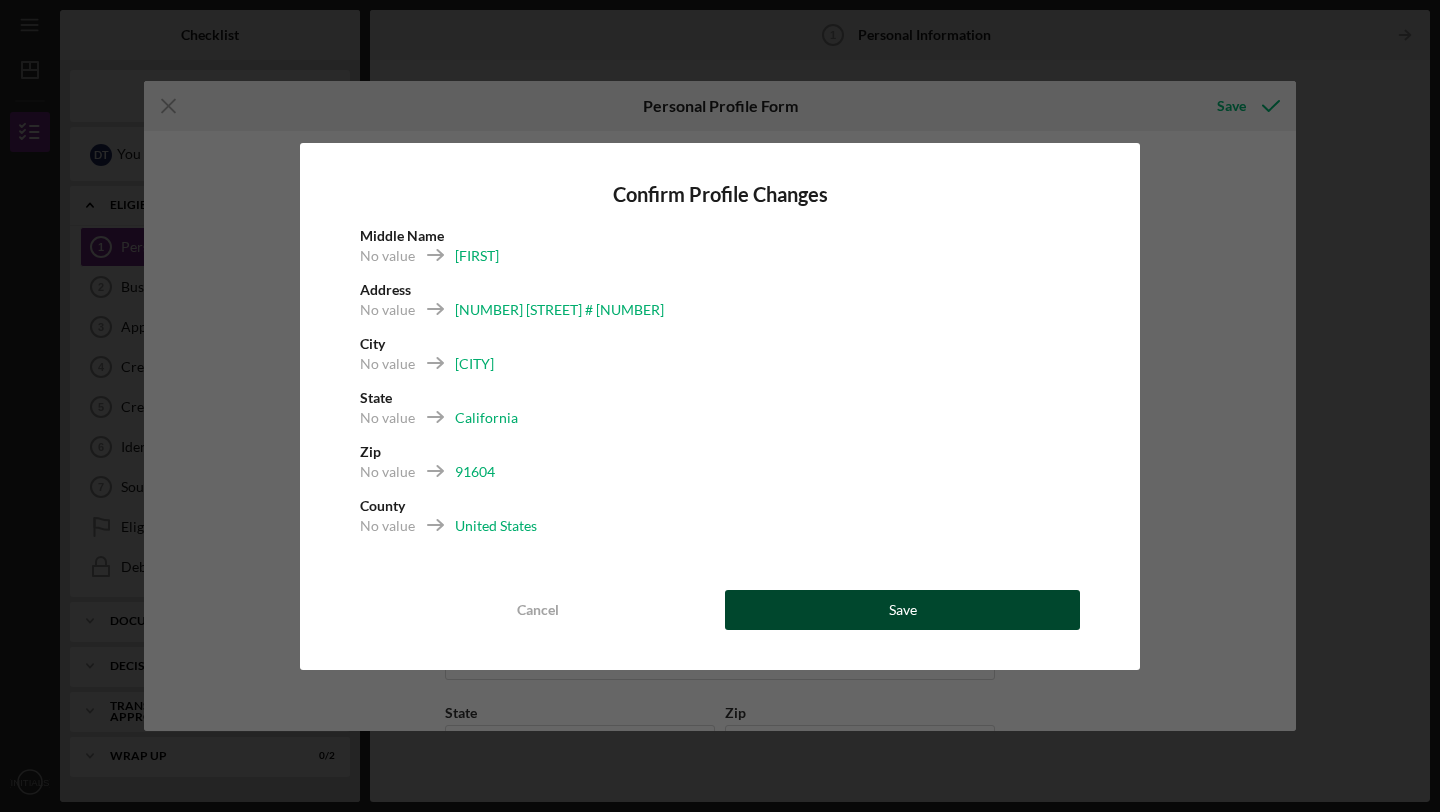 click on "Save" at bounding box center [902, 610] 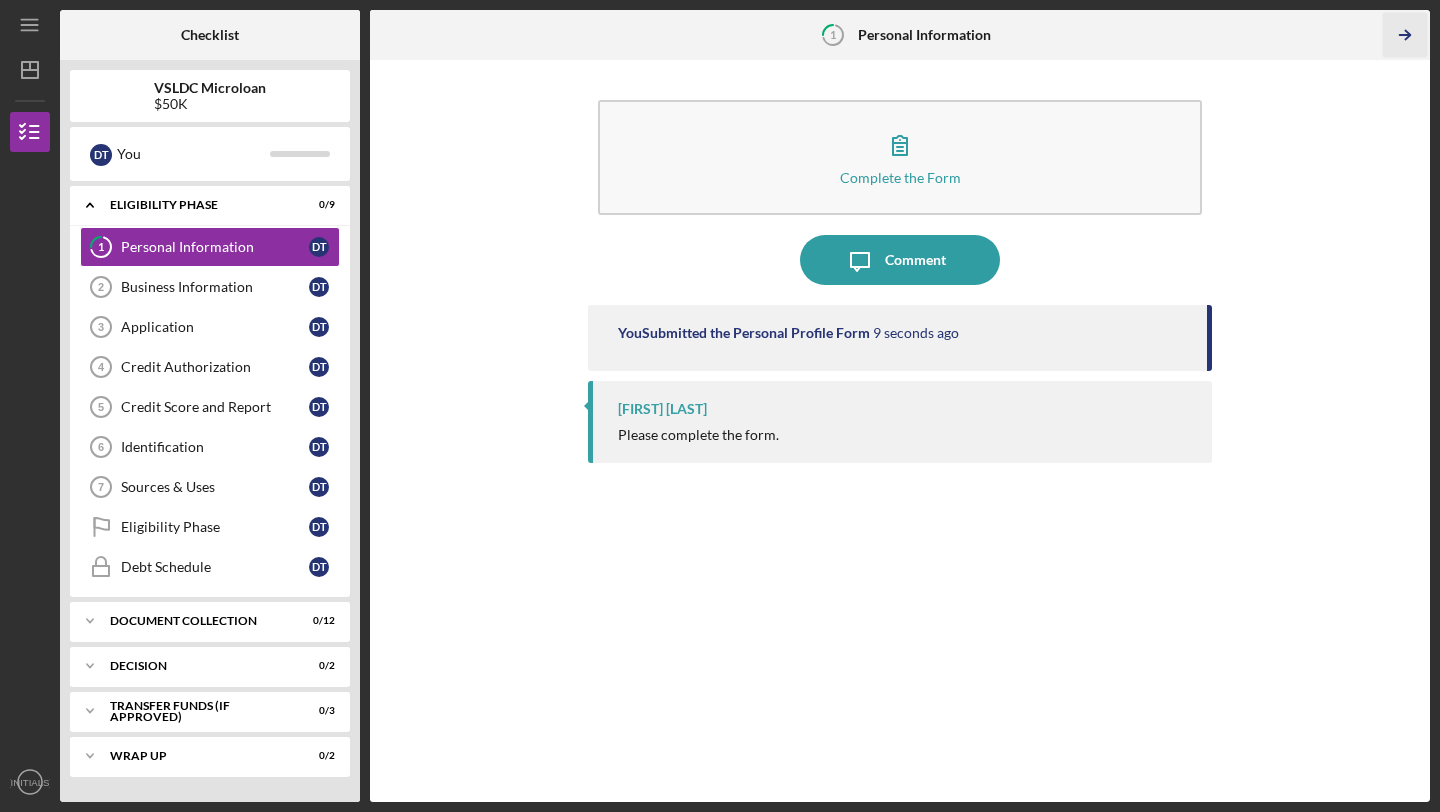 click on "Icon/Table Pagination Arrow" 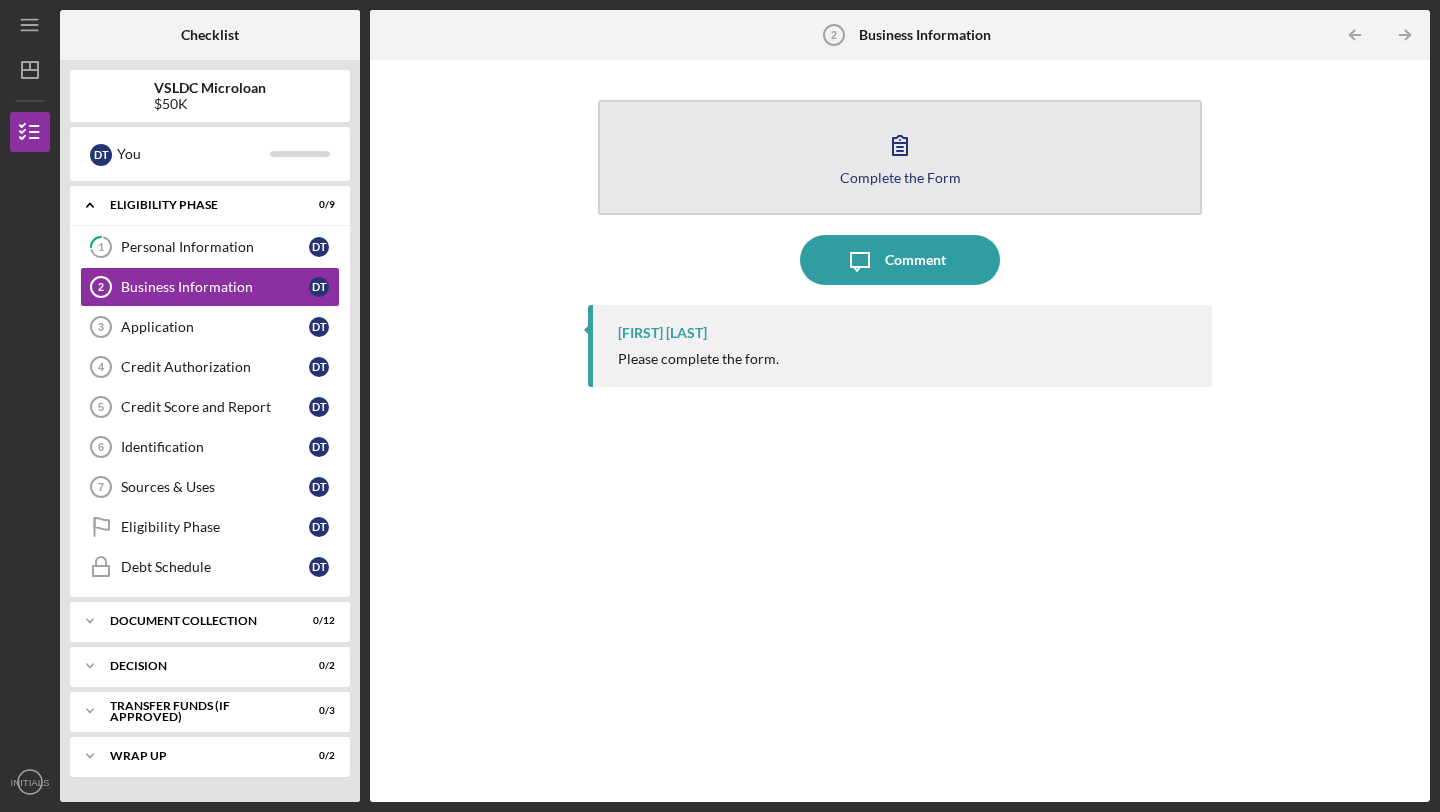 click 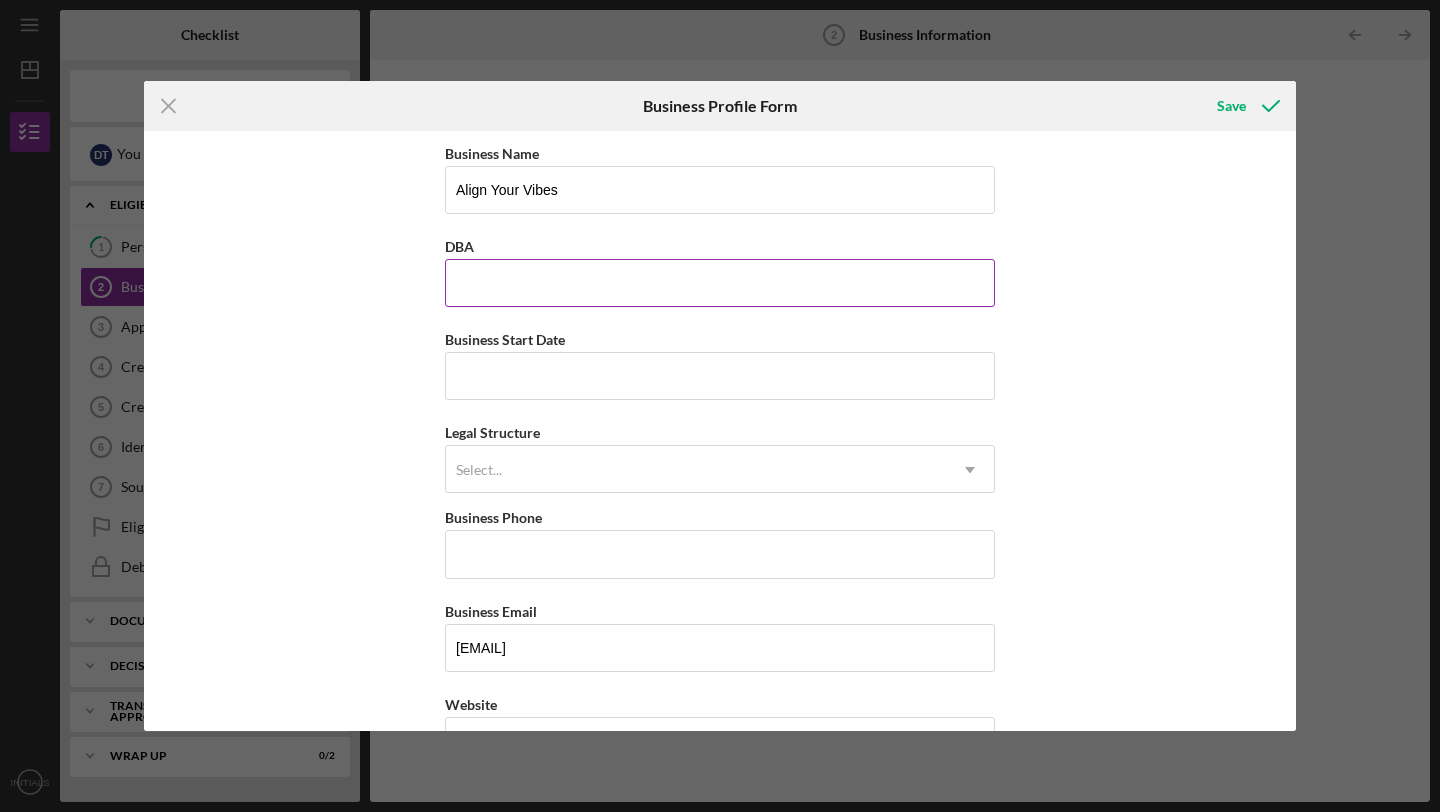 click on "DBA" at bounding box center [720, 283] 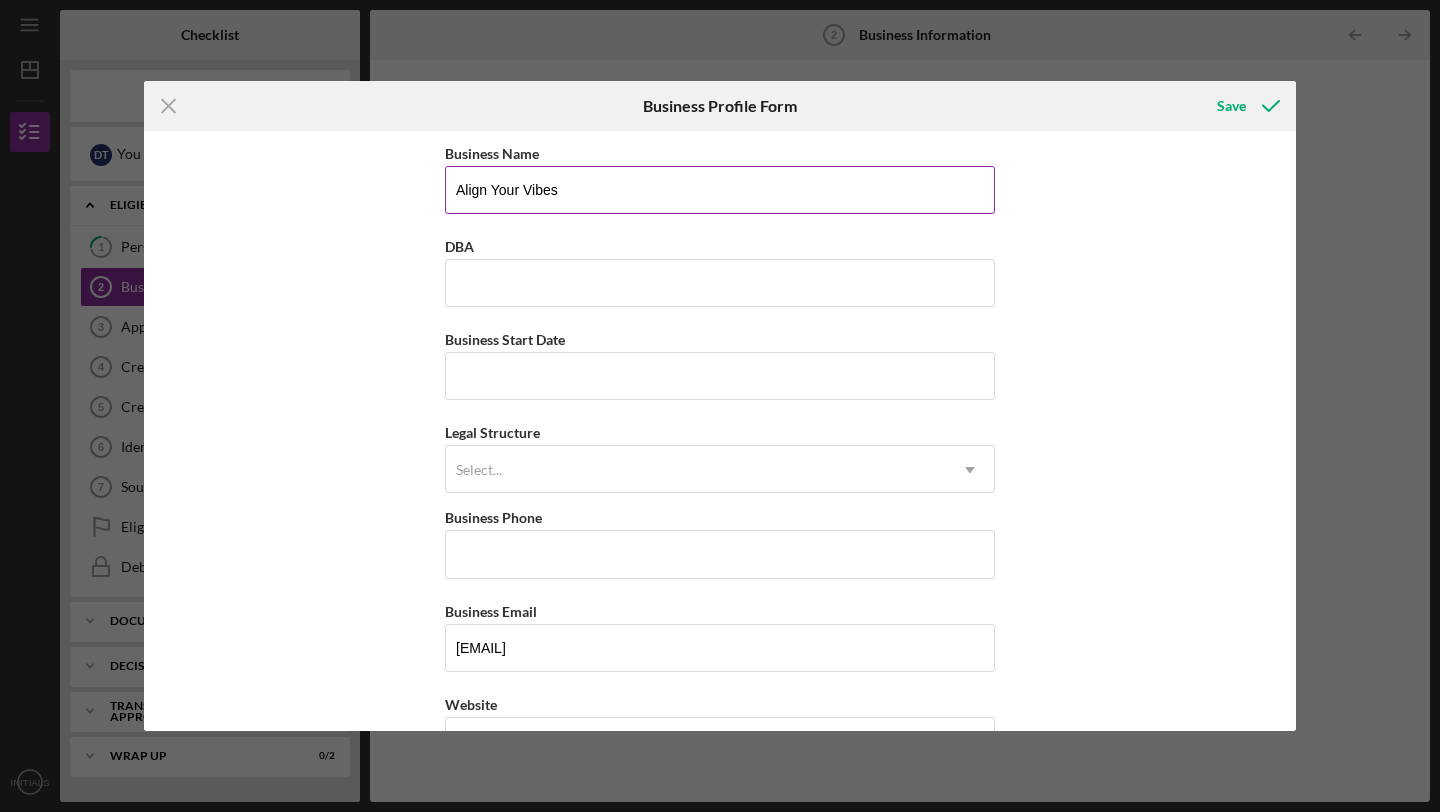 click on "Align Your Vibes" at bounding box center [720, 190] 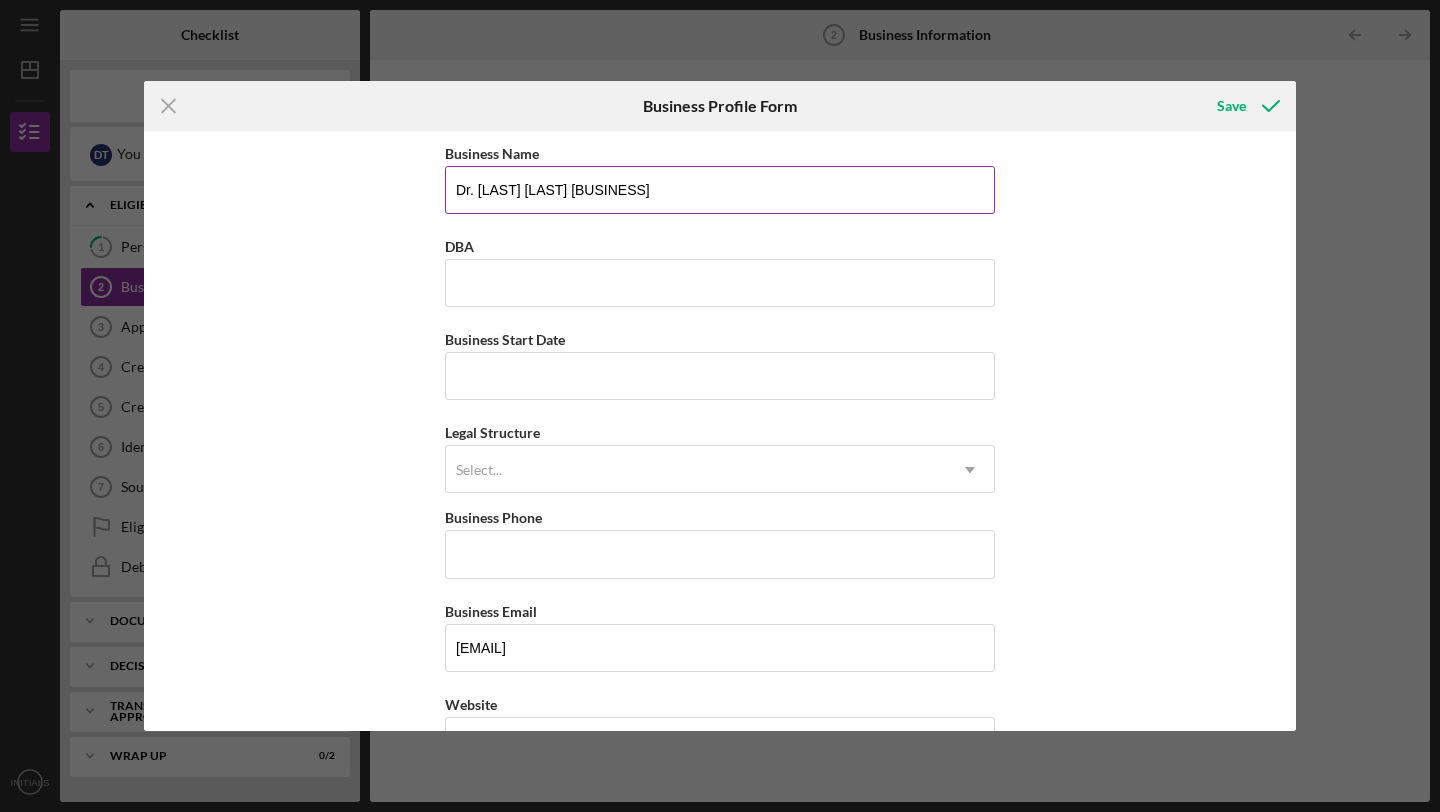 type on "Dr. [LAST] [LAST] [BUSINESS]" 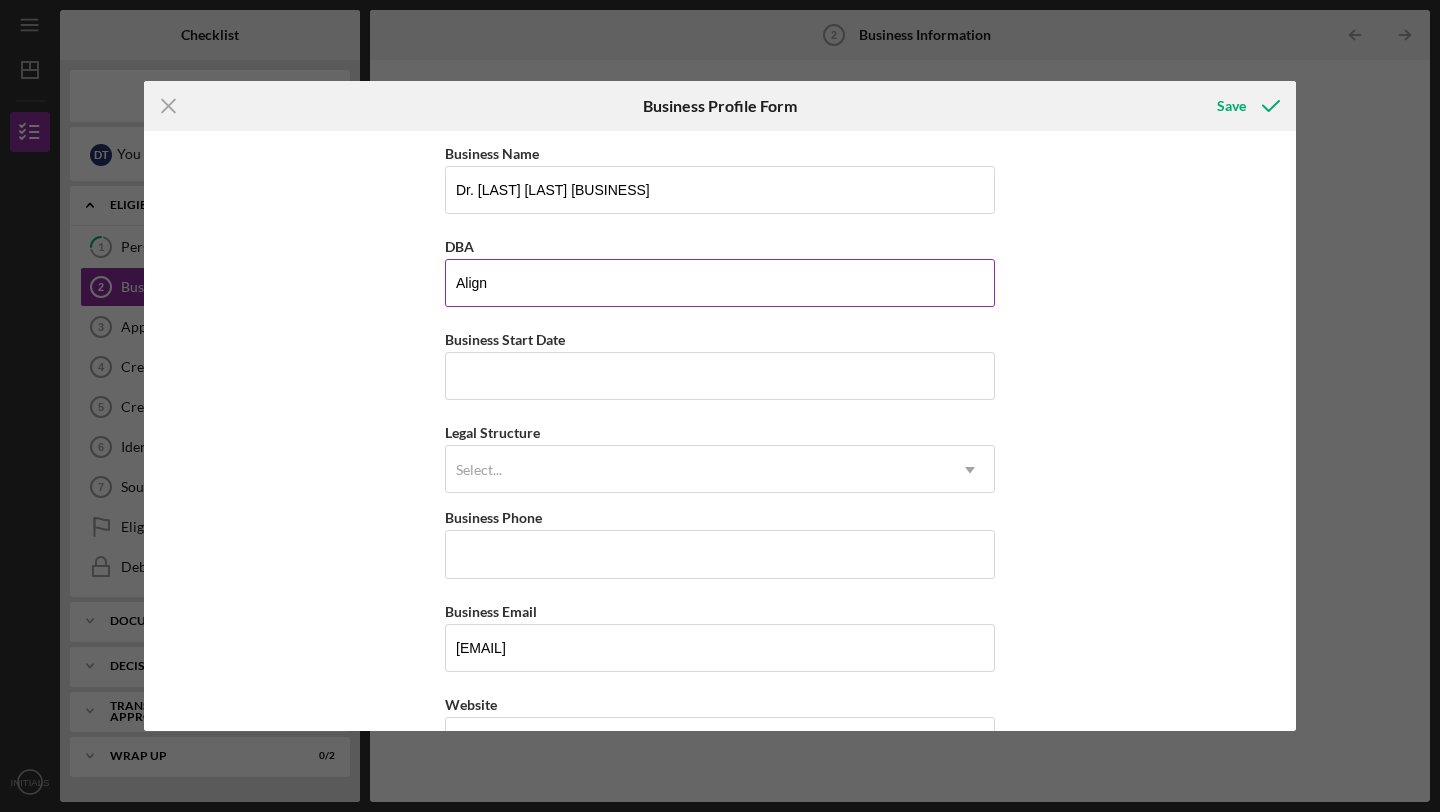 type on "Align Your Vibes" 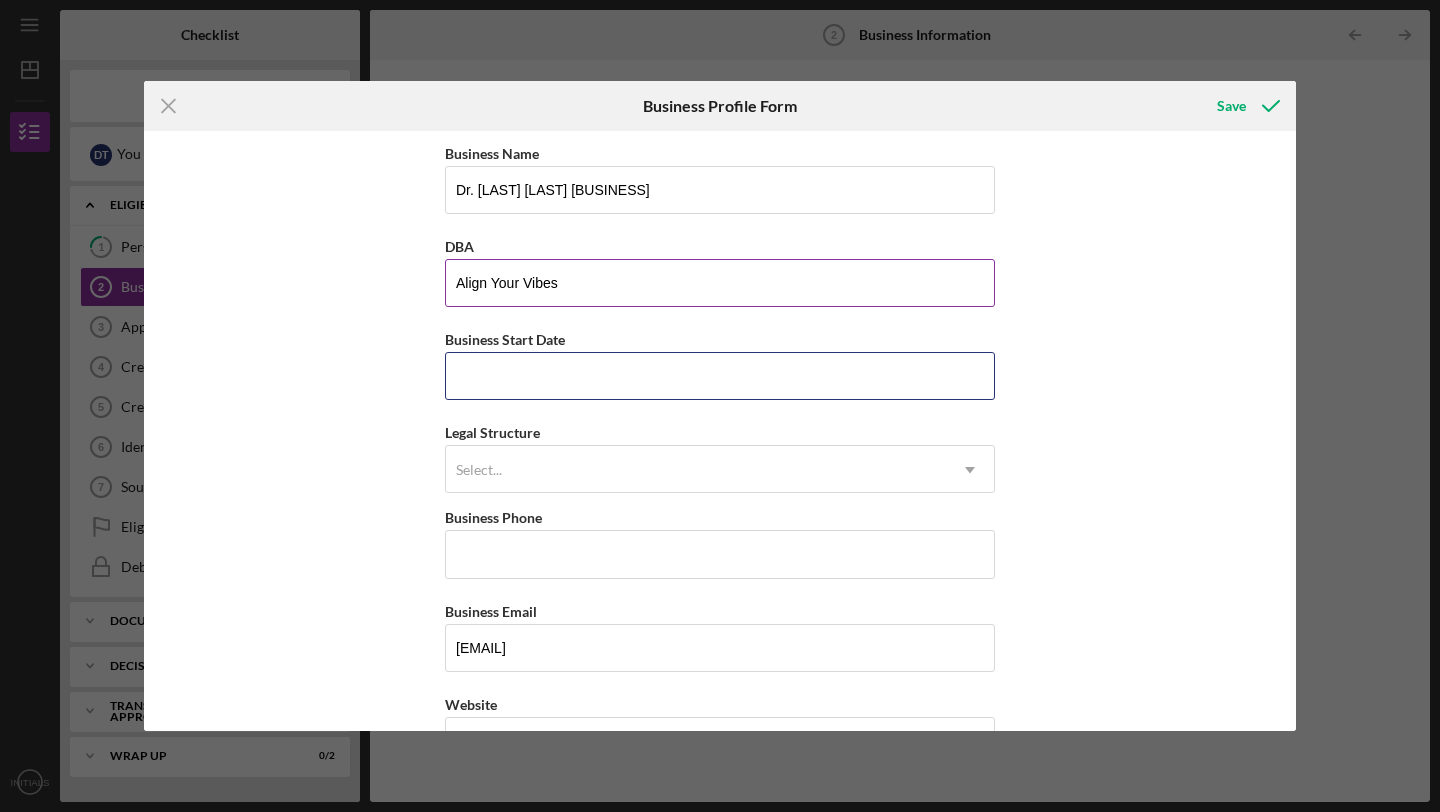 type 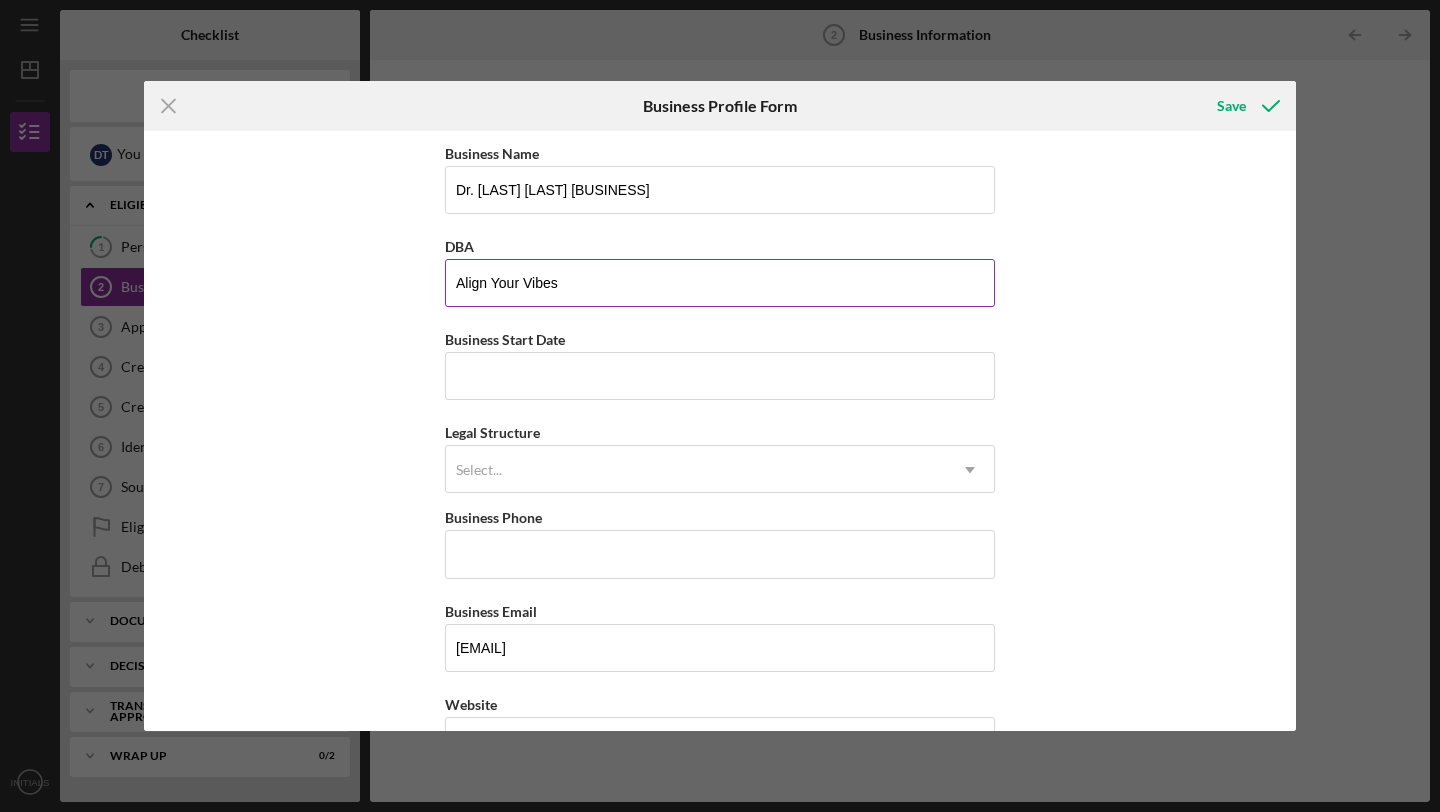 type on "[NUMBER] [STREET] Unit [UNIT]" 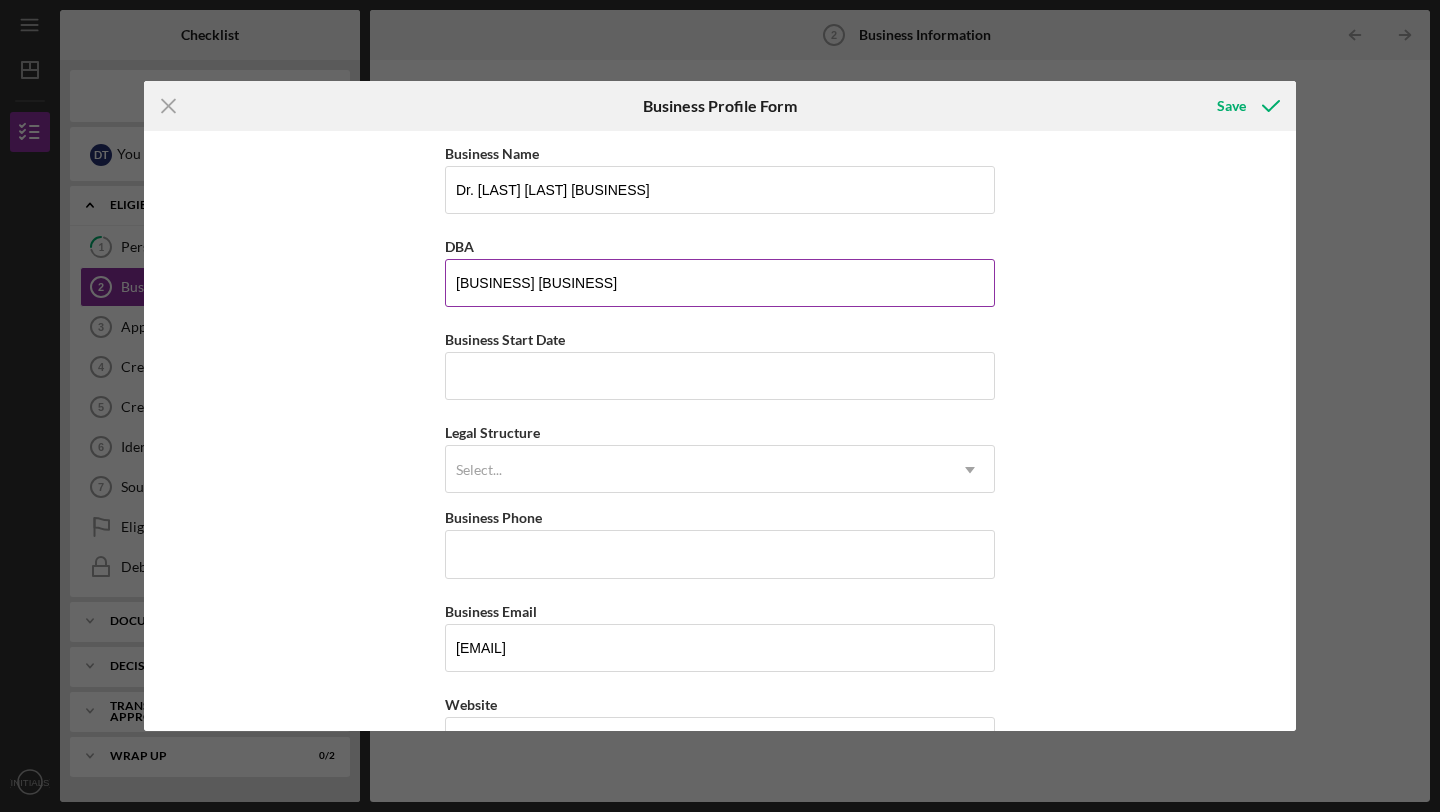 type on "[BUSINESS] [BUSINESS]" 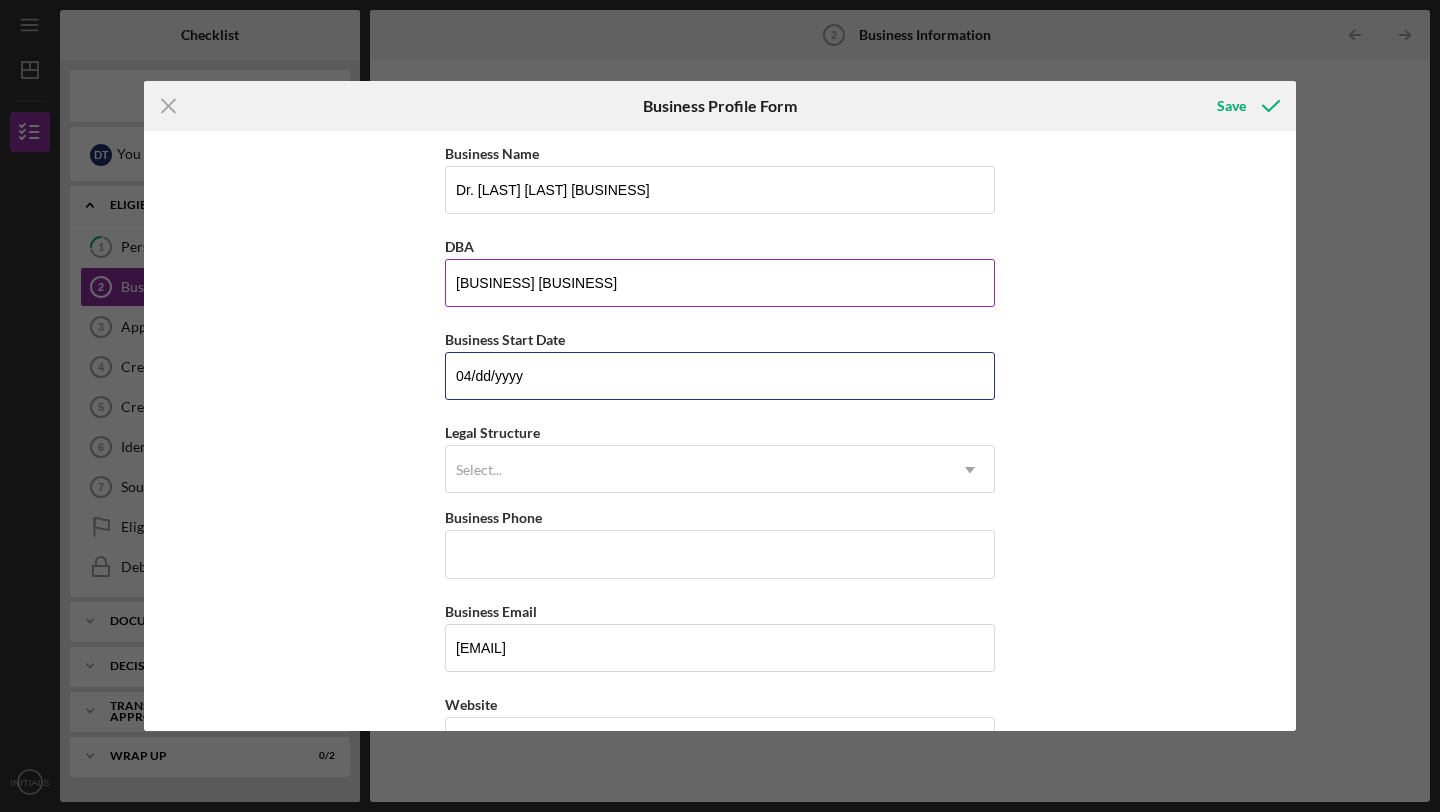 type on "0m/dd/yyyy" 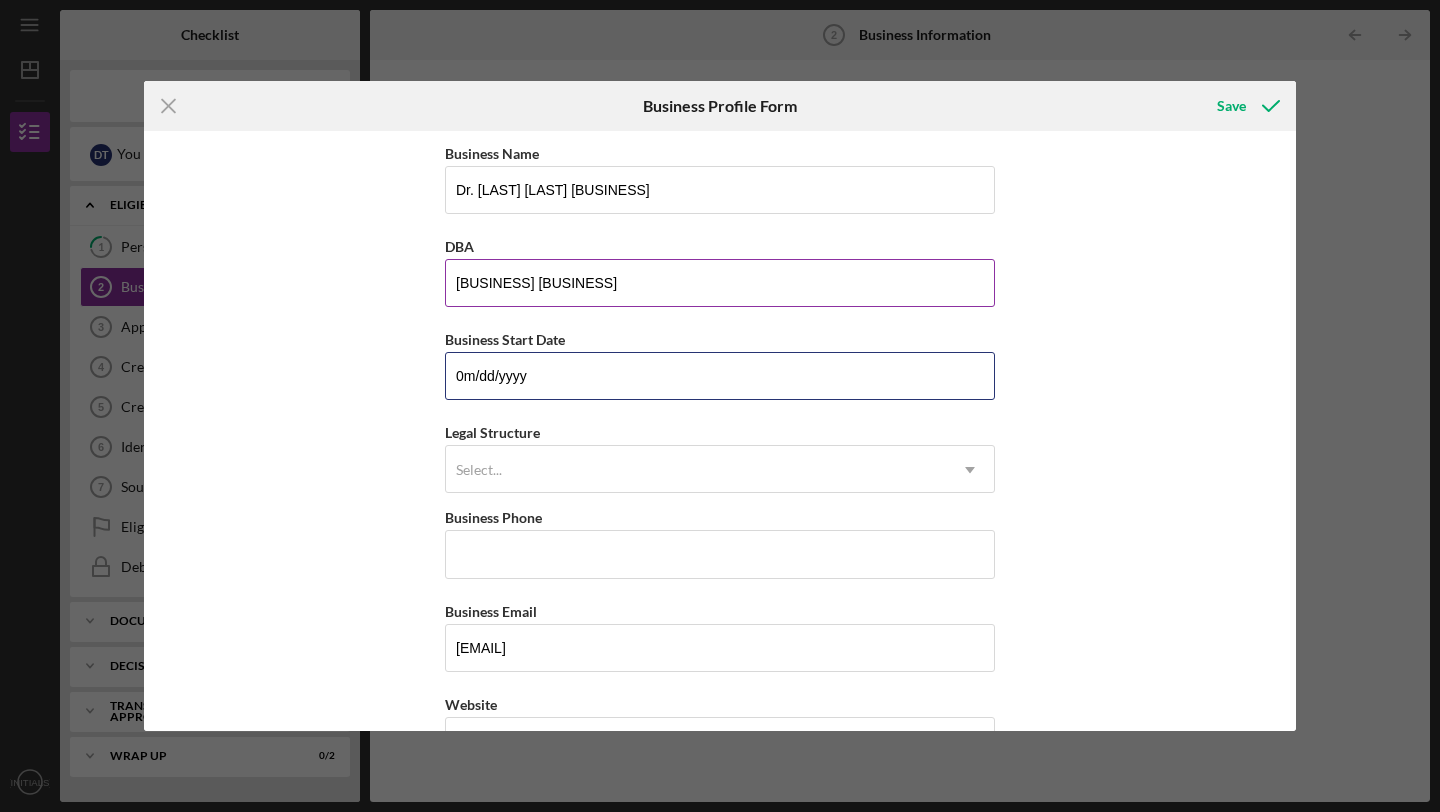 type 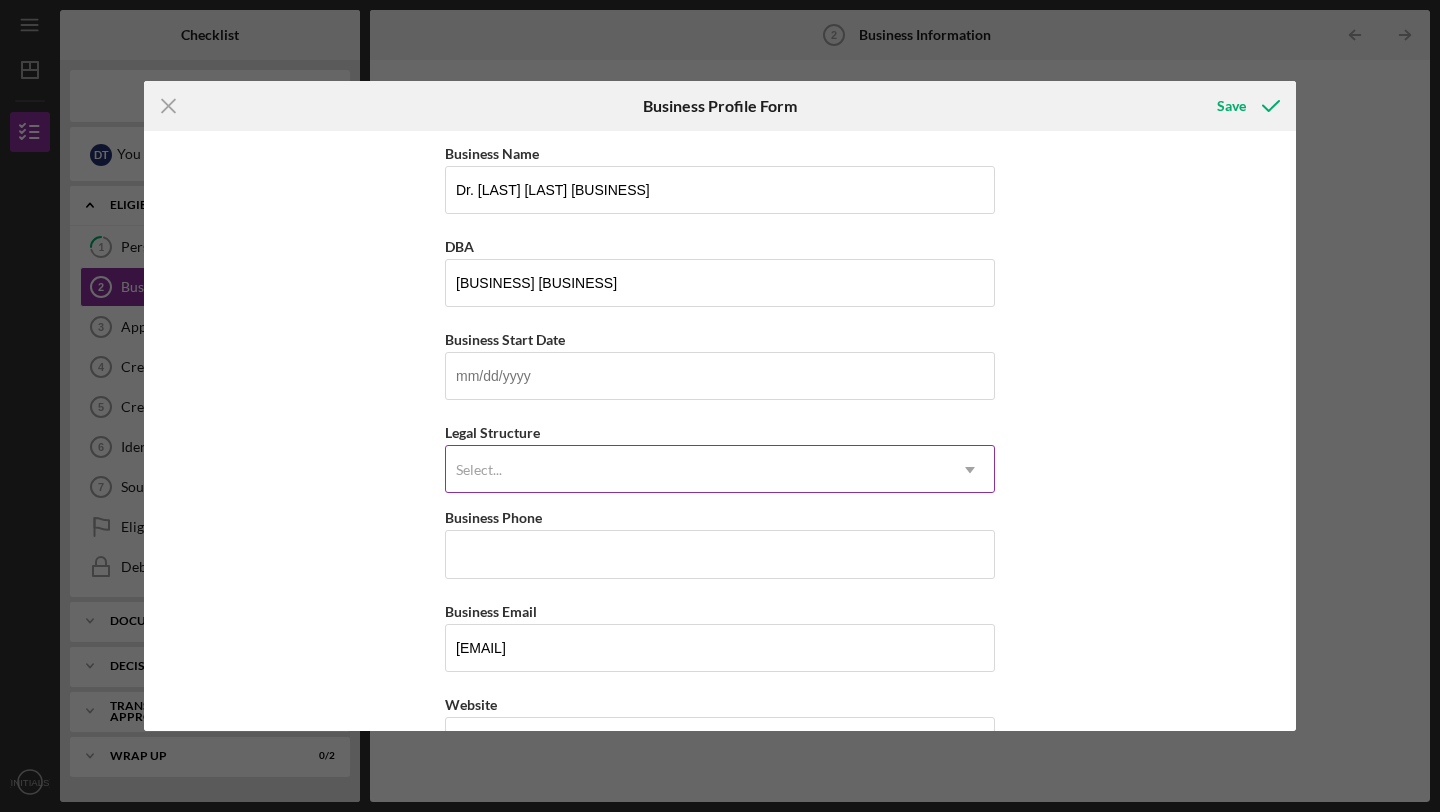 click on "Select..." at bounding box center (696, 470) 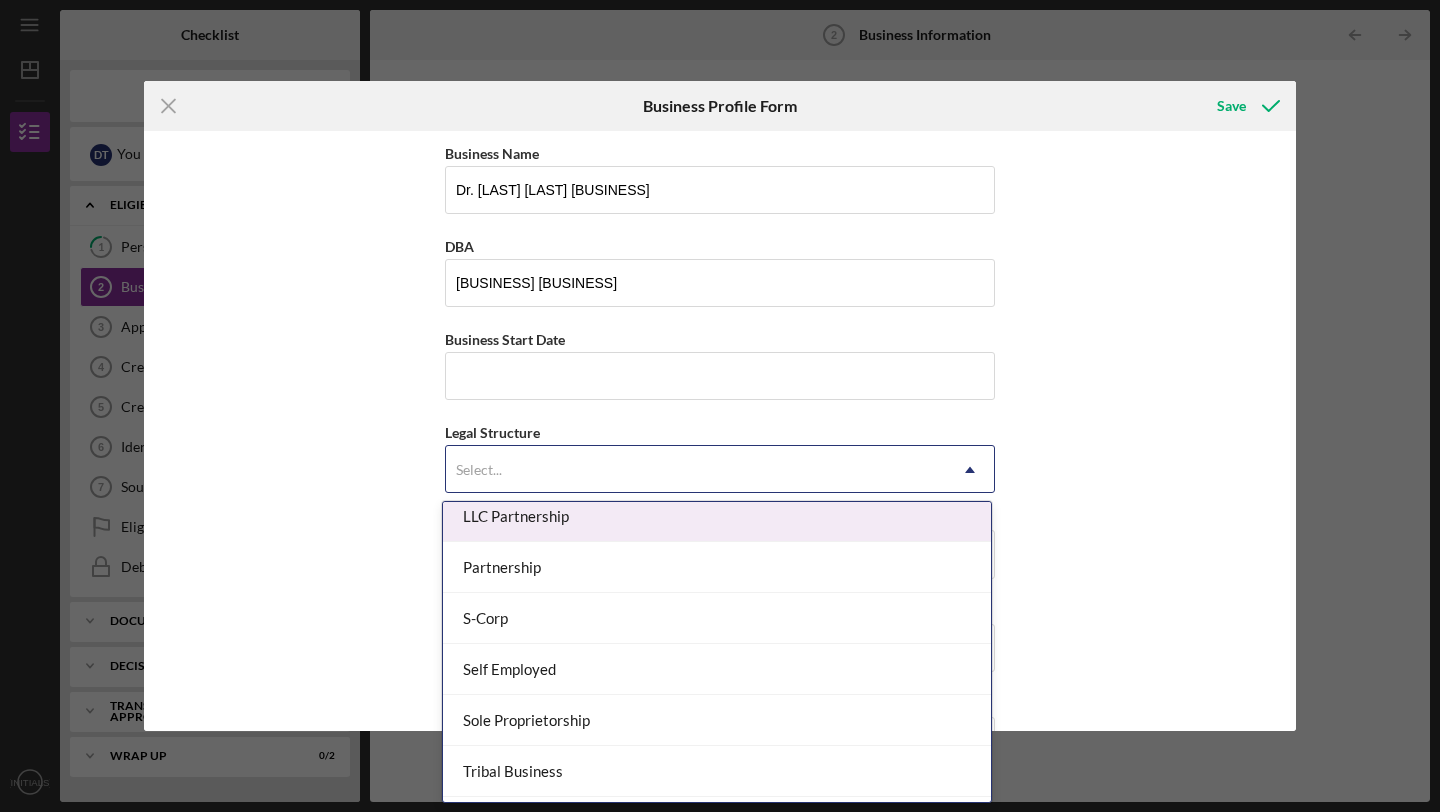 scroll, scrollTop: 420, scrollLeft: 0, axis: vertical 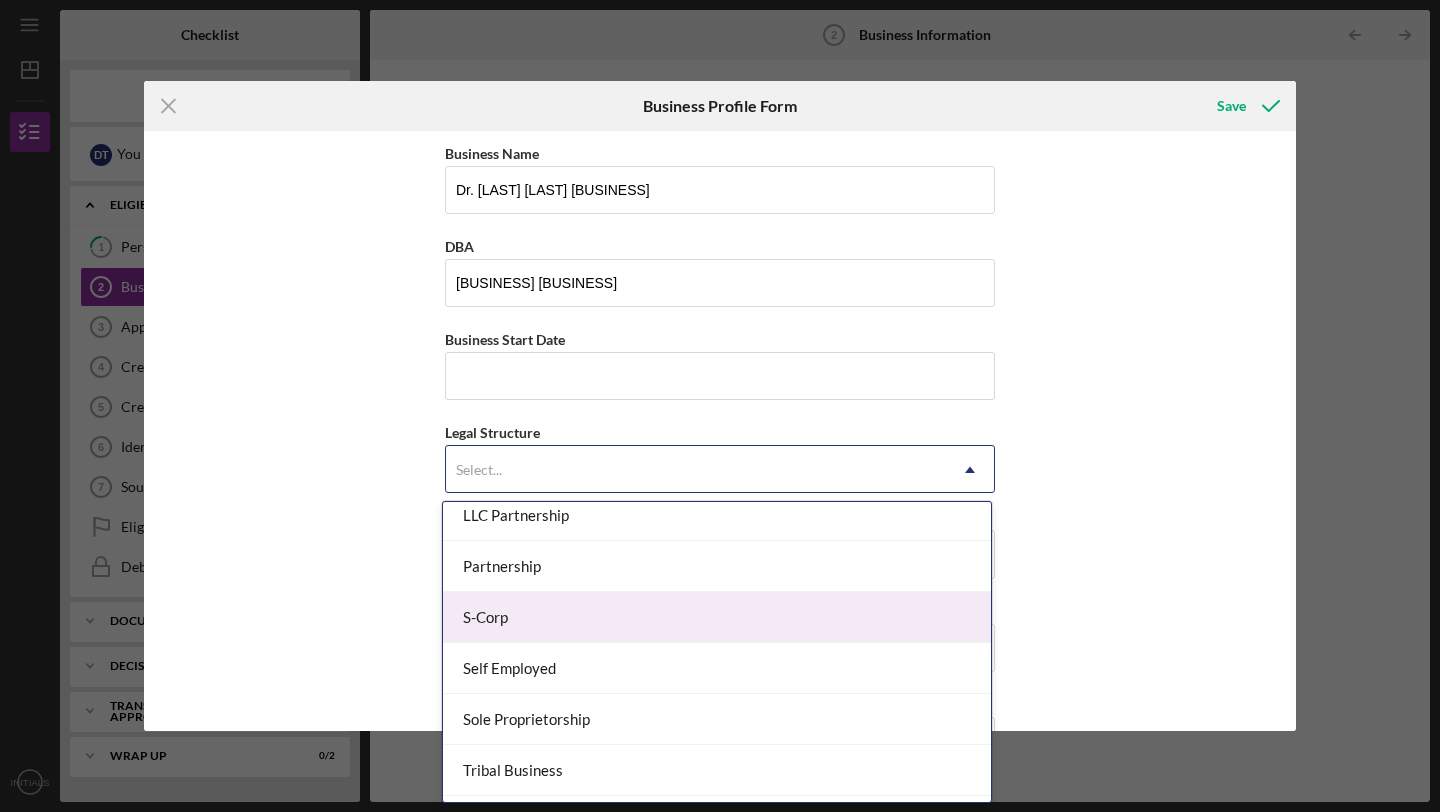 click on "S-Corp" at bounding box center (717, 617) 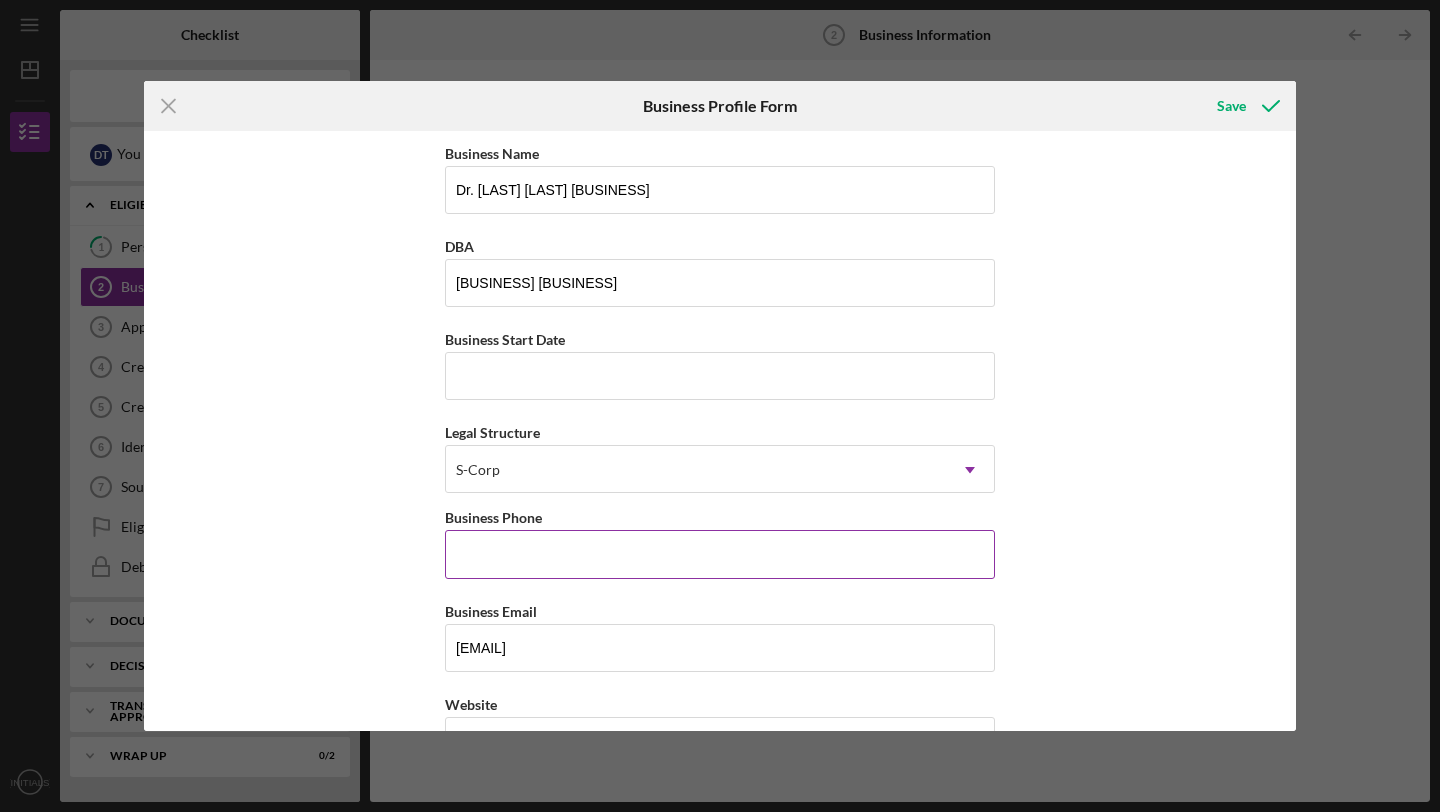 click on "Business Phone" at bounding box center [720, 554] 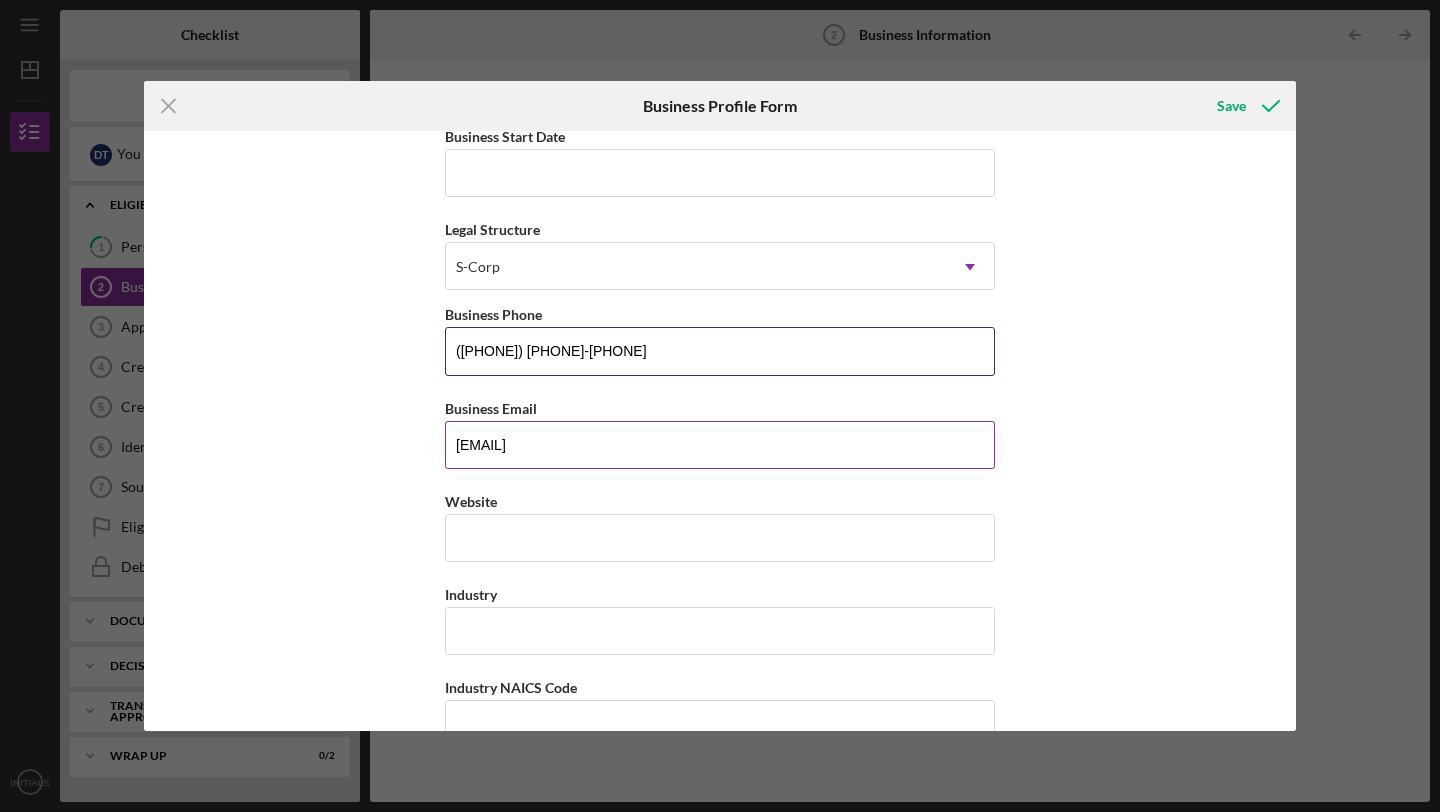 scroll, scrollTop: 204, scrollLeft: 0, axis: vertical 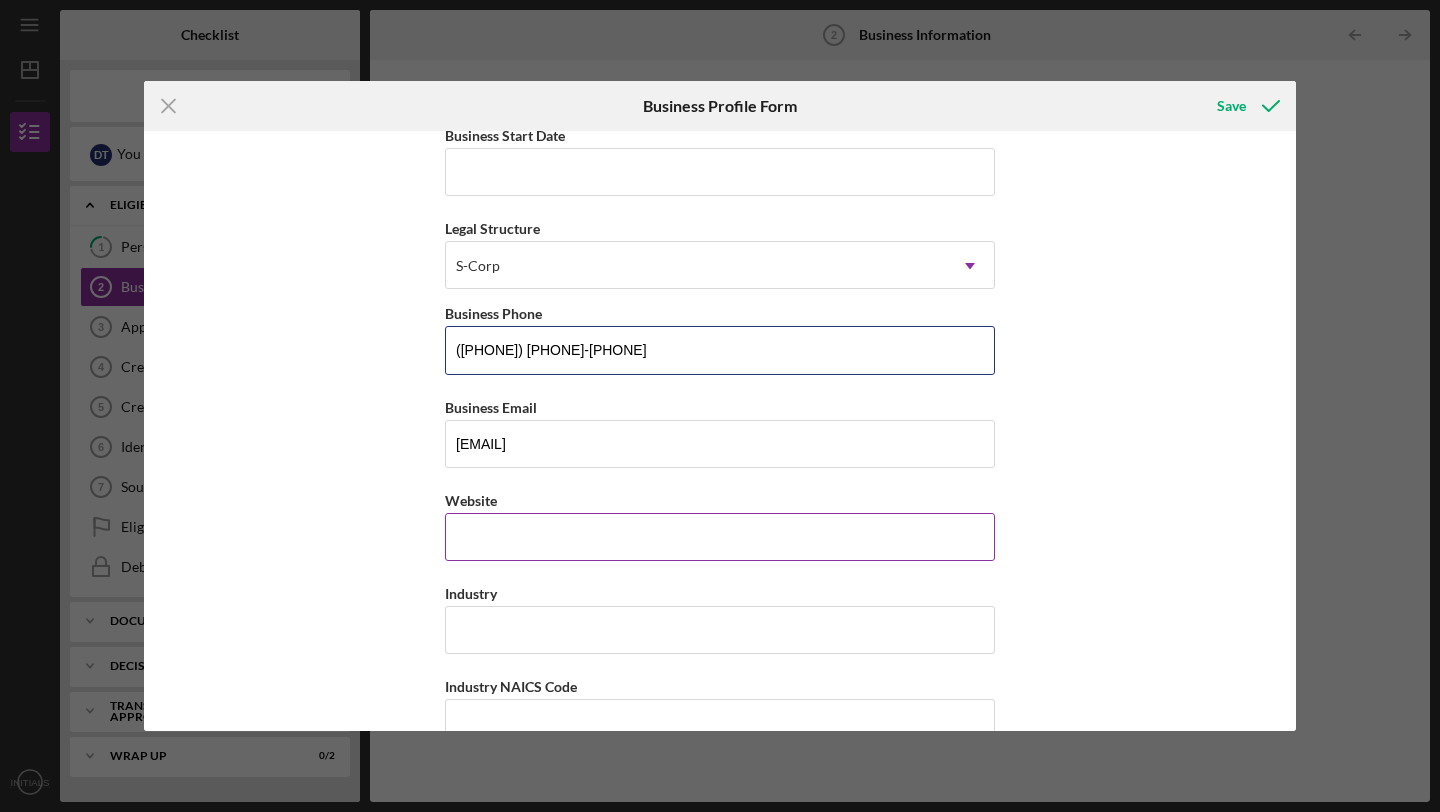 type on "([PHONE]) [PHONE]-[PHONE]" 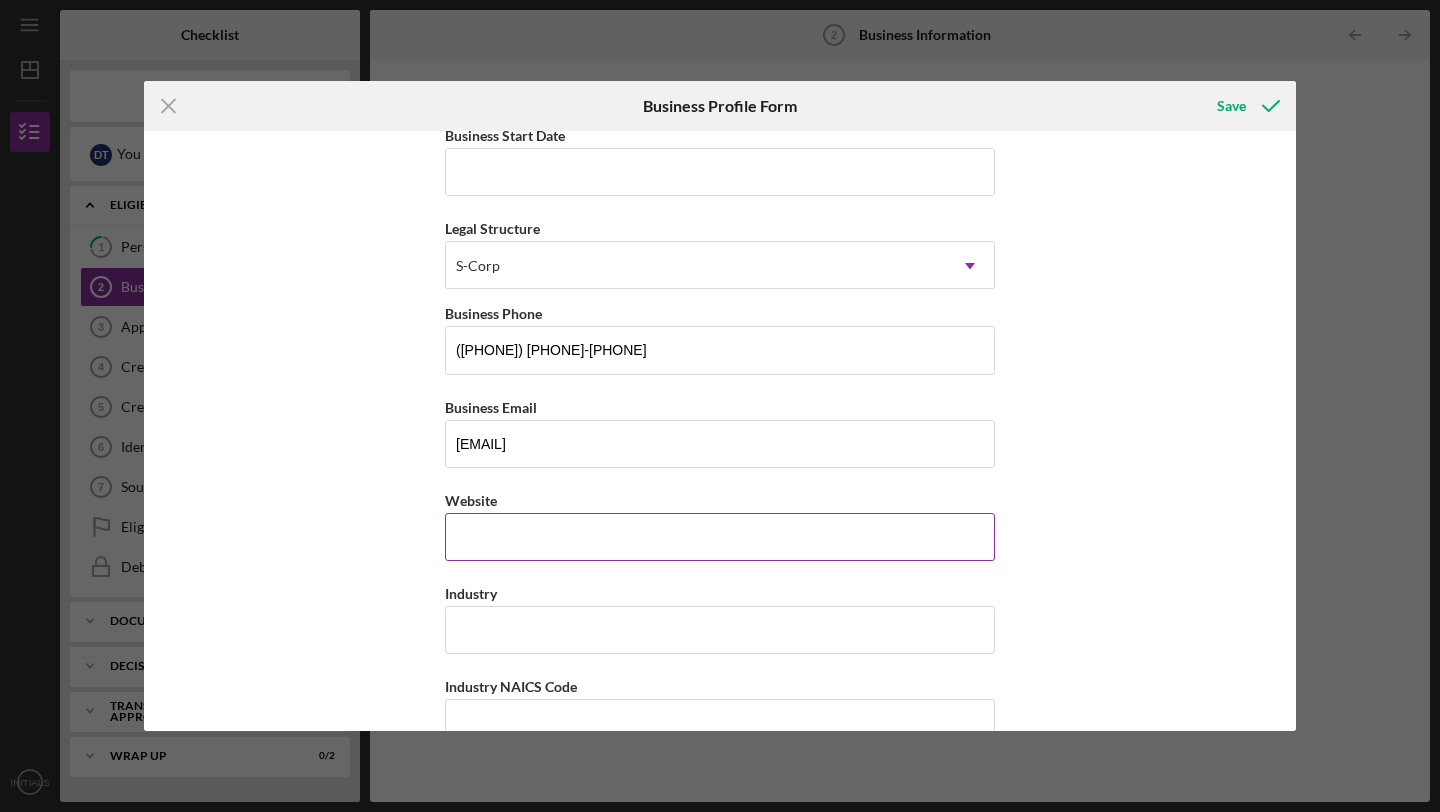 click on "Website" at bounding box center [720, 537] 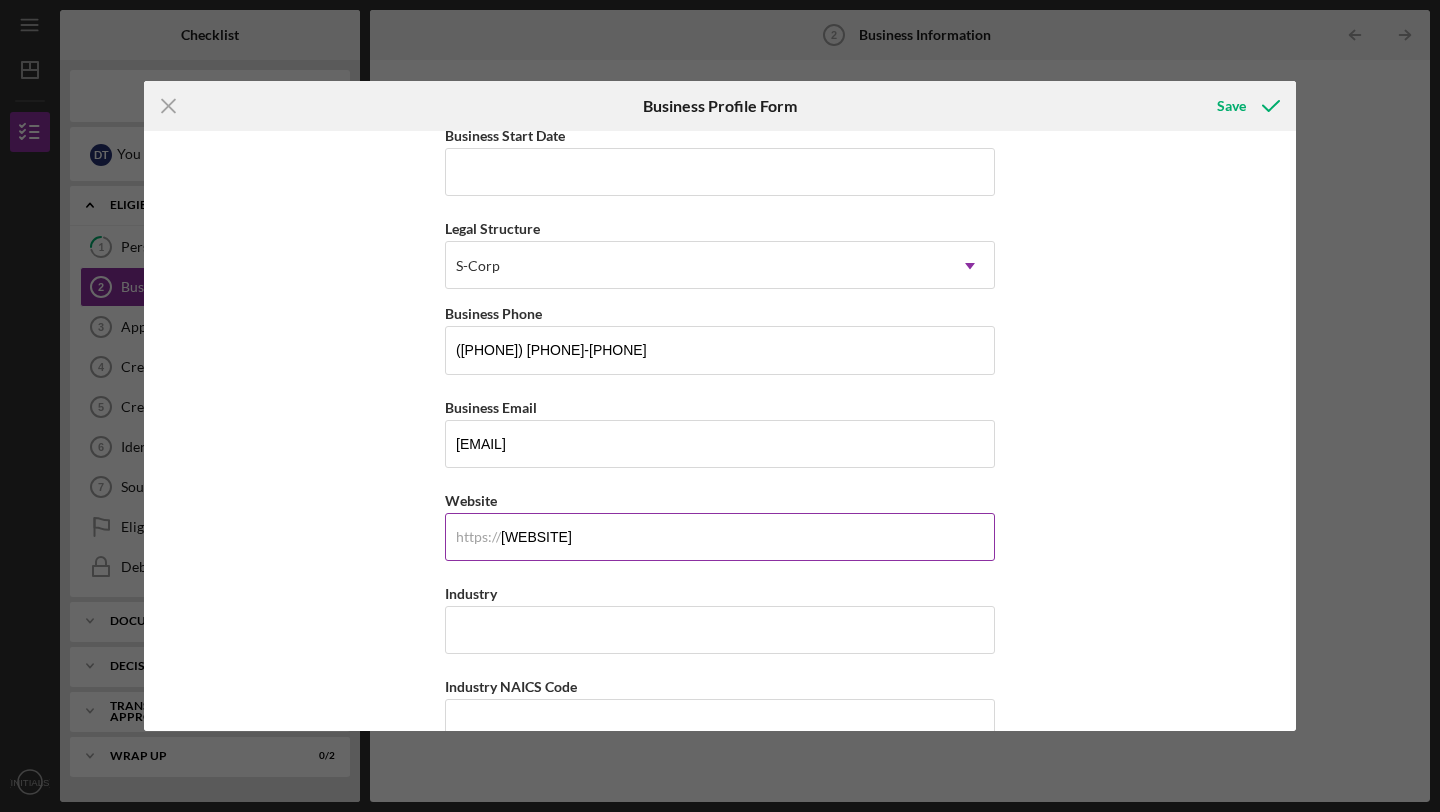 type on "[WEBSITE]" 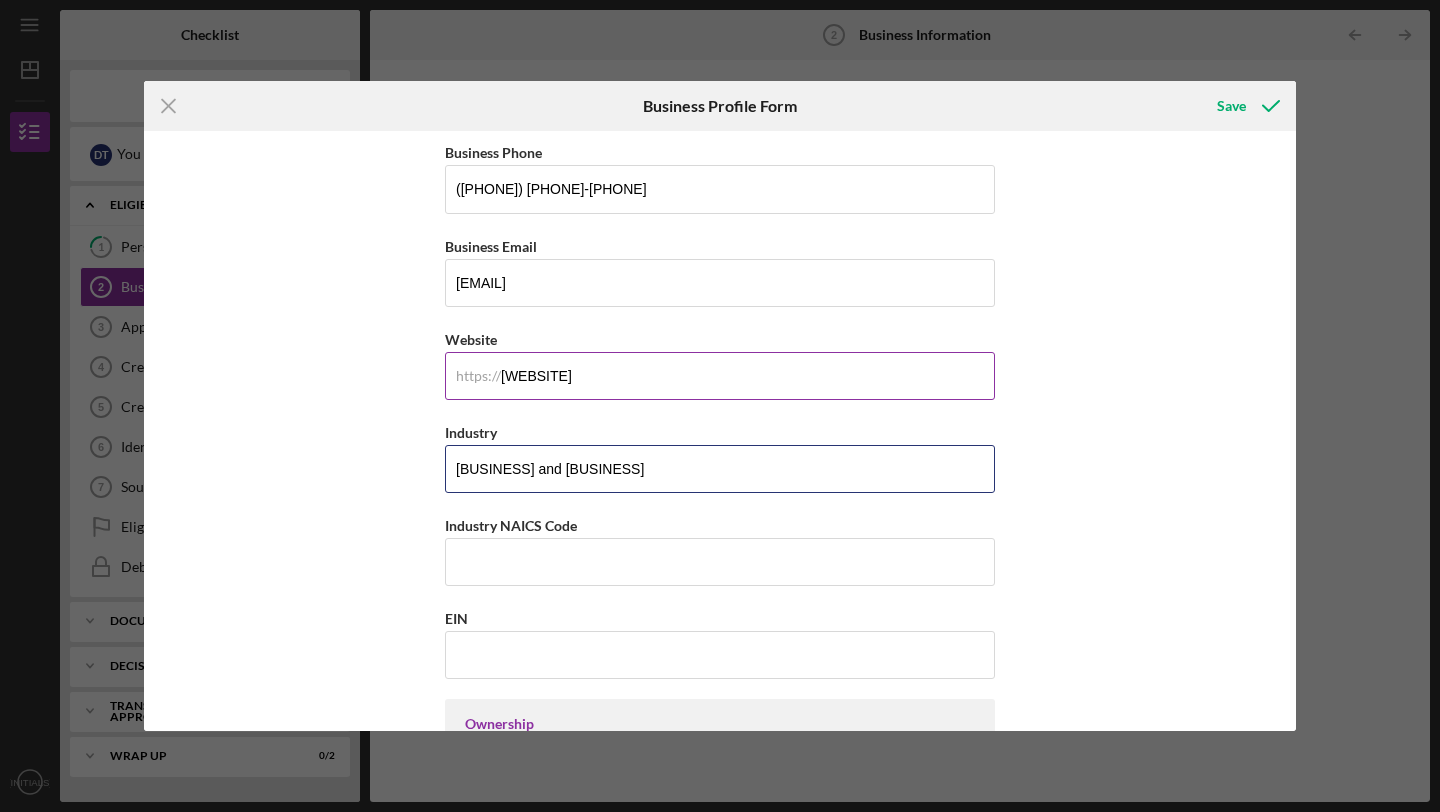 scroll, scrollTop: 393, scrollLeft: 0, axis: vertical 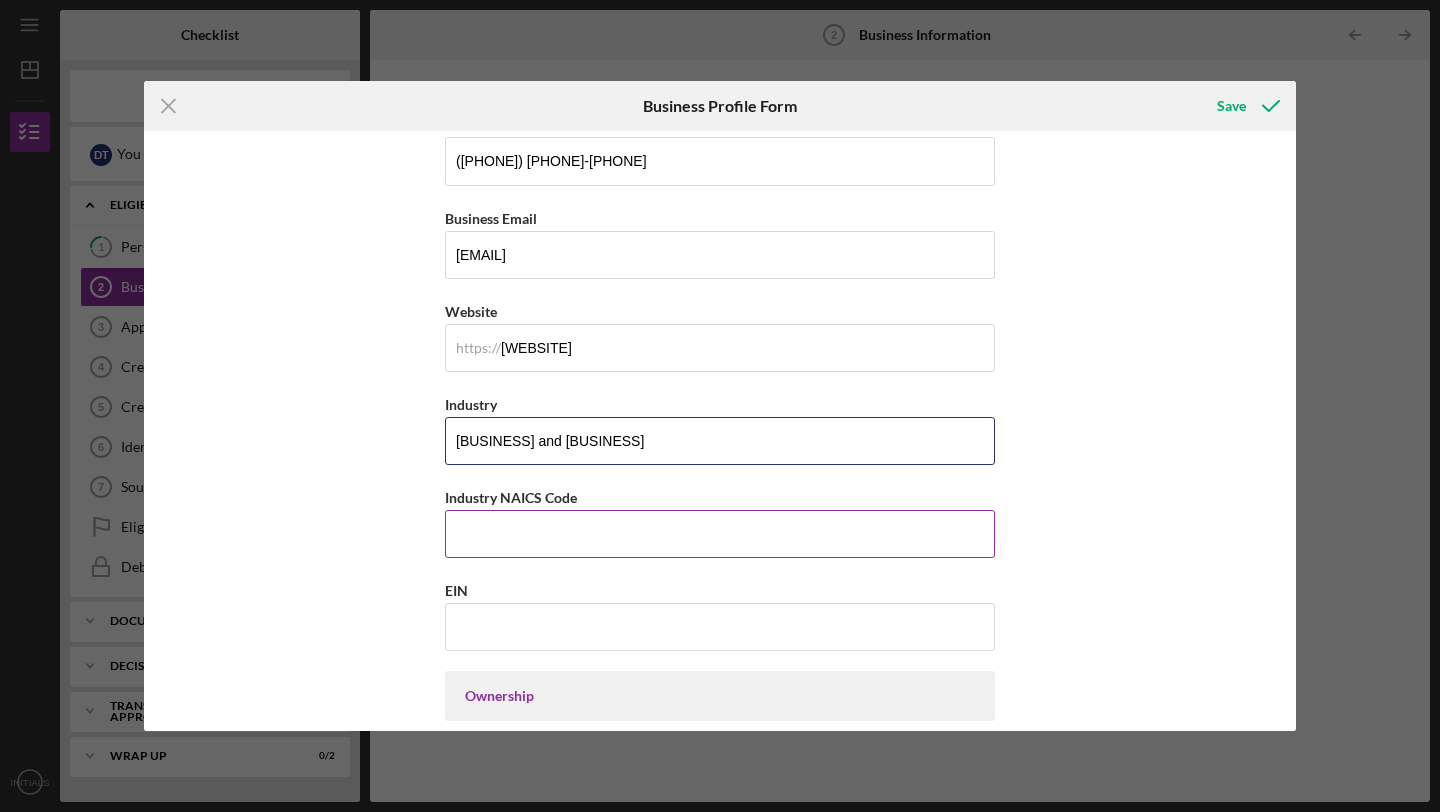 type on "[BUSINESS] and [BUSINESS]" 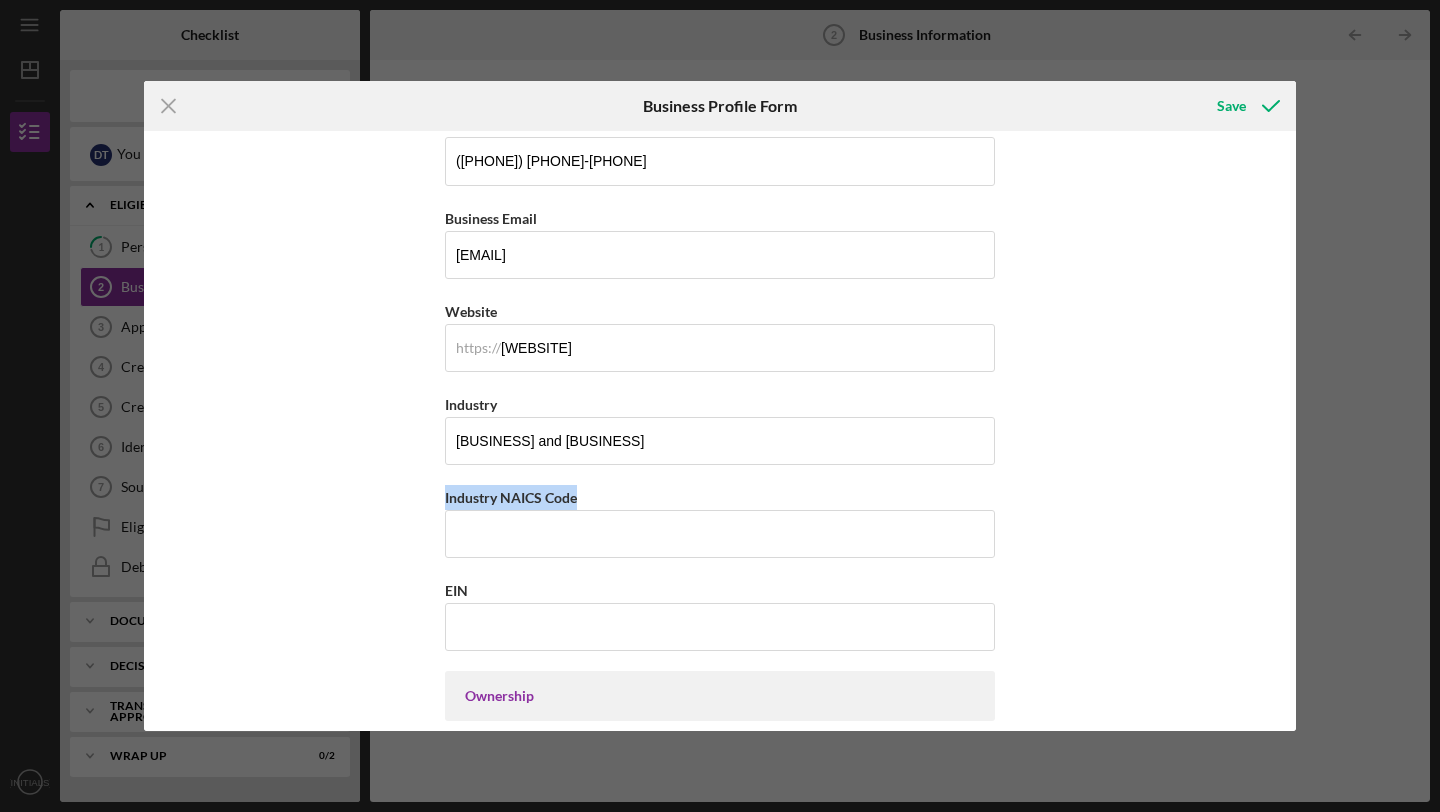 drag, startPoint x: 585, startPoint y: 501, endPoint x: 436, endPoint y: 503, distance: 149.01343 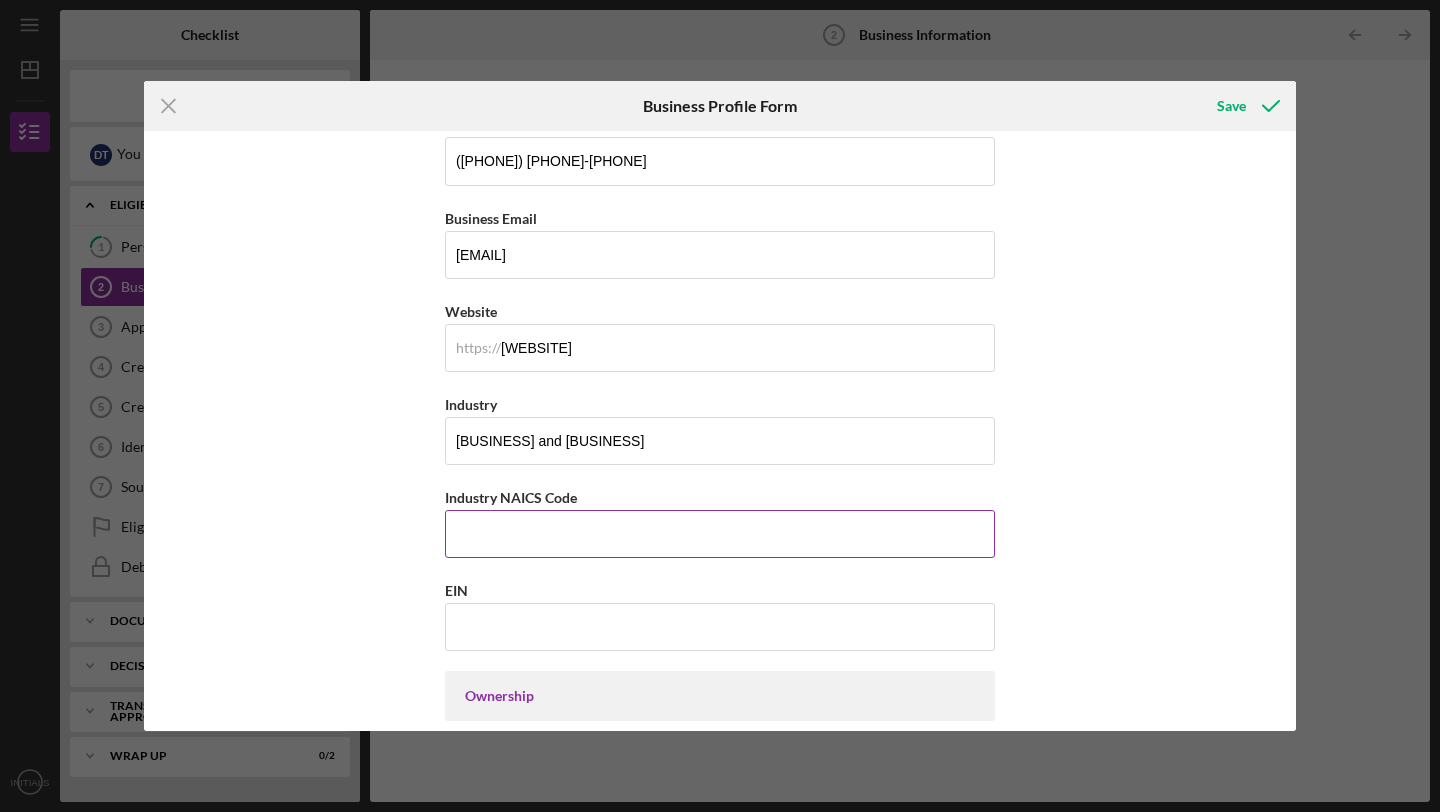 click on "Industry NAICS Code" at bounding box center (720, 534) 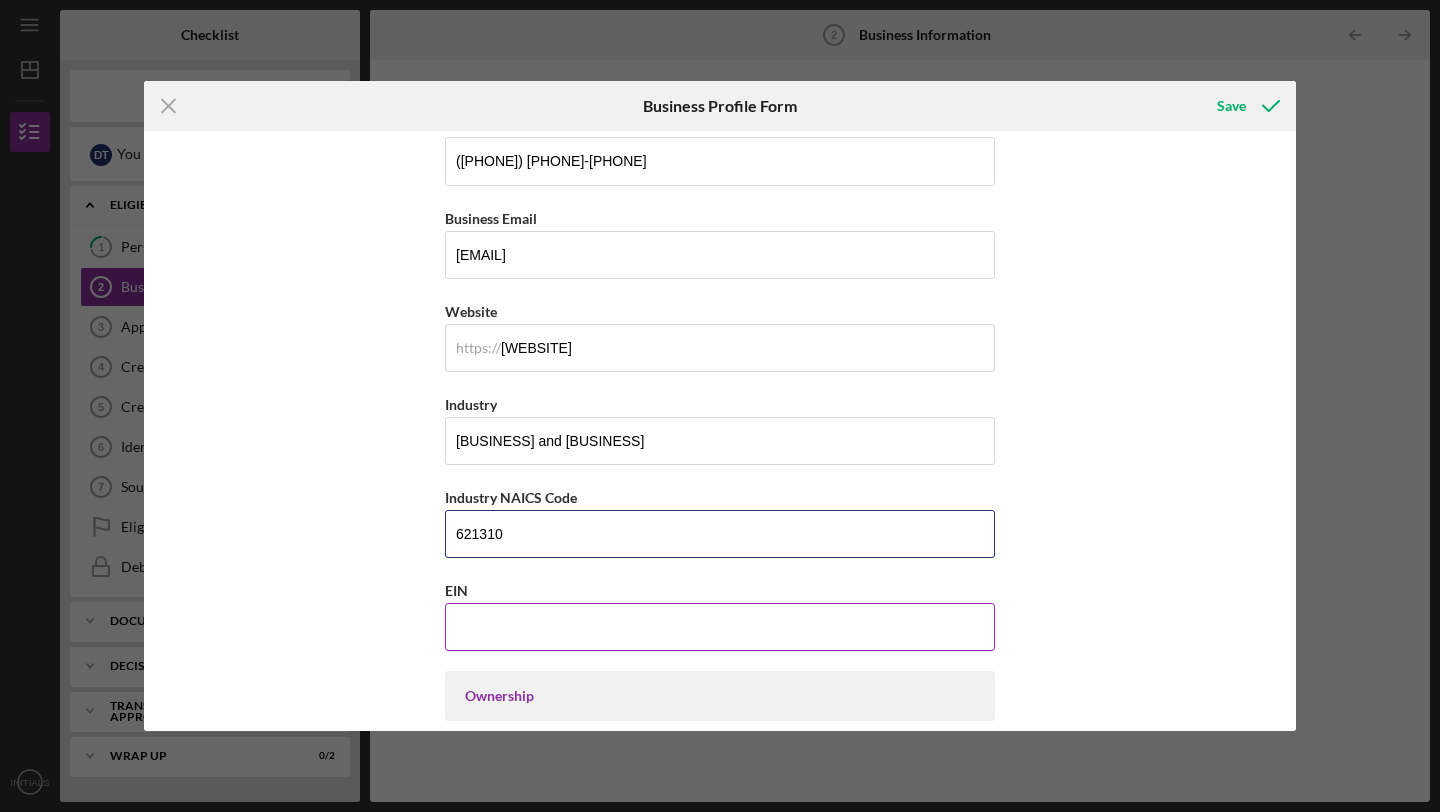 type on "621310" 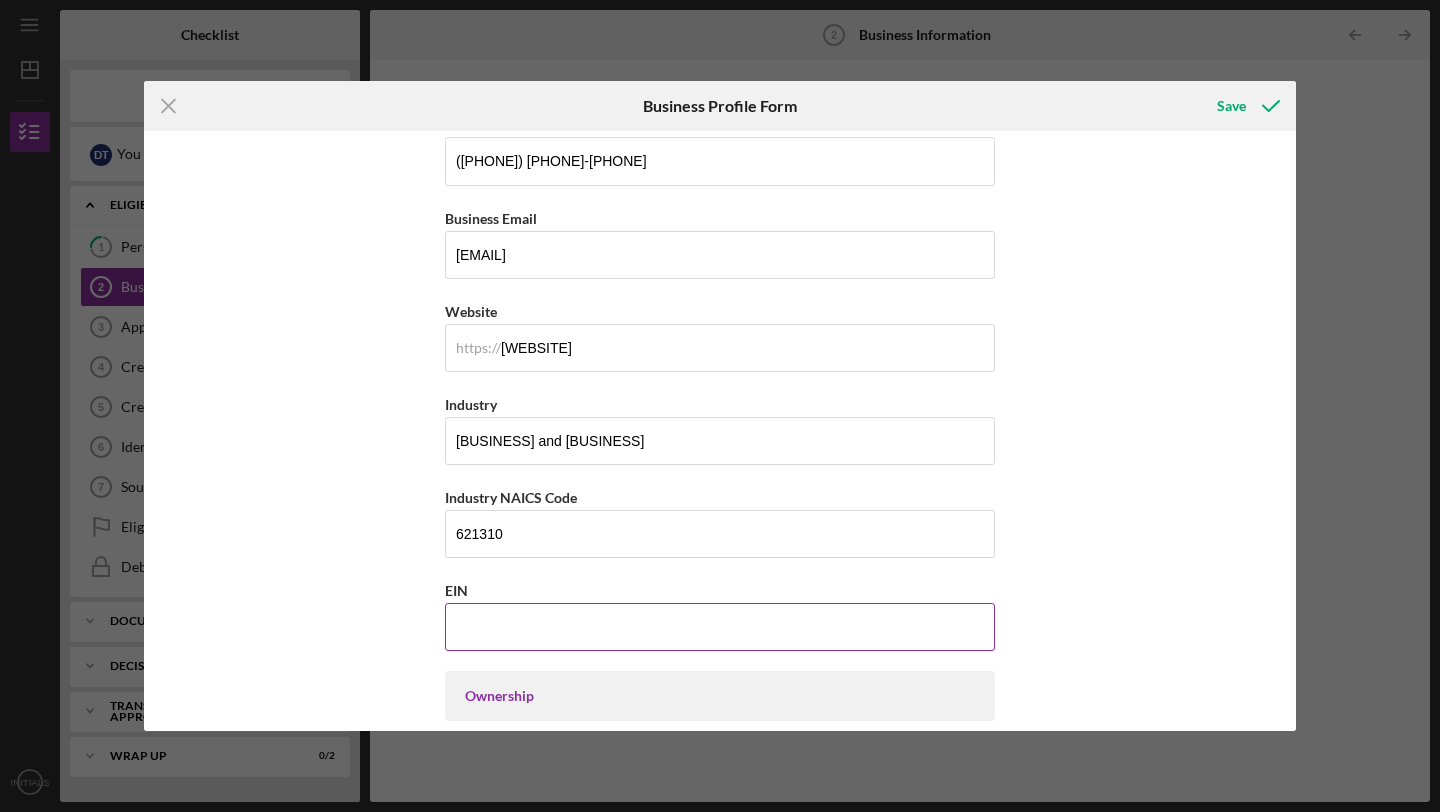 click on "EIN" at bounding box center [720, 627] 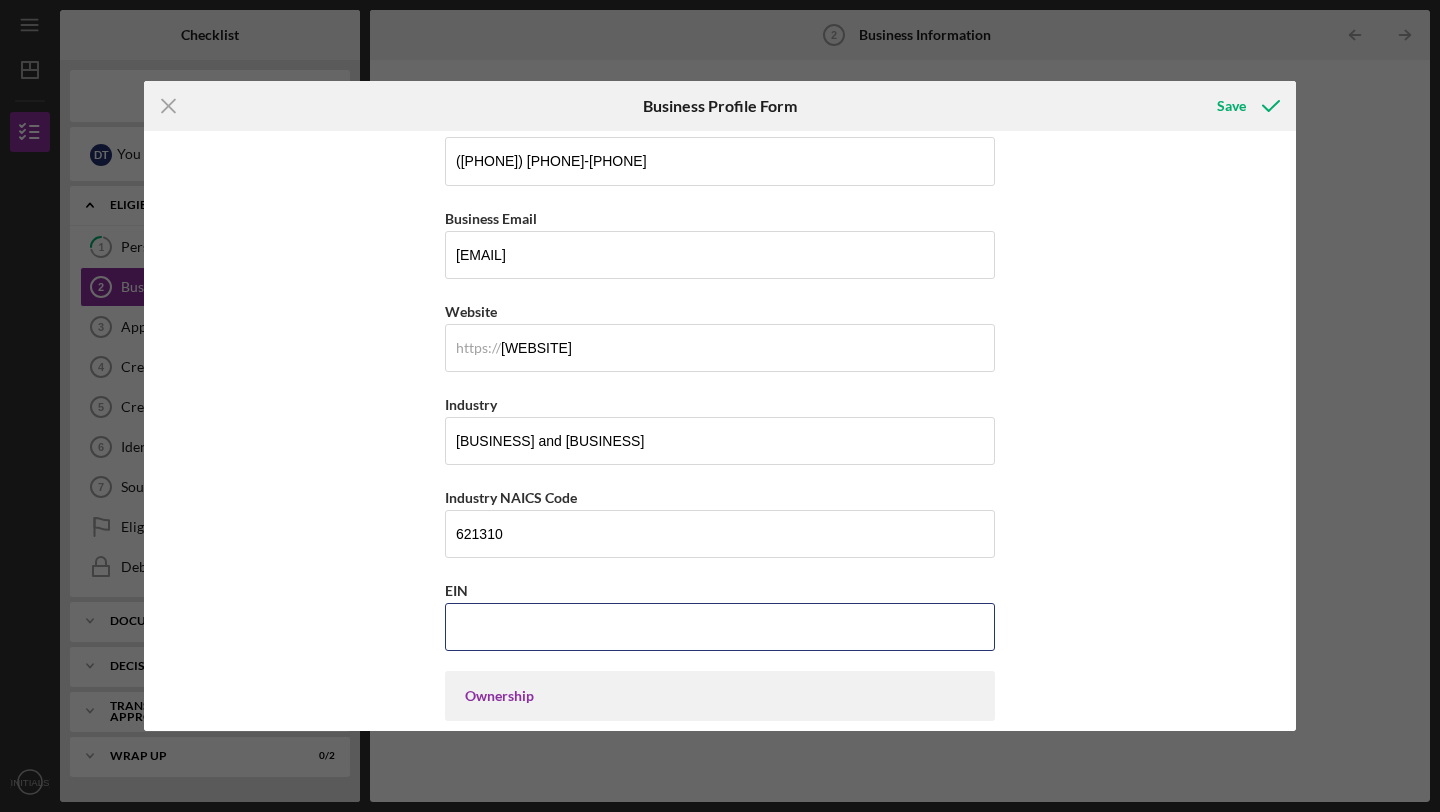 type on "[EIN]" 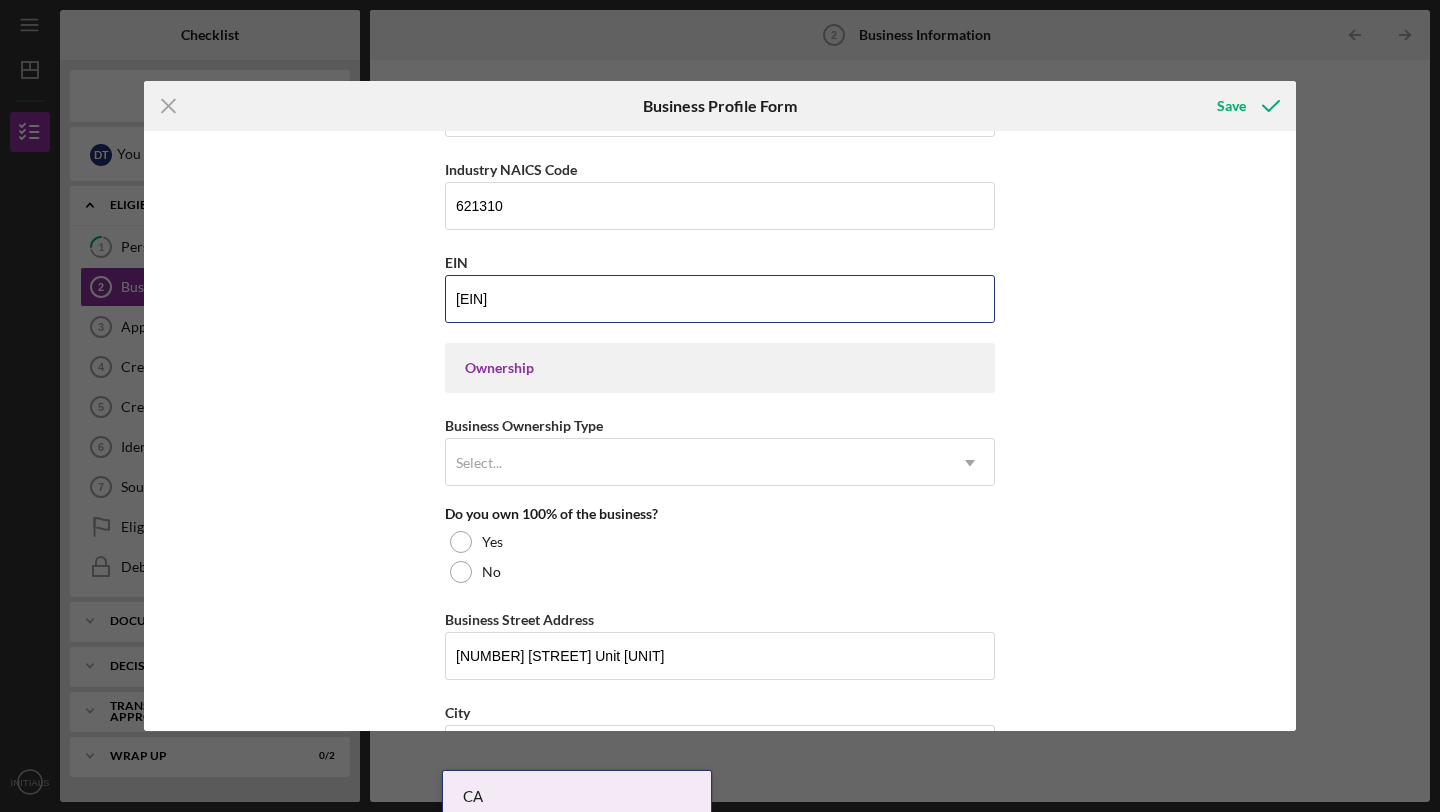 scroll, scrollTop: 724, scrollLeft: 0, axis: vertical 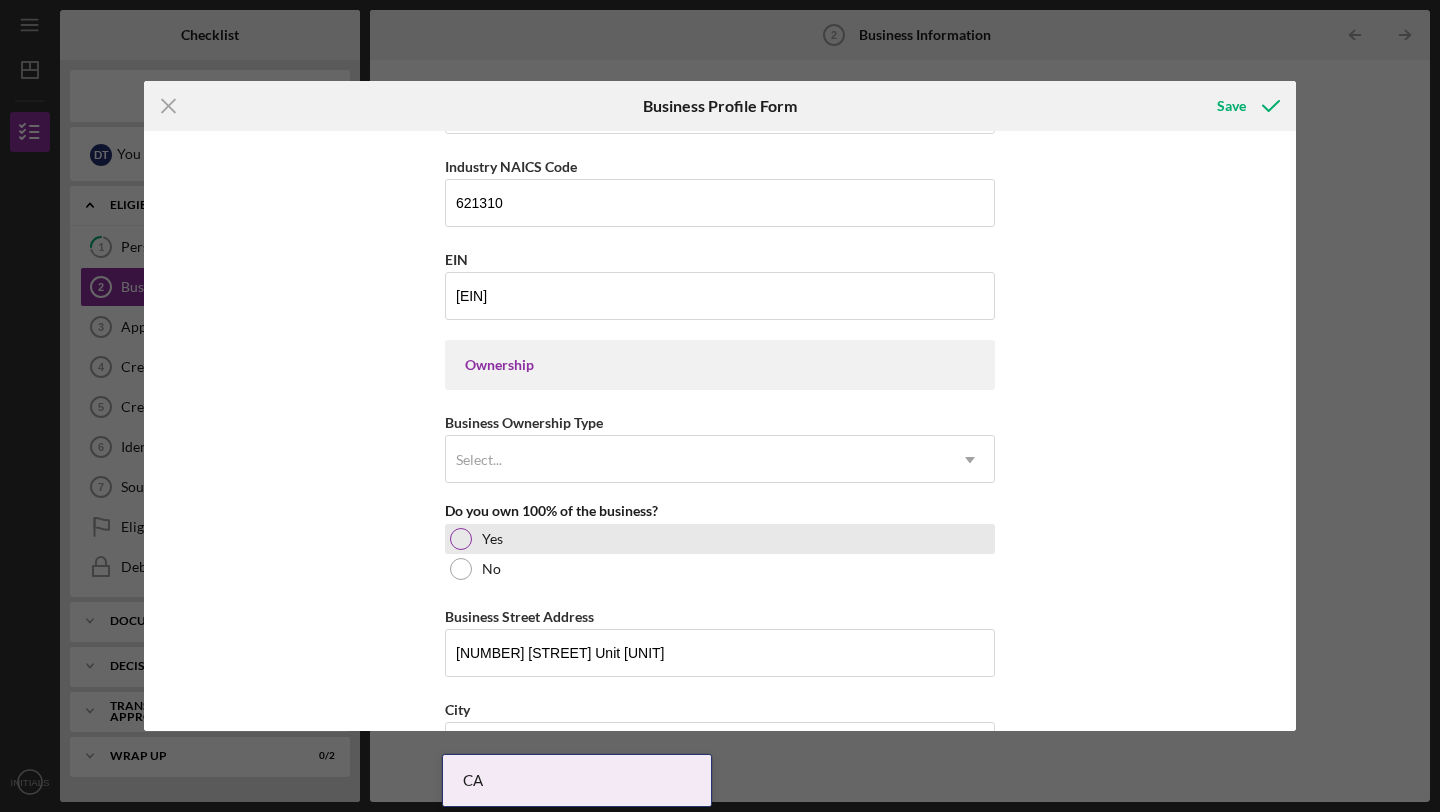 click on "Yes" at bounding box center [720, 539] 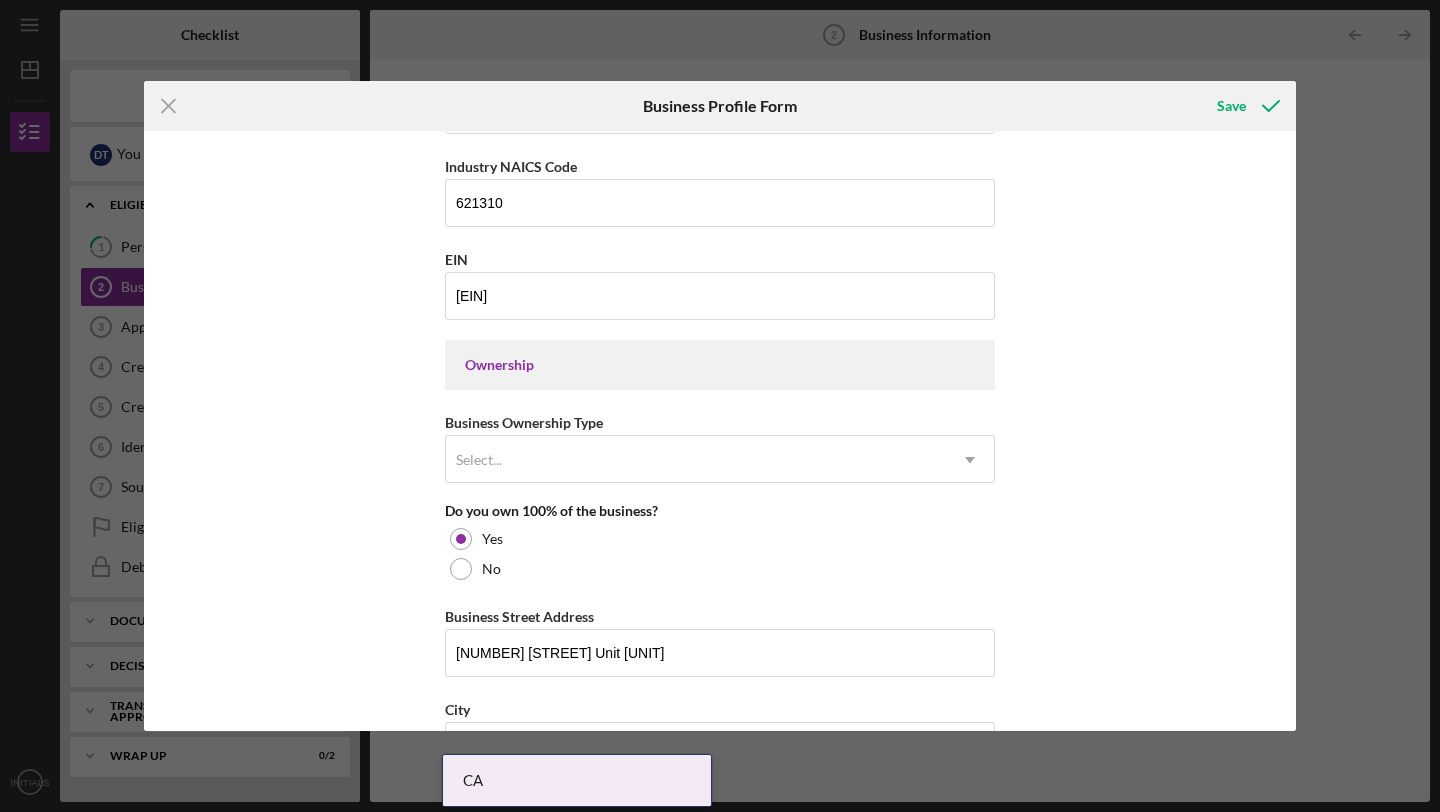 click on "Business Name
Dr. [LAST] [LAST] [BUSINESS]
Corp DBA [BUSINESS] [BUSINESS]
Business Start Date
Legal Structure
S-Corp
Icon/Dropdown Arrow
Business Phone
([PHONE]) [PHONE]-[PHONE]
Business Email
[EMAIL]
https:// Website
[WEBSITE]
Industry
Wellness and Health care
Industry NAICS Code
[NAICS]
EIN
[EIN]
Ownership
Business Ownership Type
Select...
Icon/Dropdown Arrow
Do you own 100% of the business?
Yes
No
Business Street Address
[NUMBER] [STREET]
Unit
[UNIT]
City
[CITY]
State
California
Icon/Dropdown Arrow
Zip
[ZIP]
County
California
Is your Mailing Address the same as your Business Address?
Yes
No
Do you own or lease your business premisses?
Select...
Icon/Dropdown Arrow
Annual Gross Revenue
Number of Full-Time Employees
Number of Part-Time Employees" at bounding box center (720, 429) 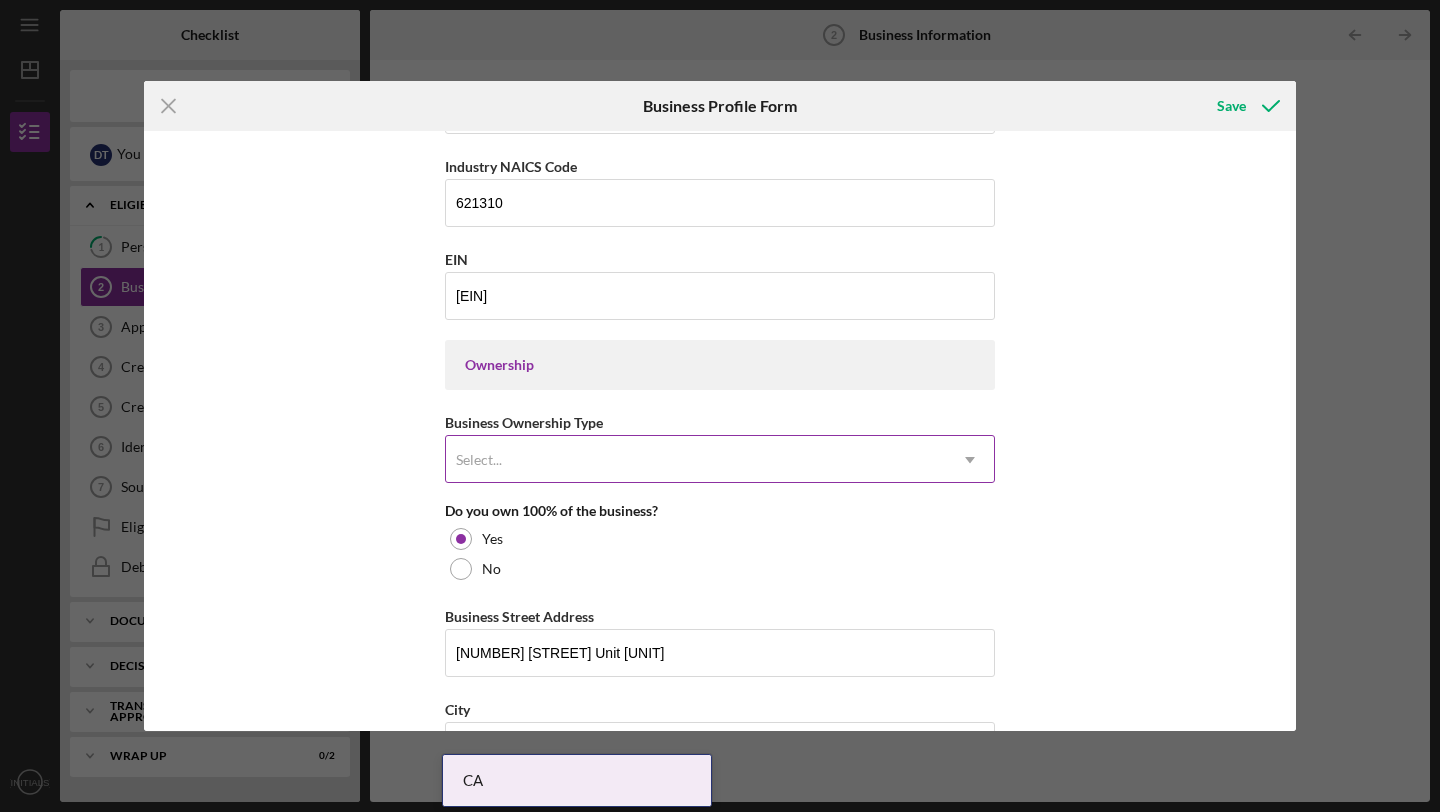 click on "Select..." at bounding box center [696, 460] 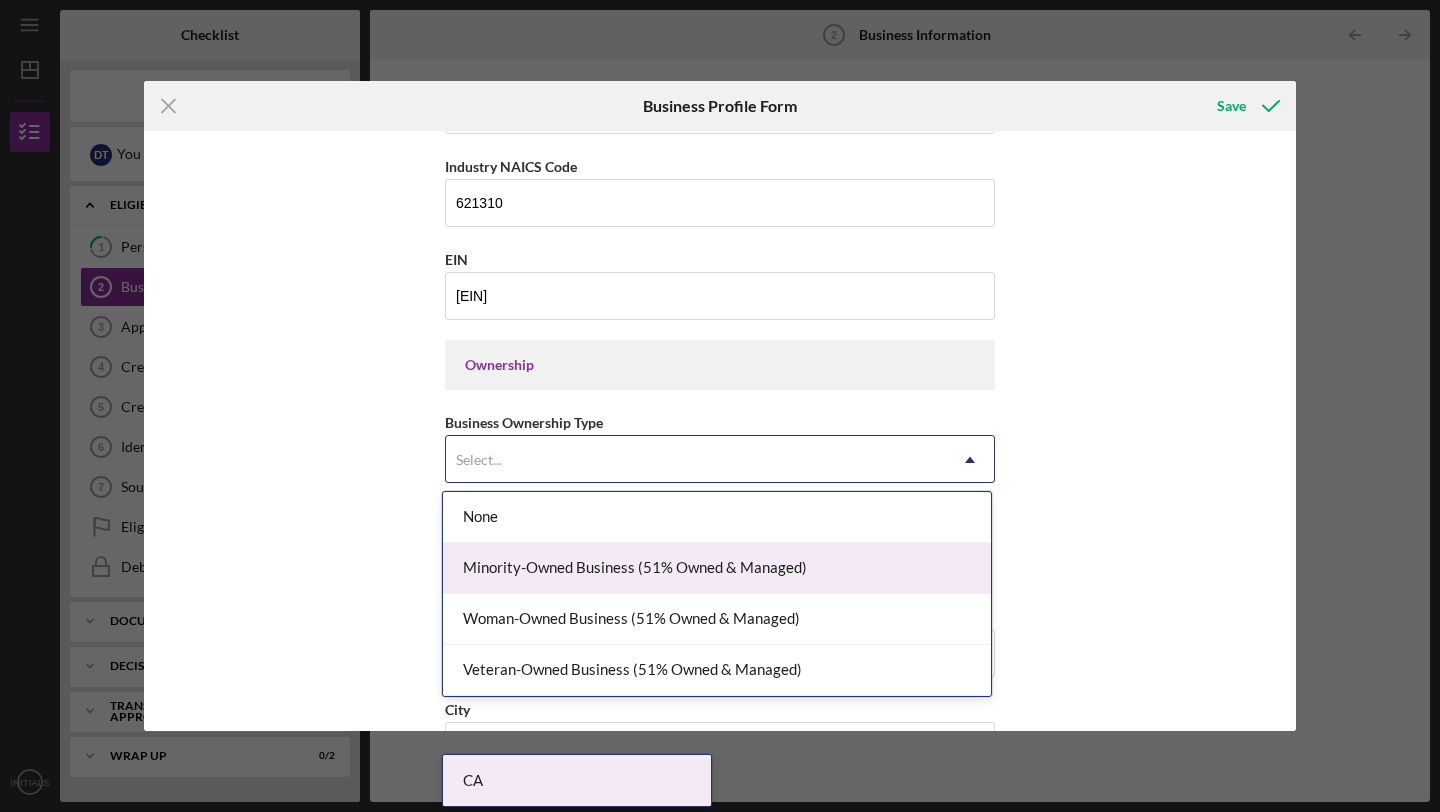 click on "Minority-Owned Business (51% Owned & Managed)" at bounding box center [717, 568] 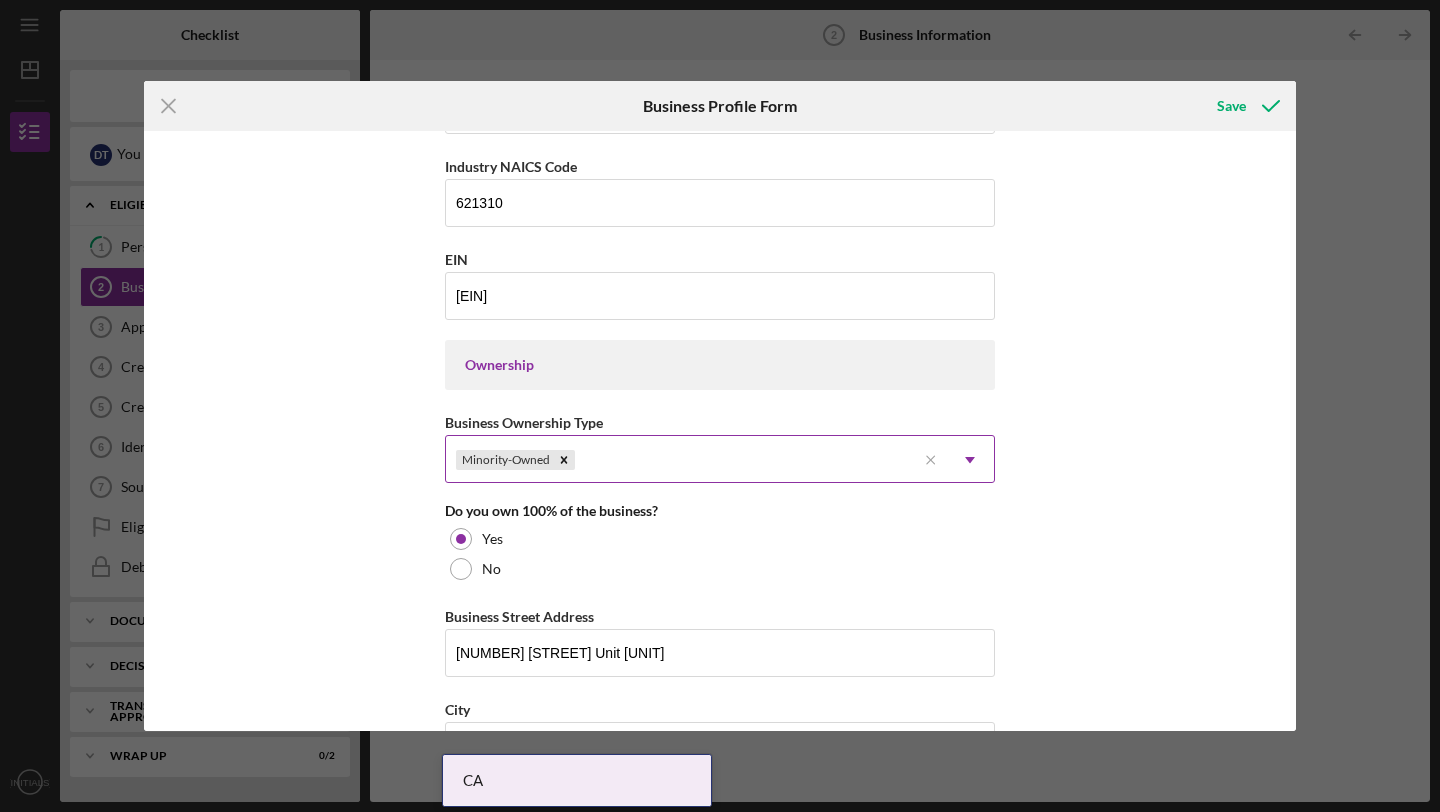 click on "Minority-Owned" at bounding box center [681, 460] 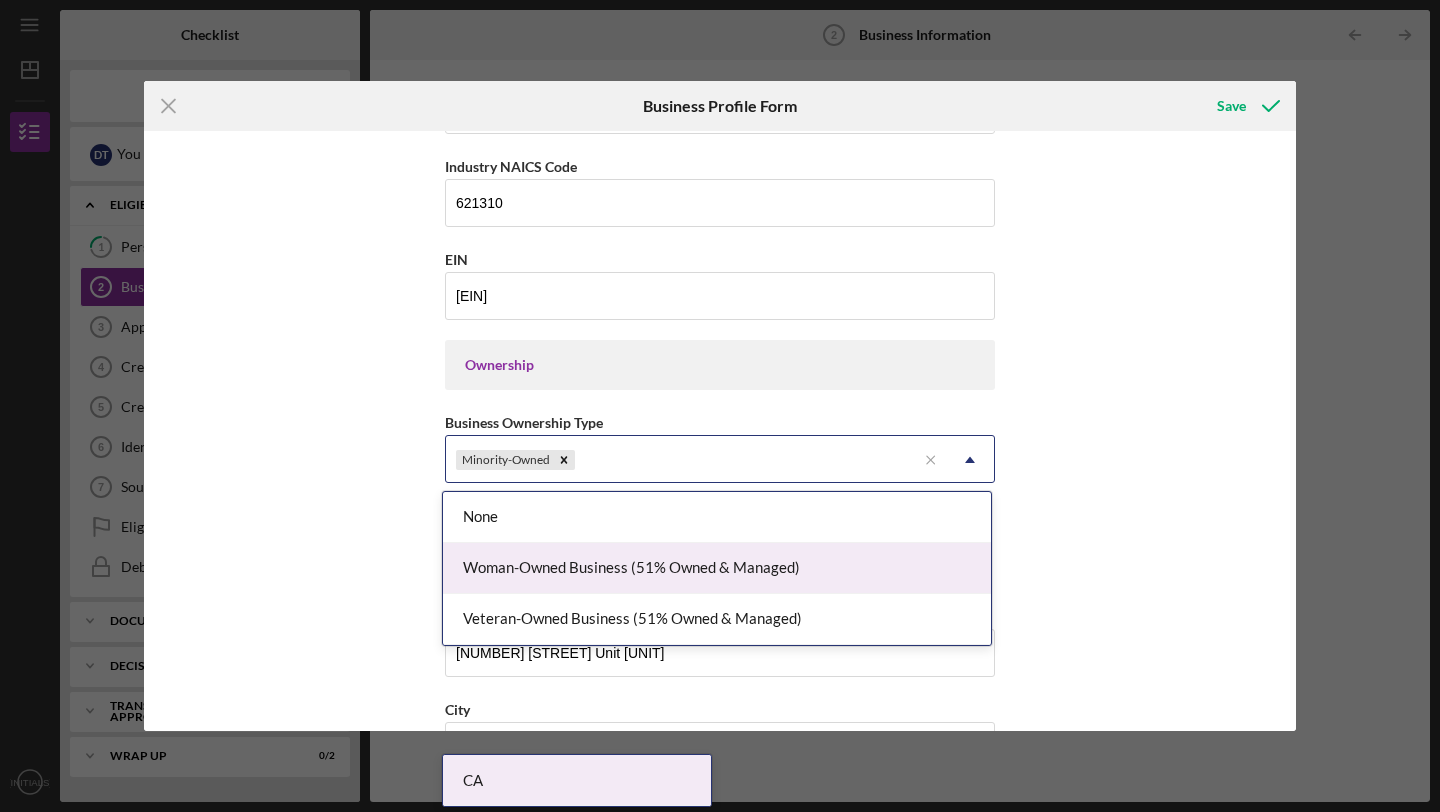 click on "Woman-Owned Business (51% Owned & Managed)" at bounding box center (717, 568) 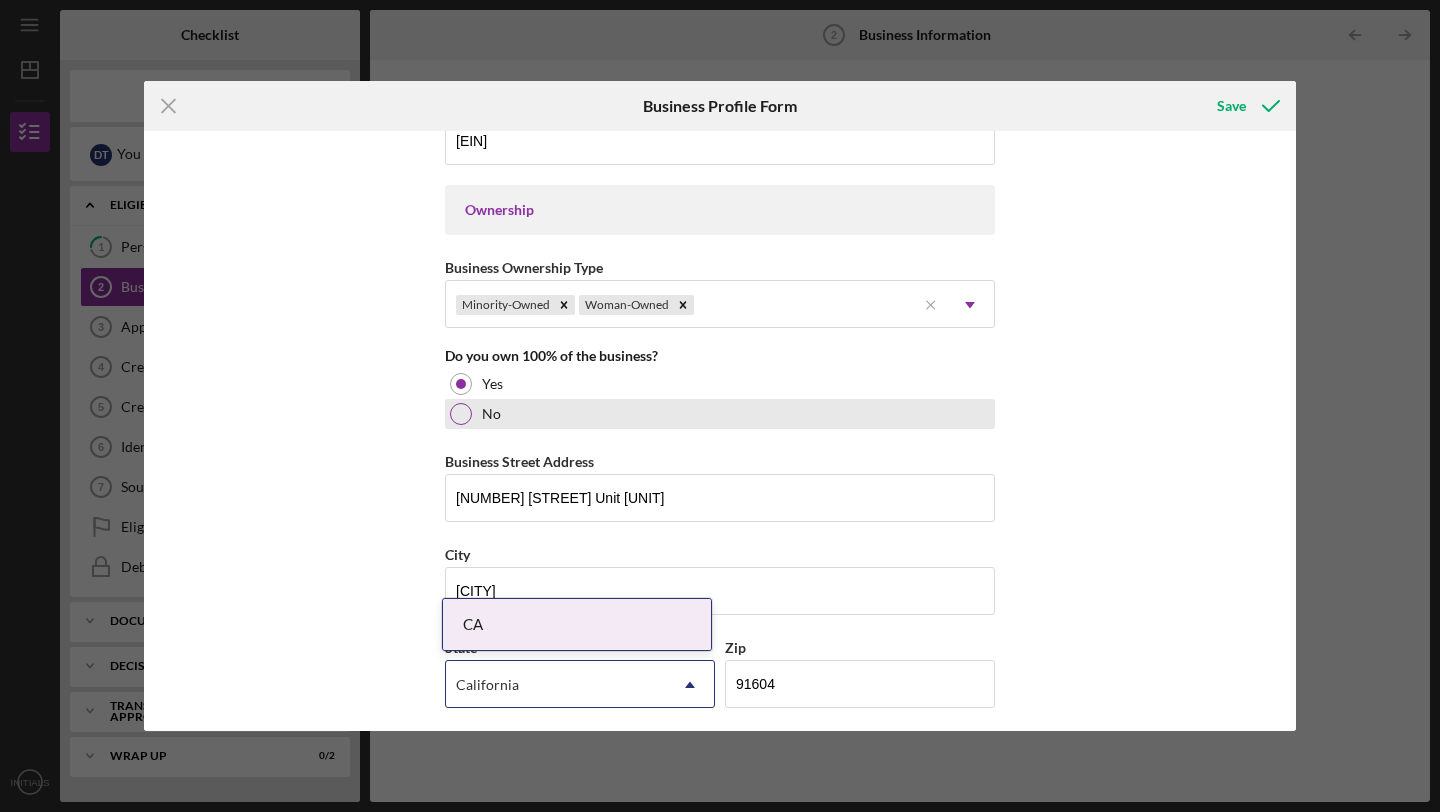 scroll, scrollTop: 969, scrollLeft: 0, axis: vertical 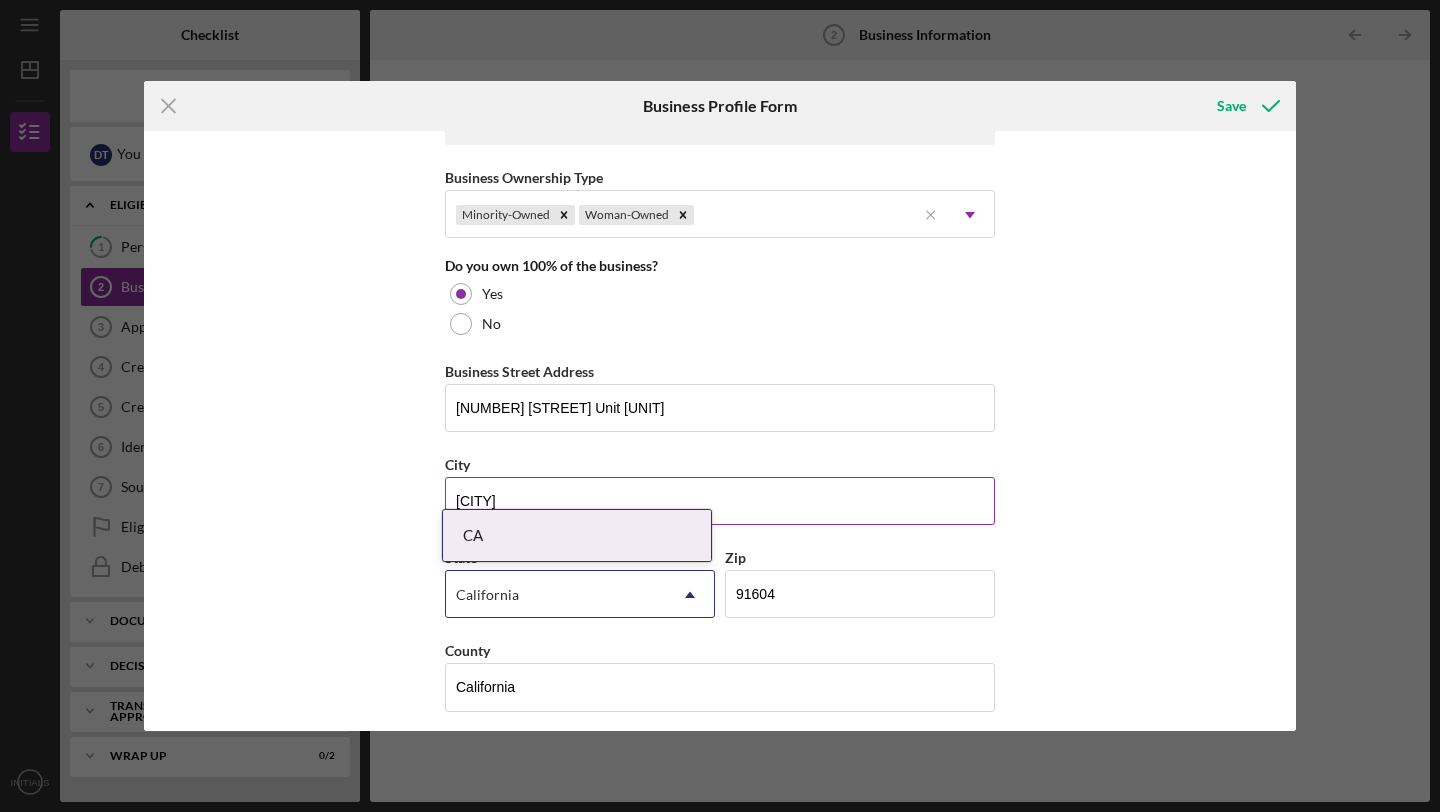 click on "City" at bounding box center (720, 464) 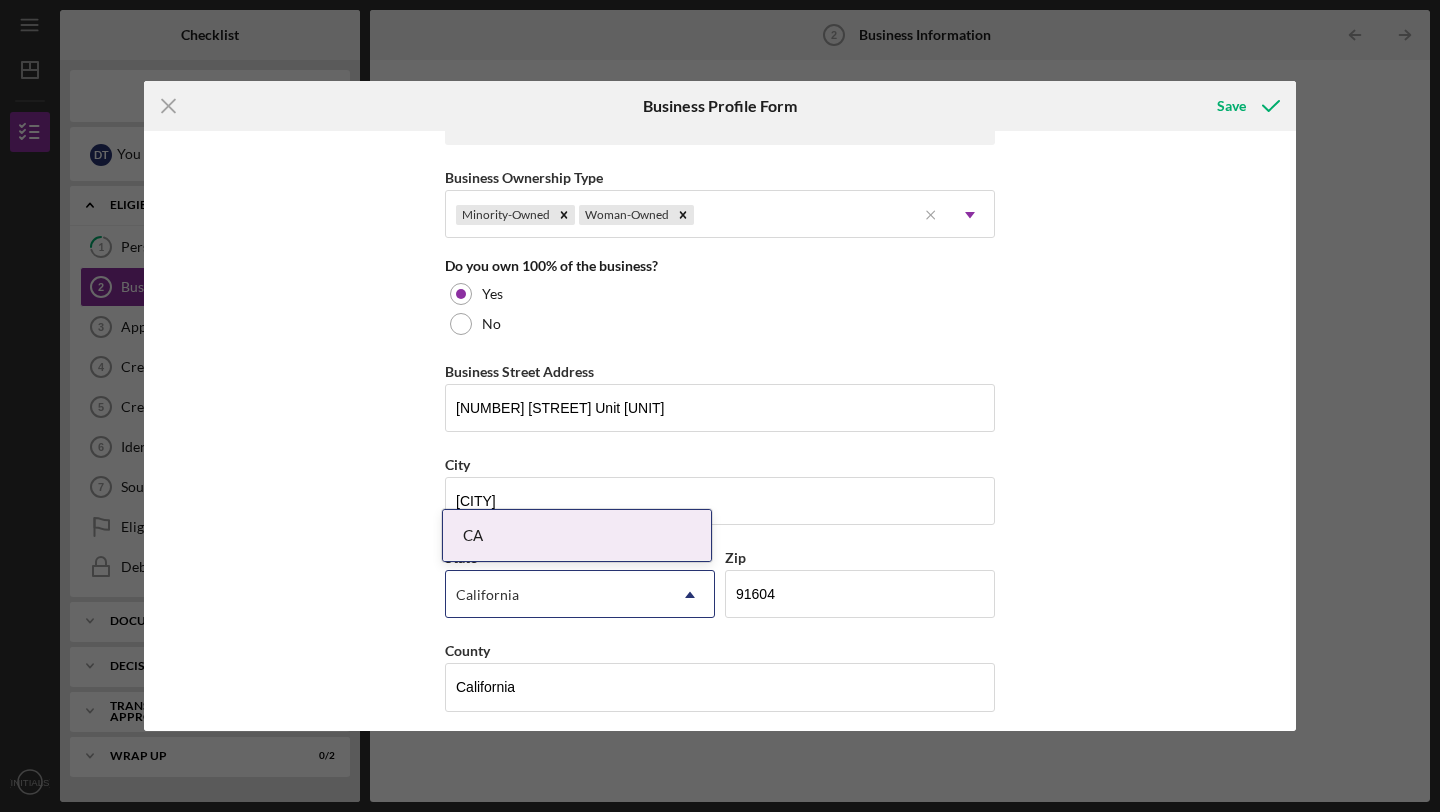 click on "Business Name
Dr. [LAST] [LAST] [BUSINESS]
Corp DBA [BUSINESS] [BUSINESS]
Business Start Date
Legal Structure
S-Corp
Icon/Dropdown Arrow
Business Phone
([PHONE]) [PHONE]-[PHONE]
Business Email
[EMAIL]
https:// Website
[WEBSITE]
Industry
Wellness and Health care
Industry NAICS Code
[NAICS]
EIN
[EIN]
Ownership
Business Ownership Type
Minority-Owned
Woman-Owned
Icon/Menu Close
Icon/Dropdown Arrow
Do you own 100% of the business?
Yes
No
Business Street Address
[NUMBER] [STREET]
Unit
[UNIT]
City
[CITY]
State
California
Icon/Dropdown Arrow
Zip
[ZIP]
County
California
Is your Mailing Address the same as your Business Address?
Yes
No
Do you own or lease your business premisses?
Select...
Icon/Dropdown Arrow
Annual Gross Revenue
Number of Full-Time Employees
Number of Part-Time Employees" at bounding box center (720, 431) 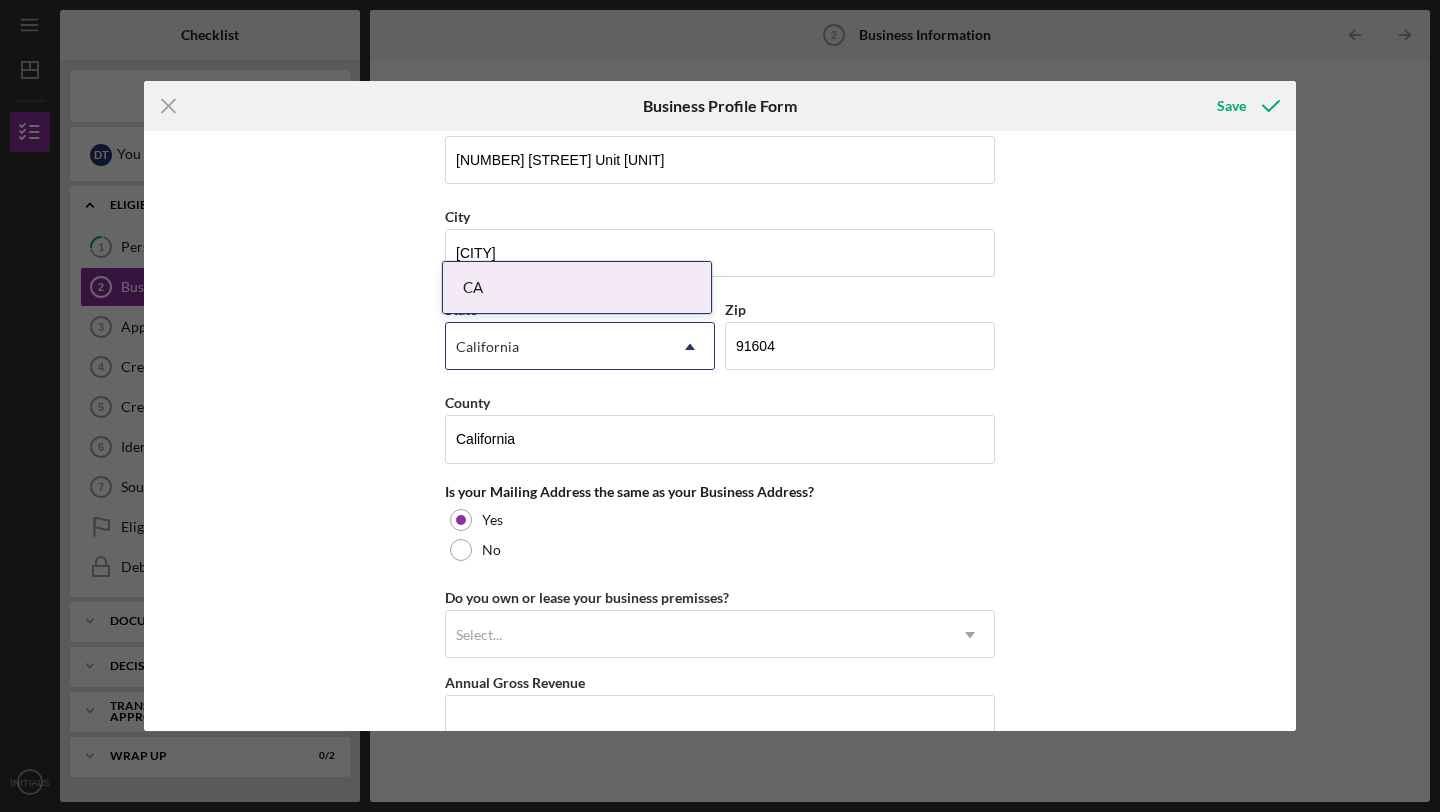 scroll, scrollTop: 1233, scrollLeft: 0, axis: vertical 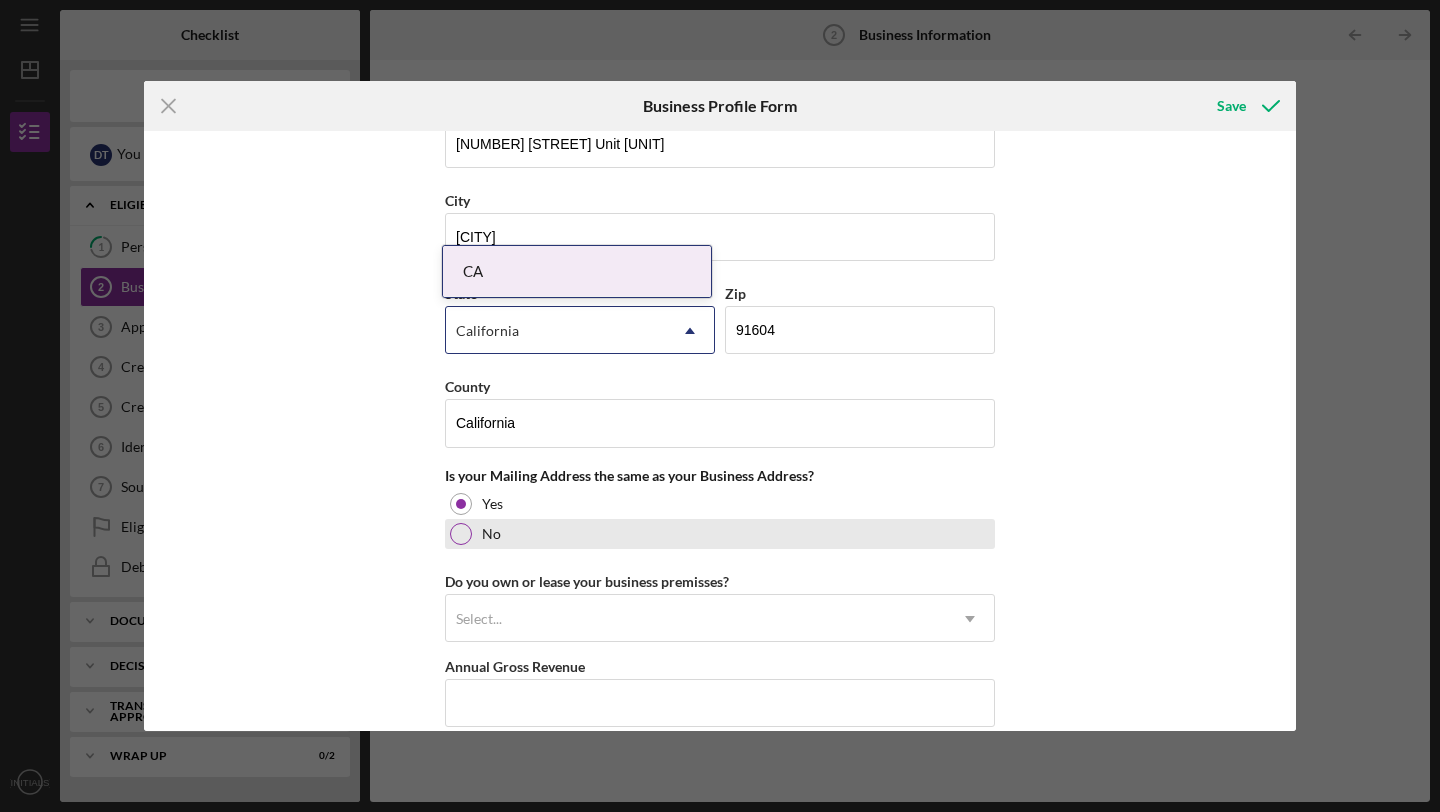 click on "No" at bounding box center (720, 534) 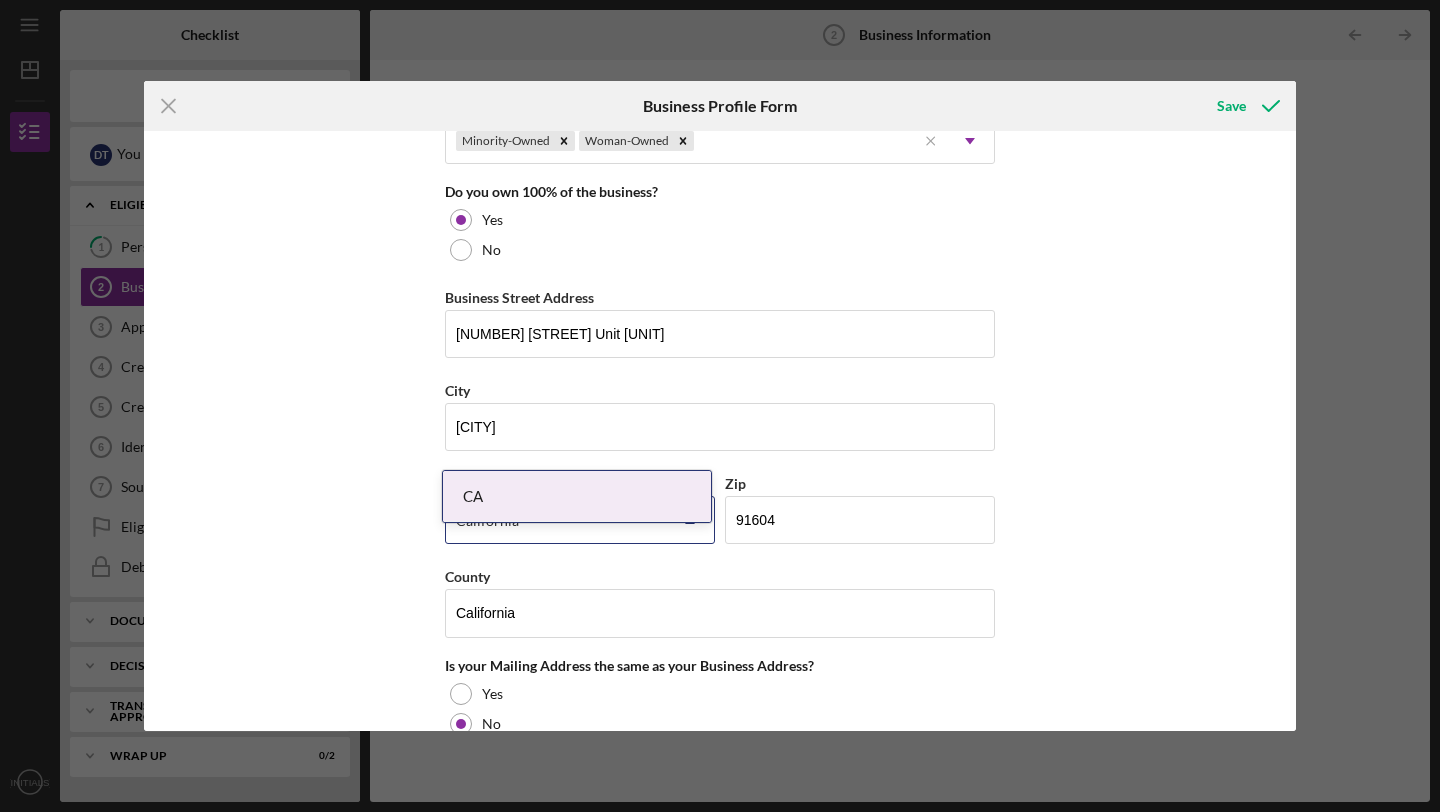 scroll, scrollTop: 1008, scrollLeft: 0, axis: vertical 